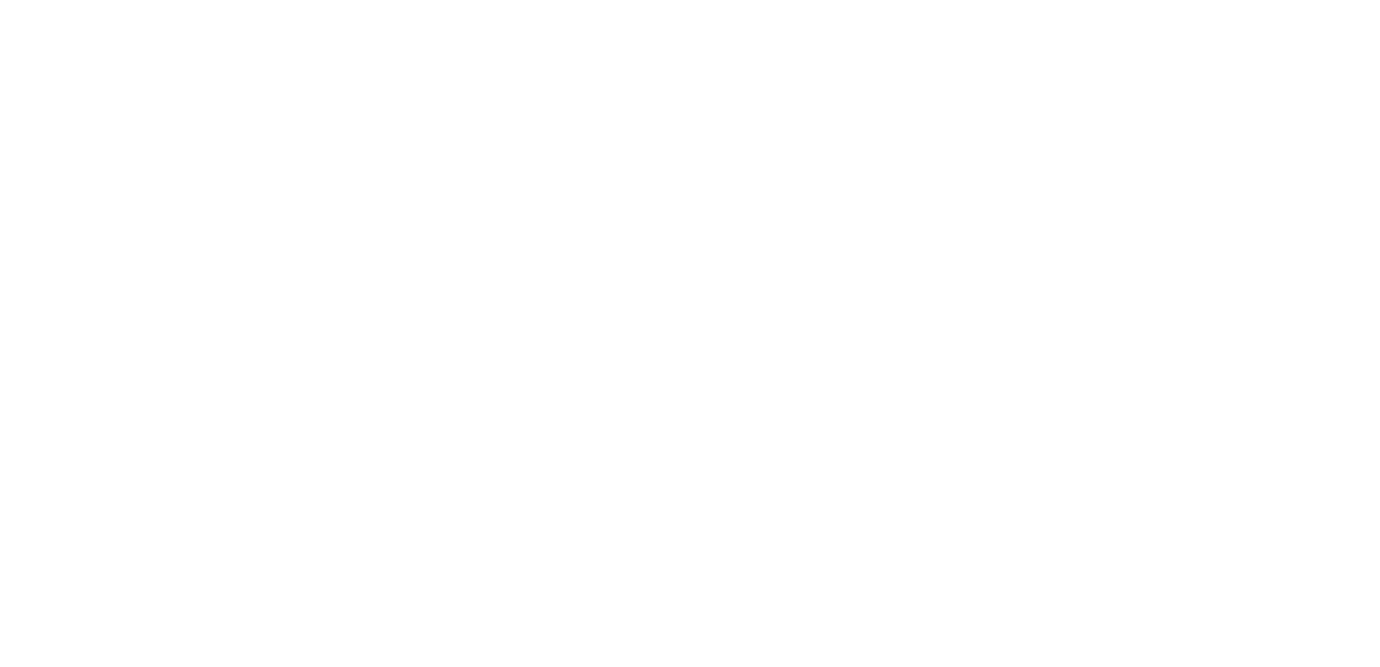 scroll, scrollTop: 0, scrollLeft: 0, axis: both 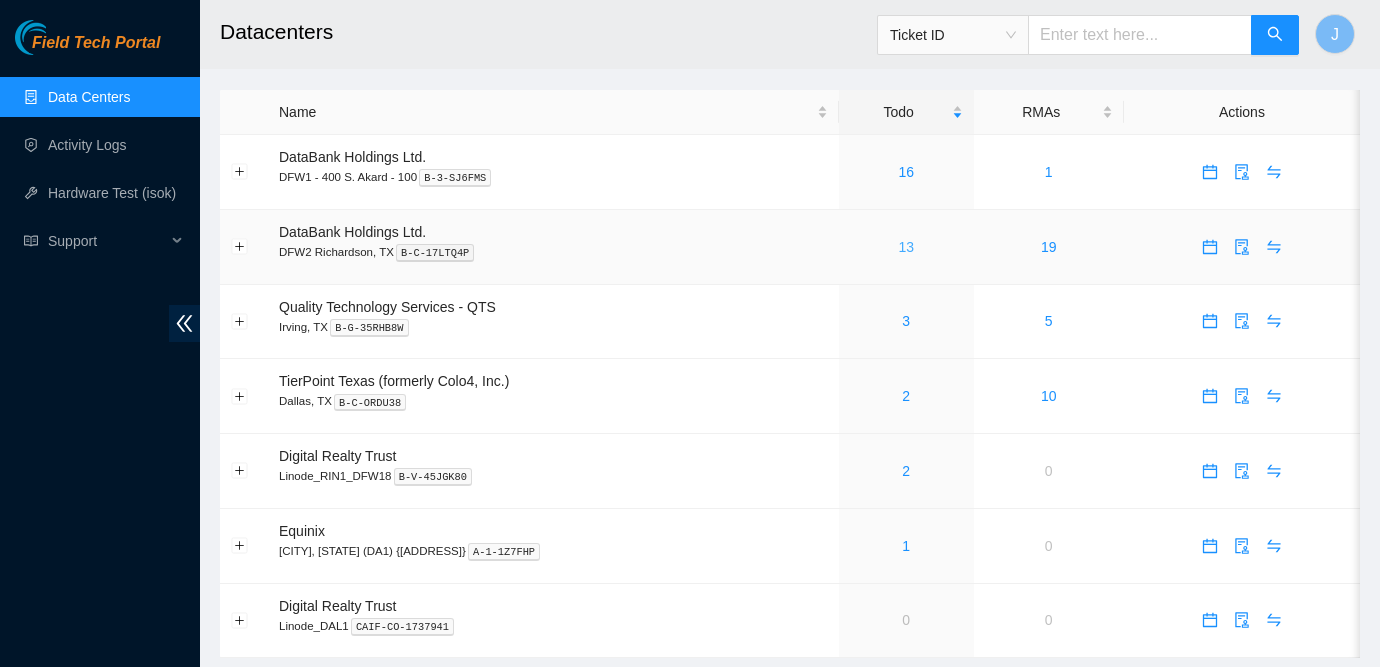 click on "13" at bounding box center [906, 247] 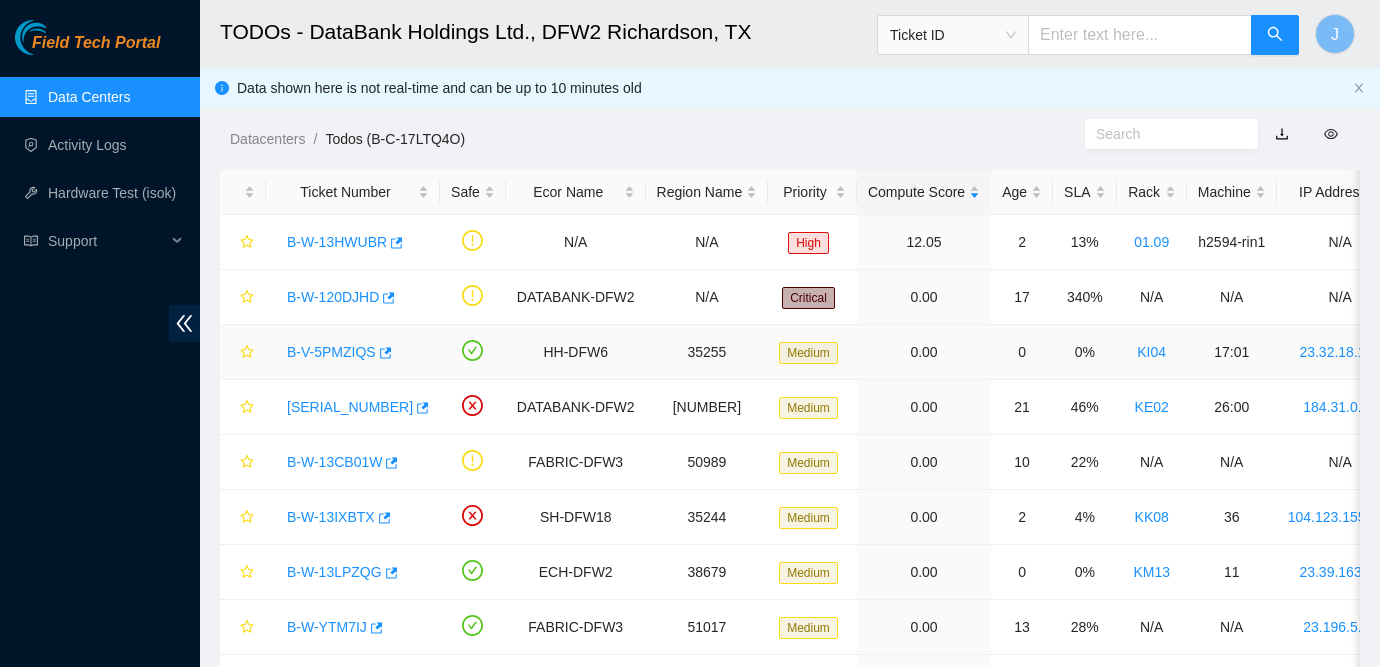 click on "B-V-5PMZIQS" at bounding box center [331, 352] 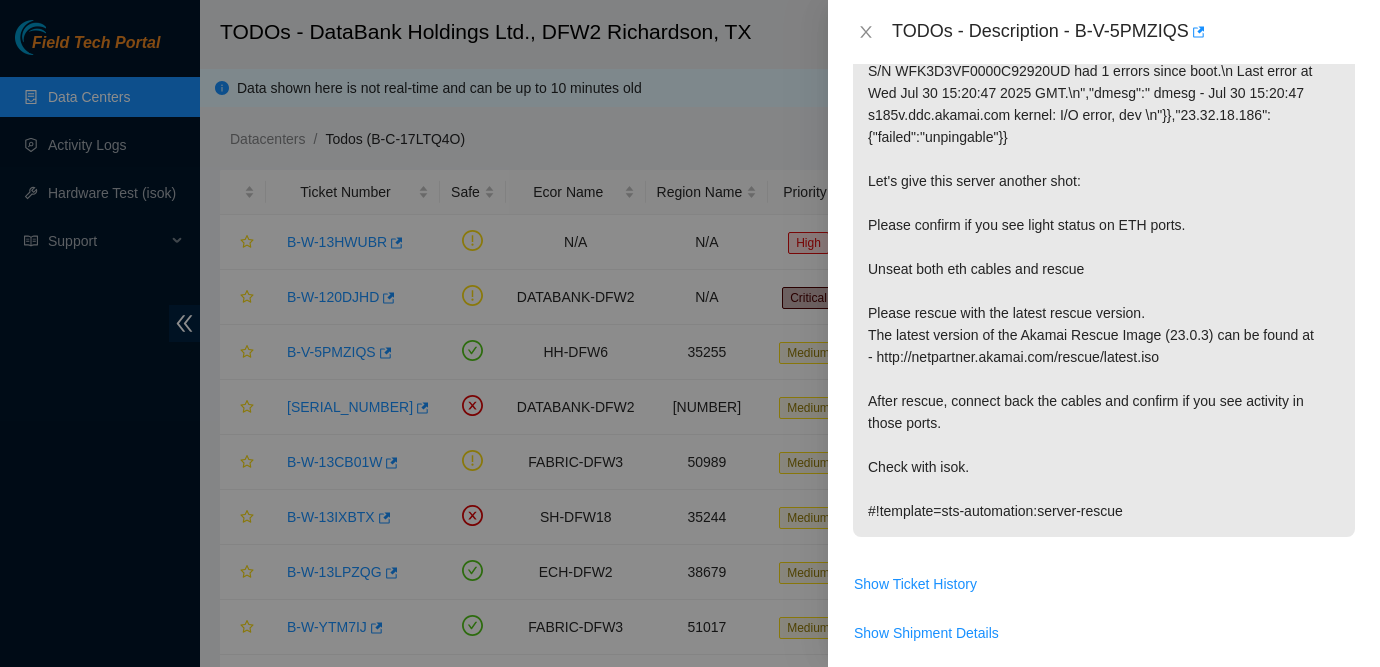 scroll, scrollTop: 357, scrollLeft: 0, axis: vertical 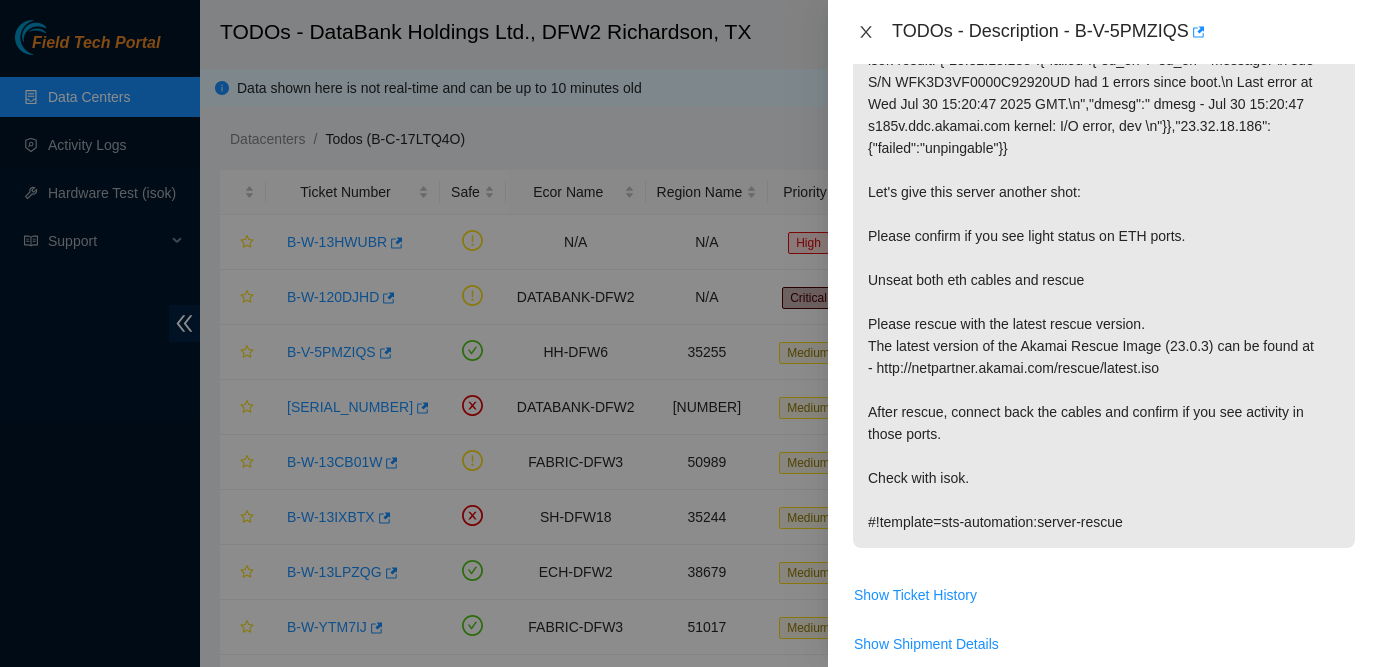 click 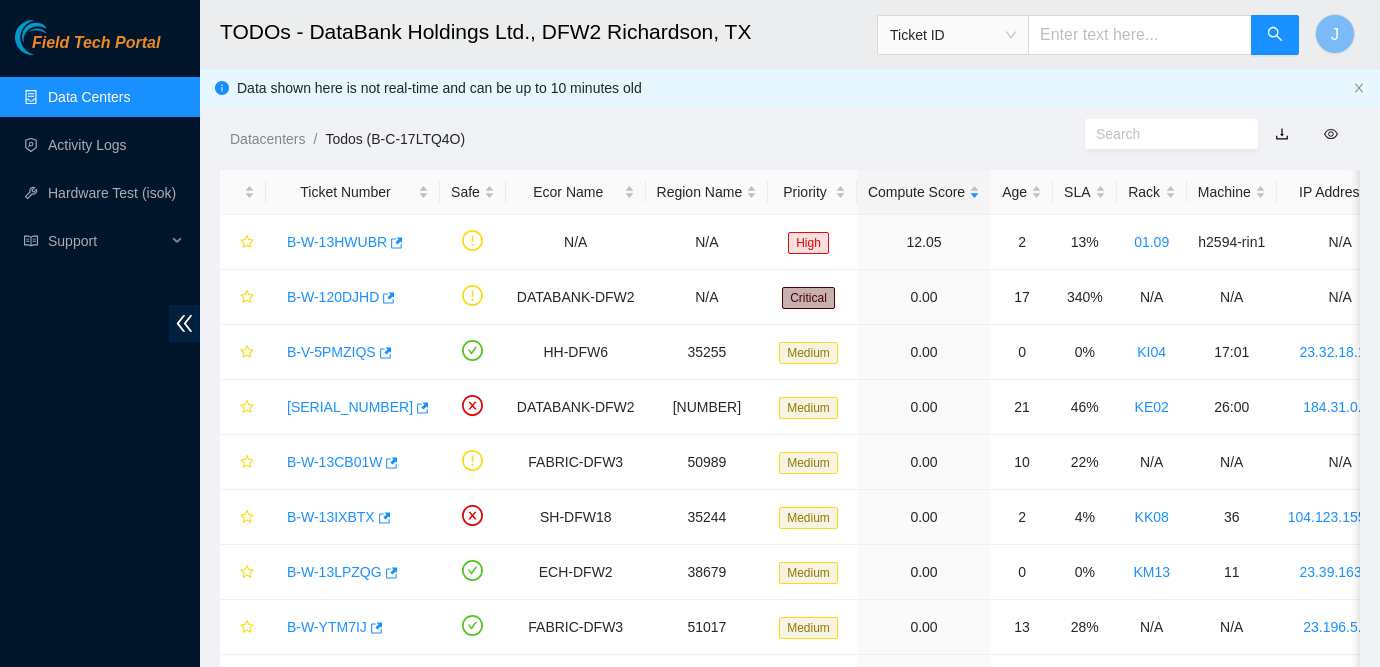 scroll, scrollTop: 423, scrollLeft: 0, axis: vertical 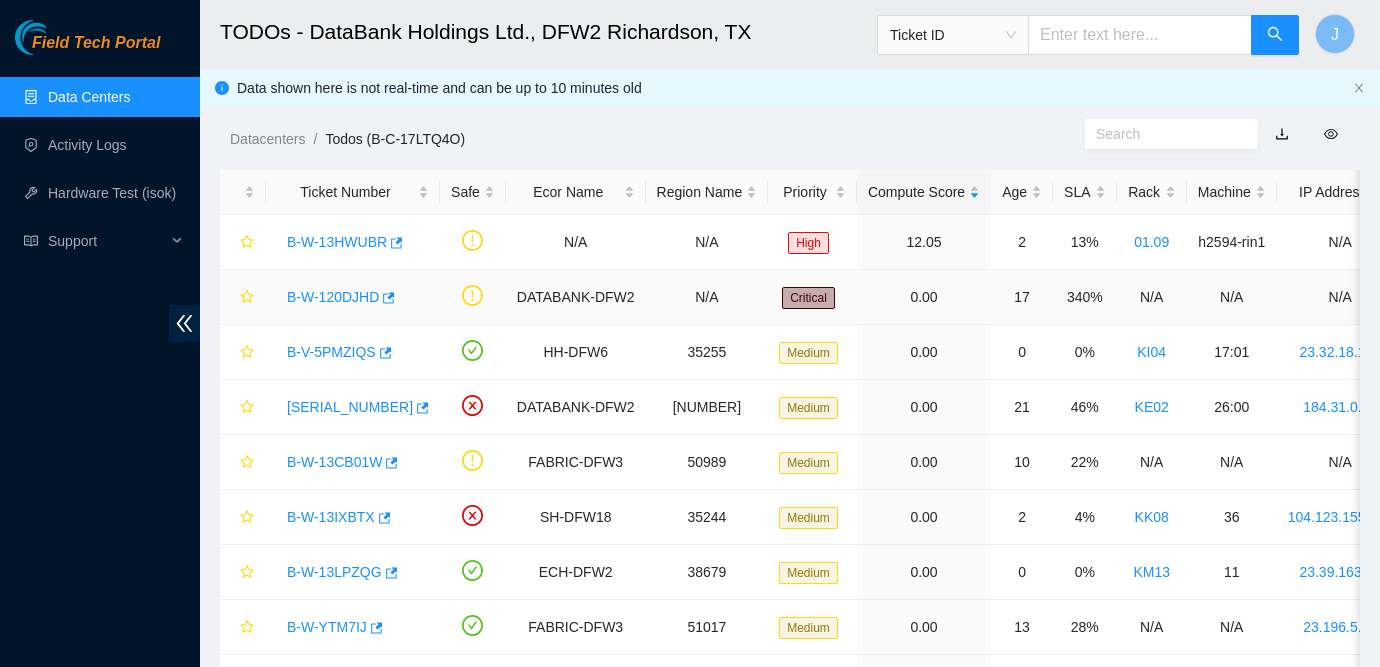 click on "B-W-120DJHD" at bounding box center (333, 297) 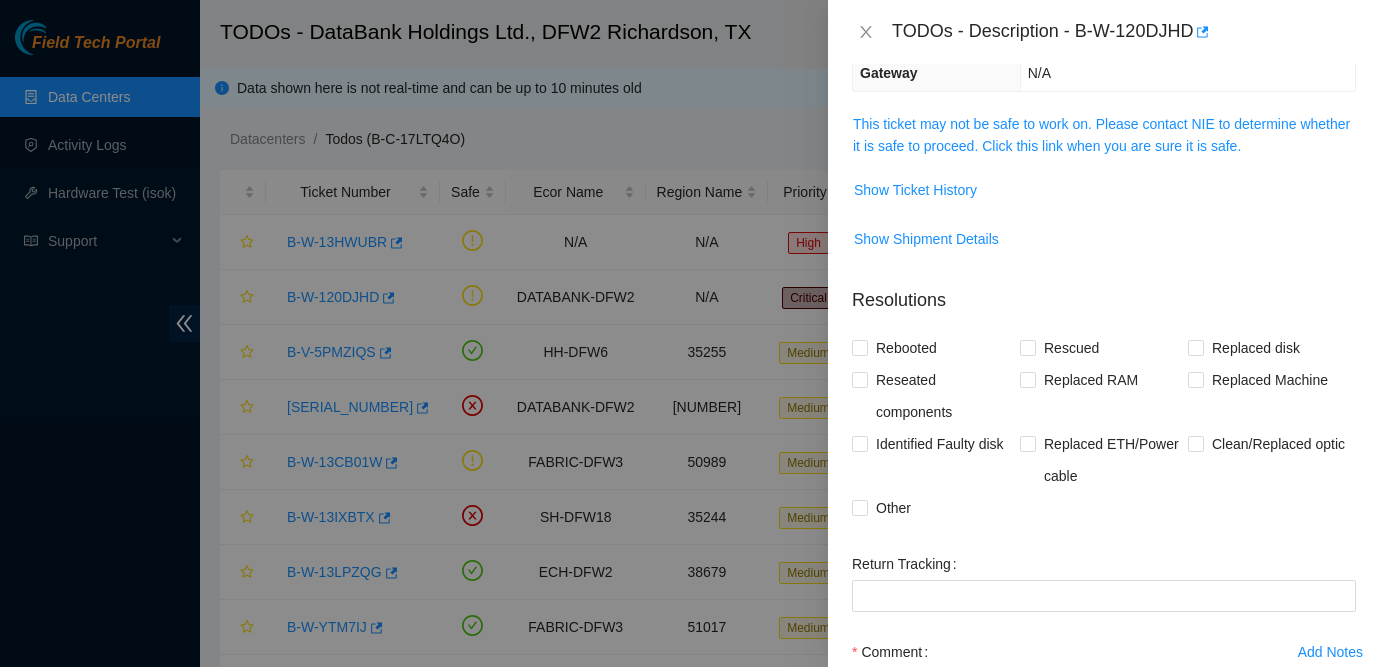 scroll, scrollTop: 0, scrollLeft: 0, axis: both 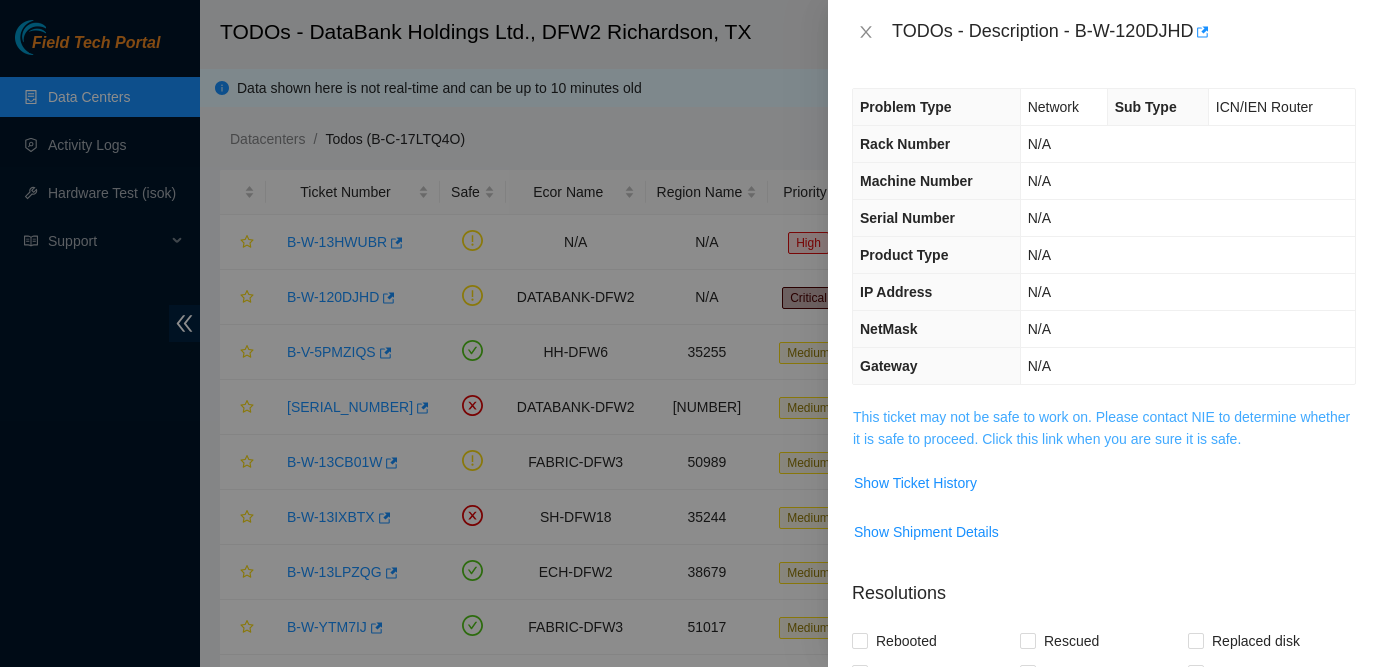 click on "This ticket may not be safe to work on. Please contact NIE to determine whether it is safe to proceed. Click this link when you are sure it is safe." at bounding box center (1101, 428) 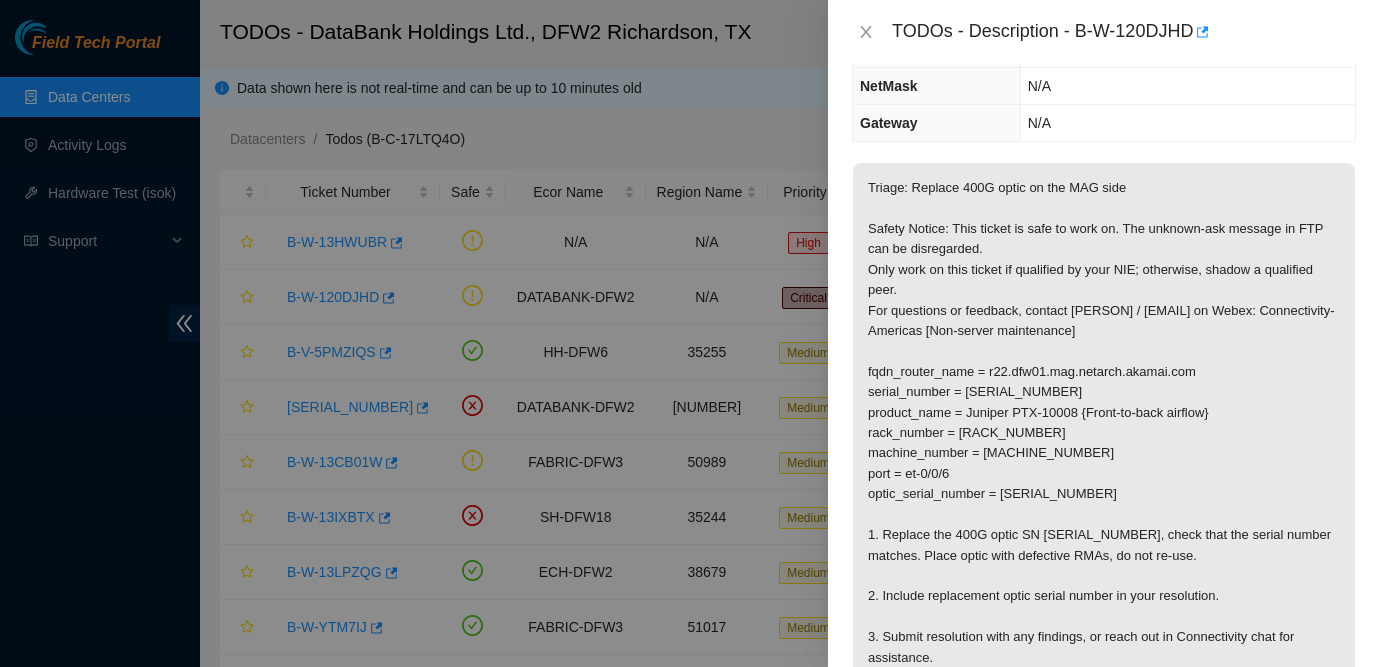 scroll, scrollTop: 269, scrollLeft: 0, axis: vertical 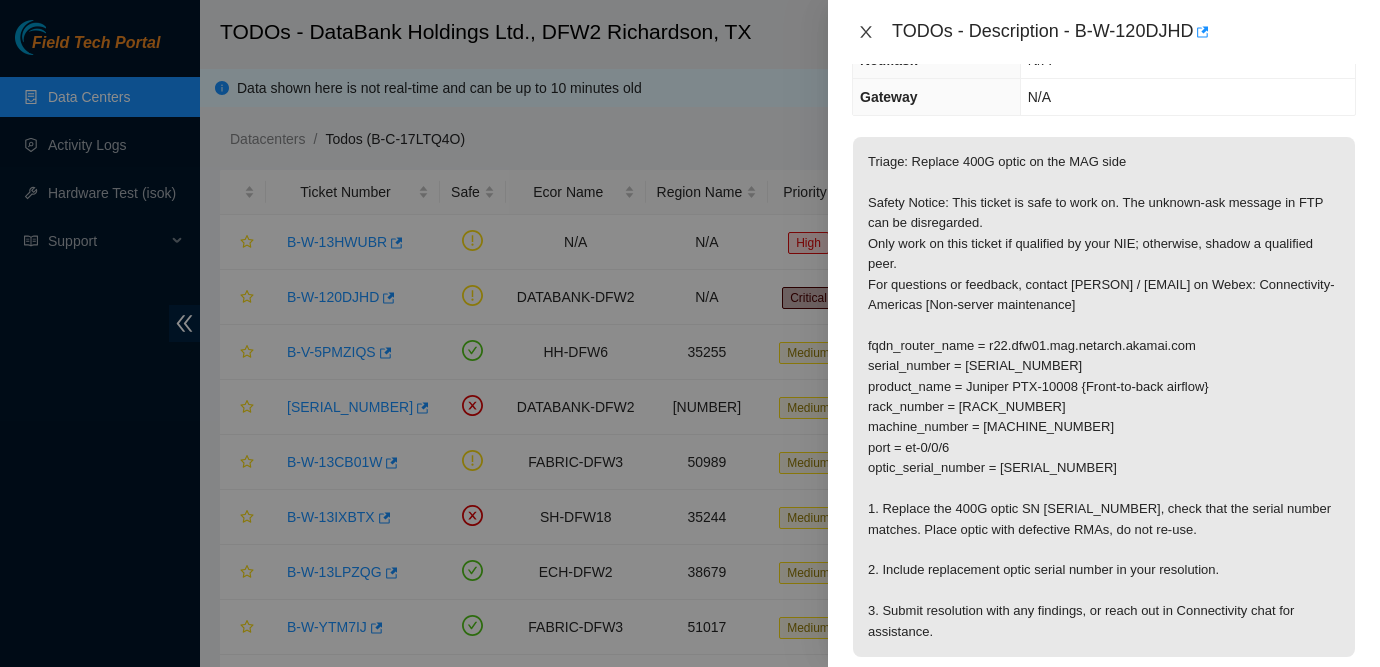 click 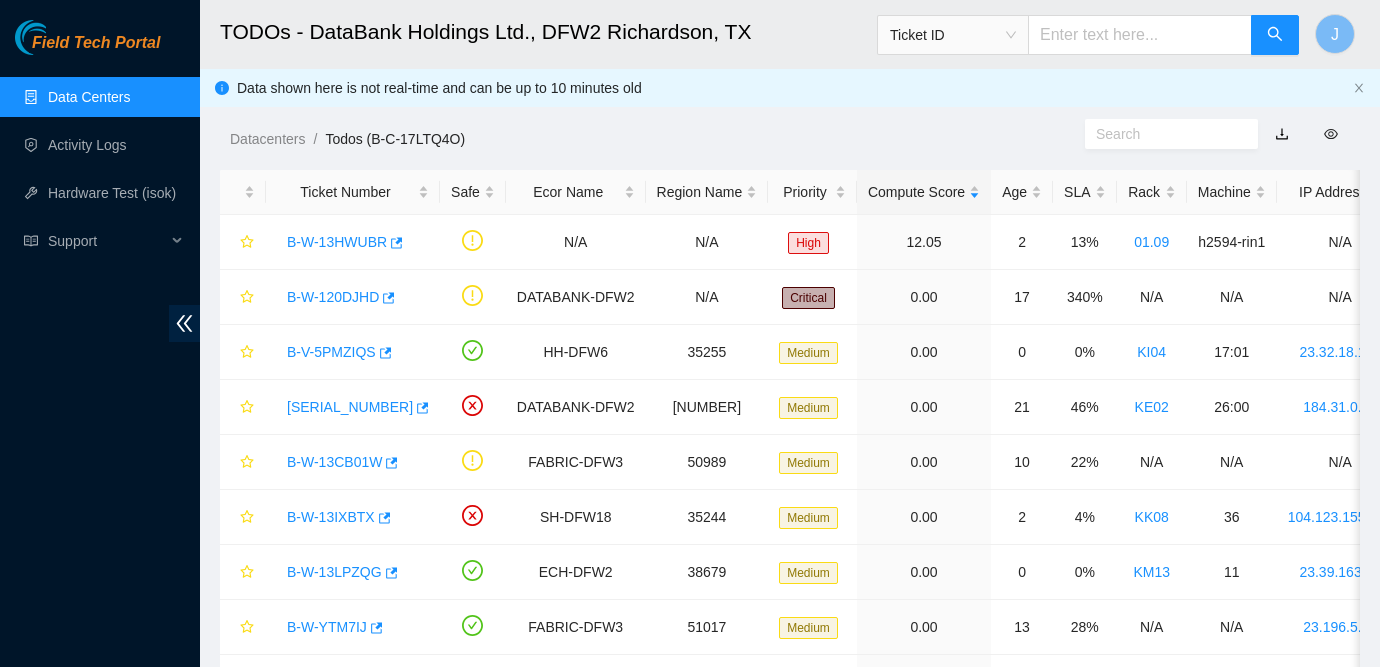 scroll, scrollTop: 335, scrollLeft: 0, axis: vertical 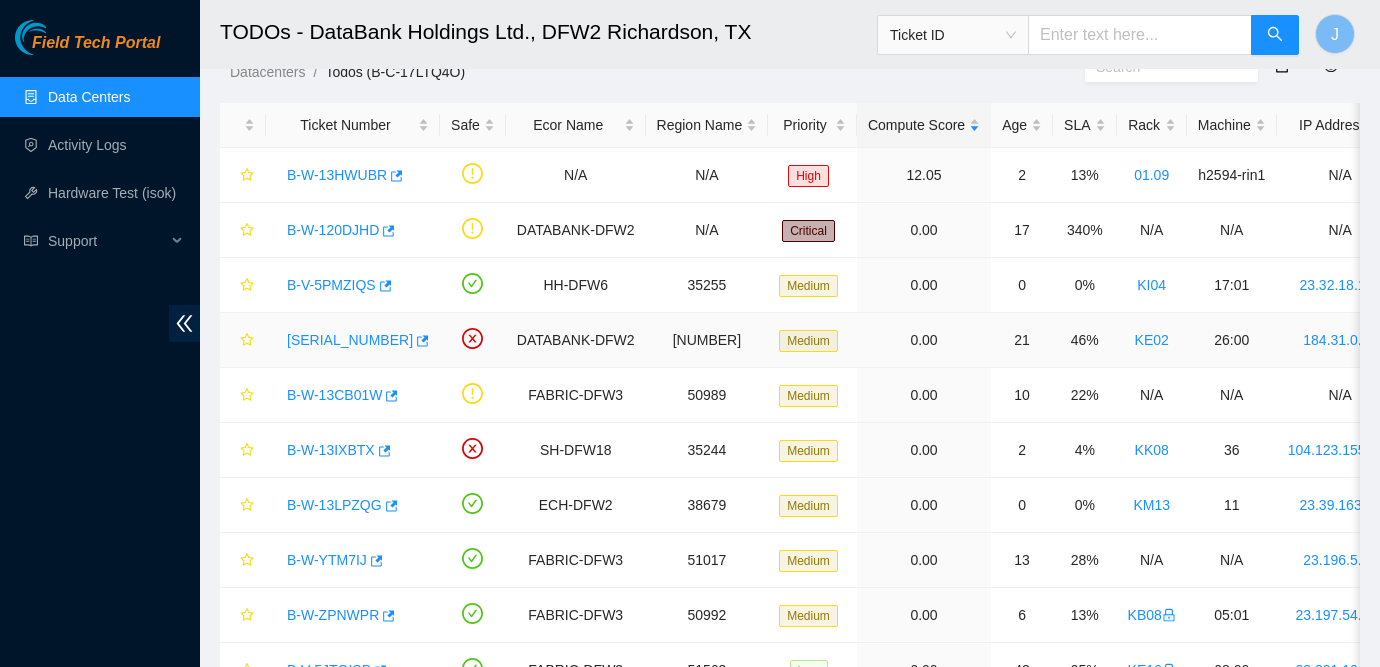 click on "B-V-5R8JP1I" at bounding box center (350, 340) 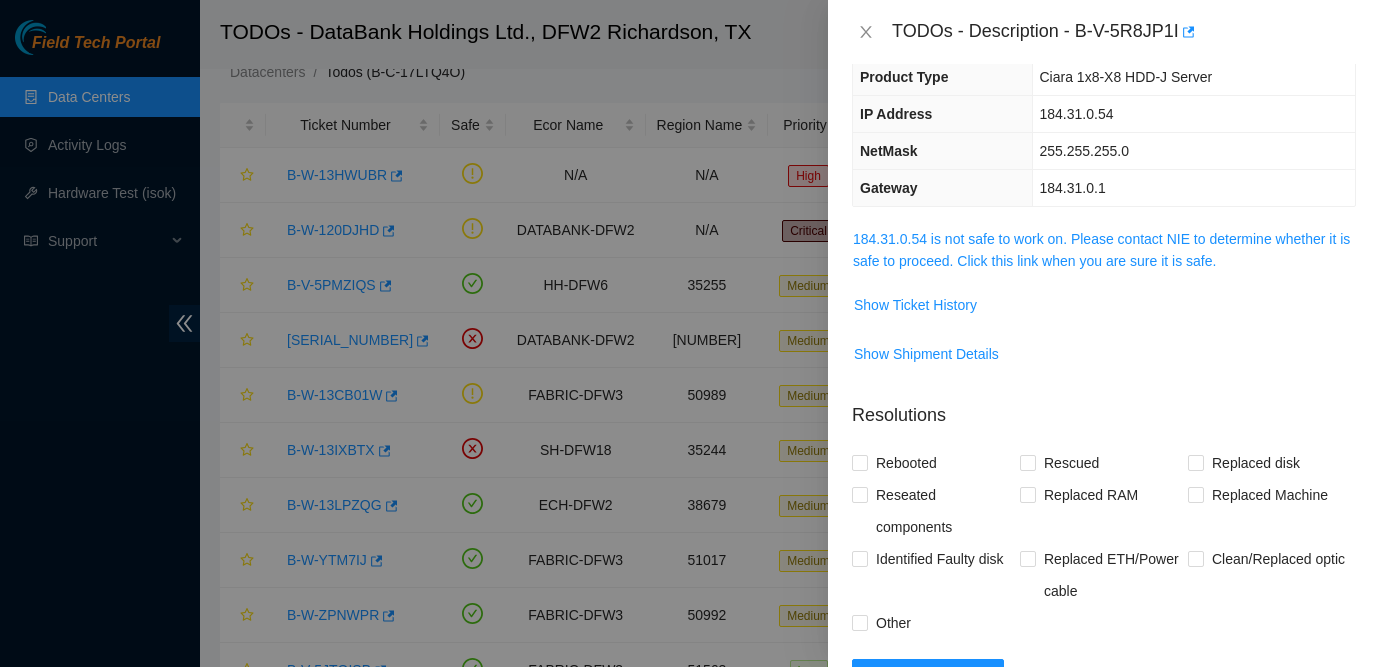 scroll, scrollTop: 127, scrollLeft: 0, axis: vertical 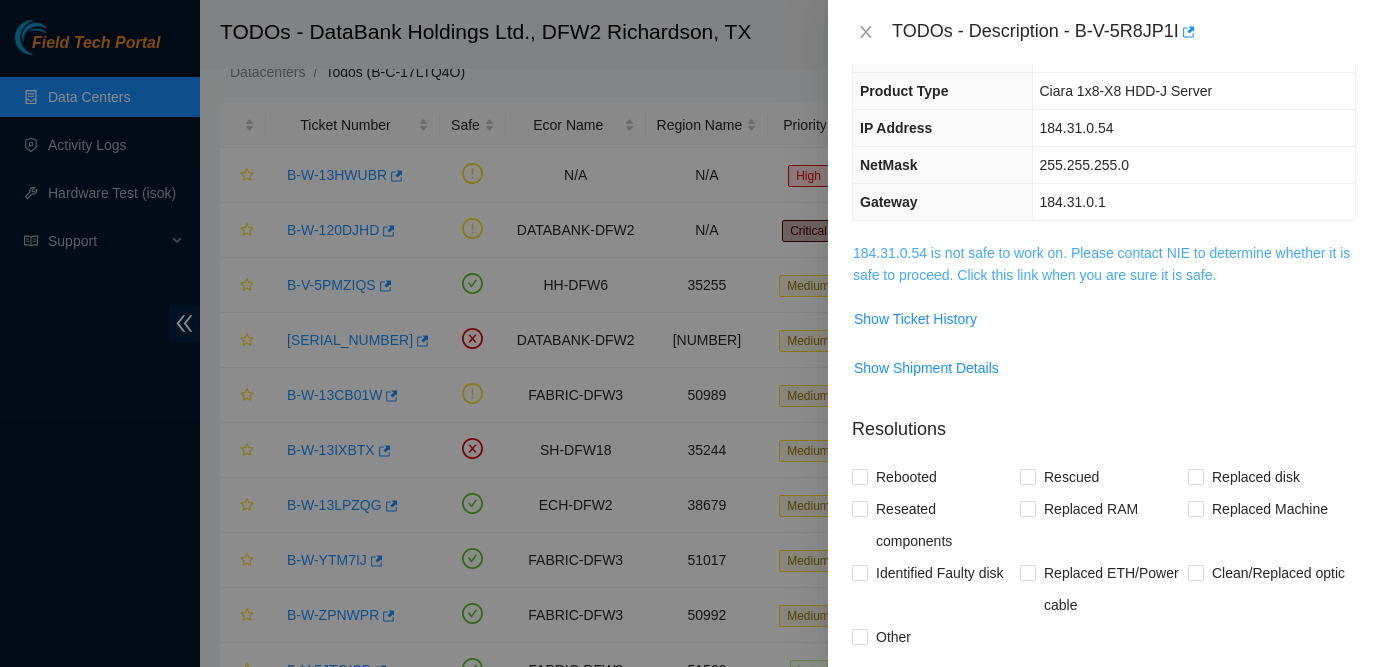 click on "184.31.0.54 is not safe to work on. Please contact NIE to determine whether it is safe to proceed. Click this link when you are sure it is safe." at bounding box center (1101, 264) 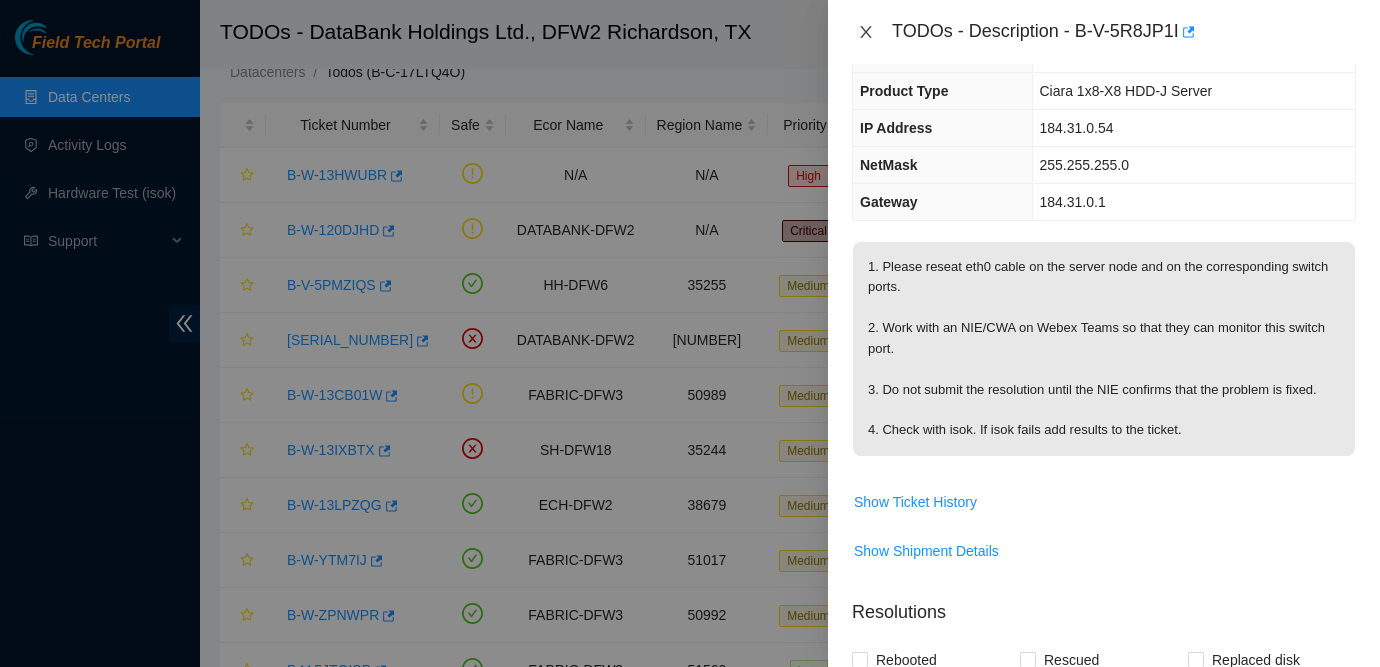 click 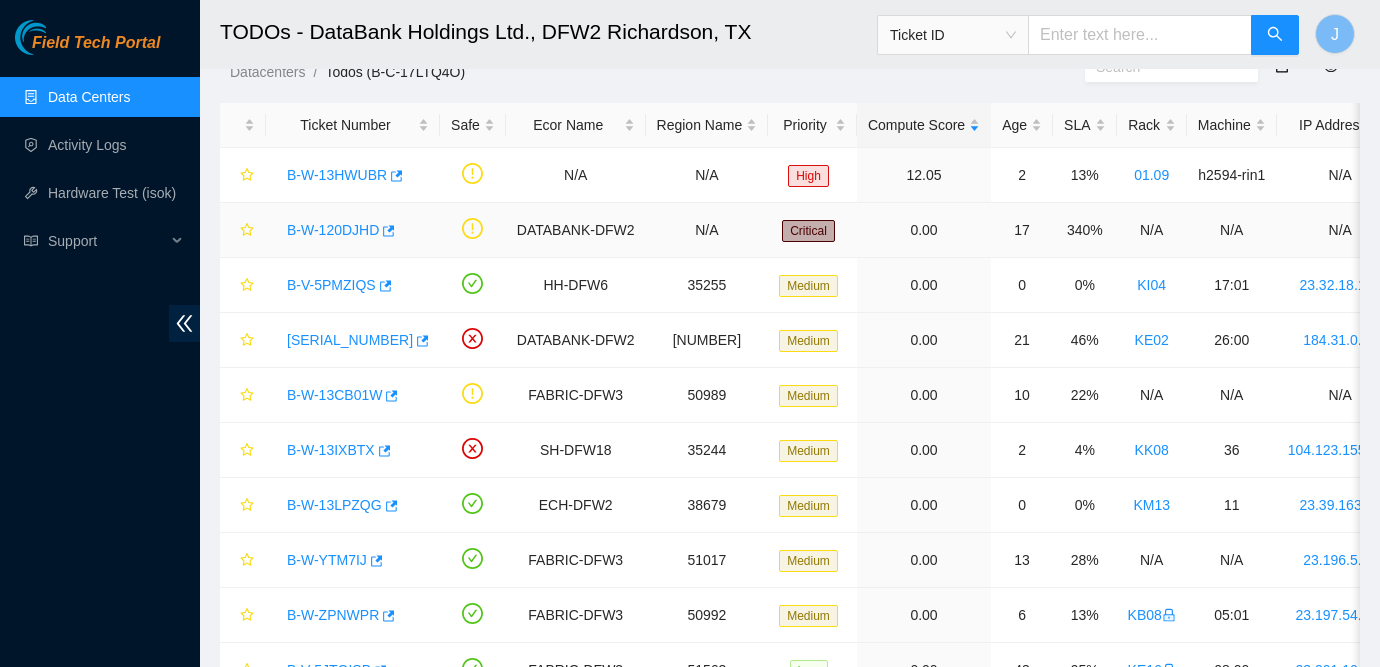 scroll, scrollTop: 171, scrollLeft: 0, axis: vertical 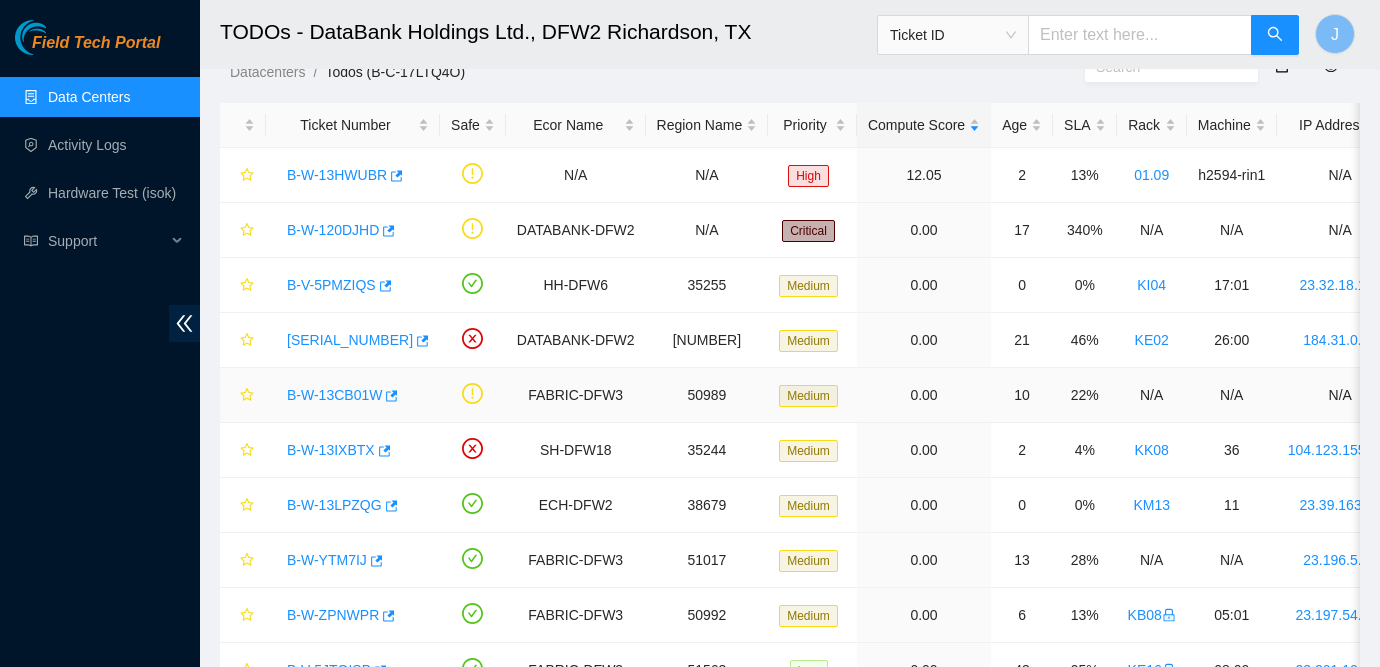 click on "B-W-13CB01W" at bounding box center (334, 395) 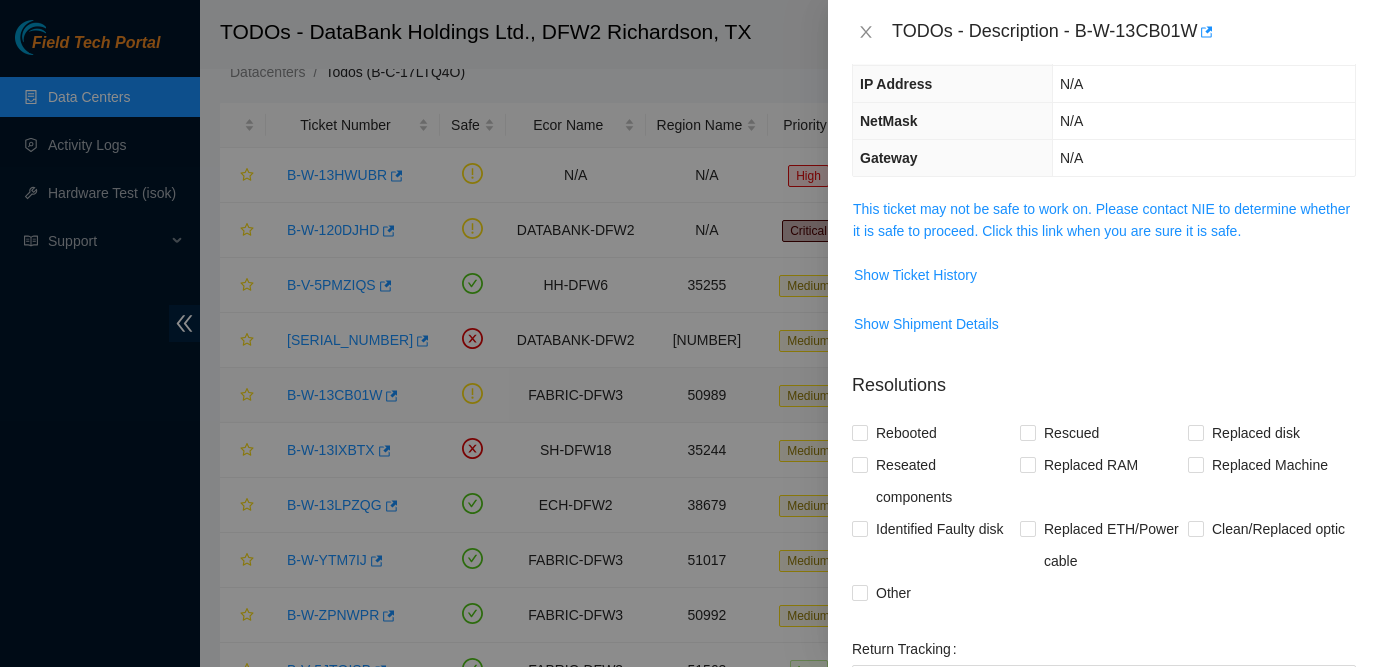 scroll, scrollTop: 127, scrollLeft: 0, axis: vertical 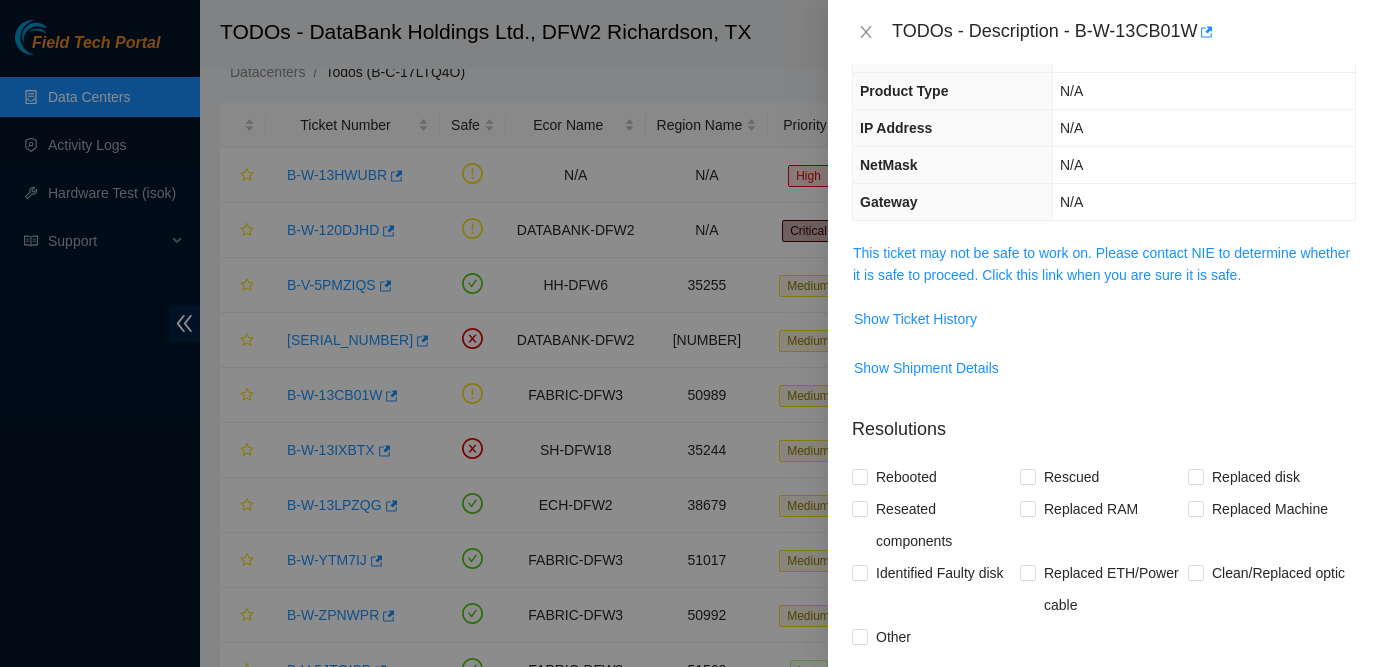 click on "This ticket may not be safe to work on. Please contact NIE to determine whether it is safe to proceed. Click this link when you are sure it is safe." at bounding box center (1104, 264) 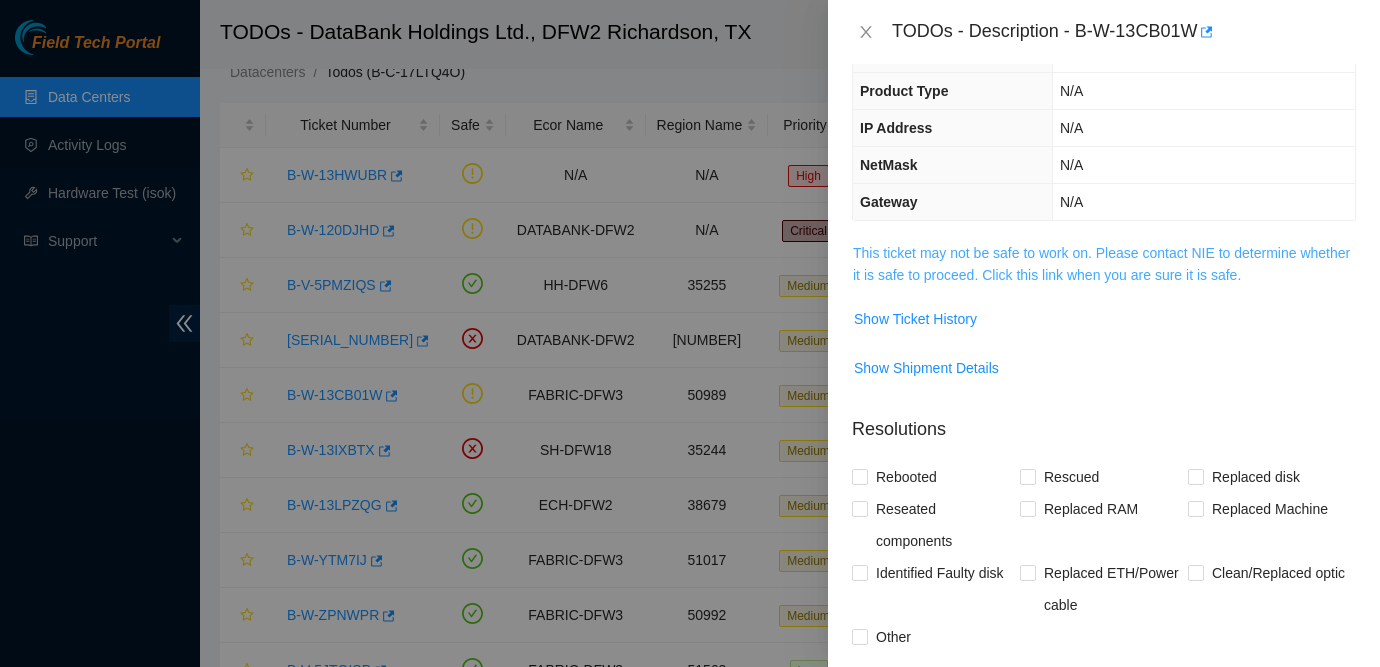 click on "This ticket may not be safe to work on. Please contact NIE to determine whether it is safe to proceed. Click this link when you are sure it is safe." at bounding box center (1101, 264) 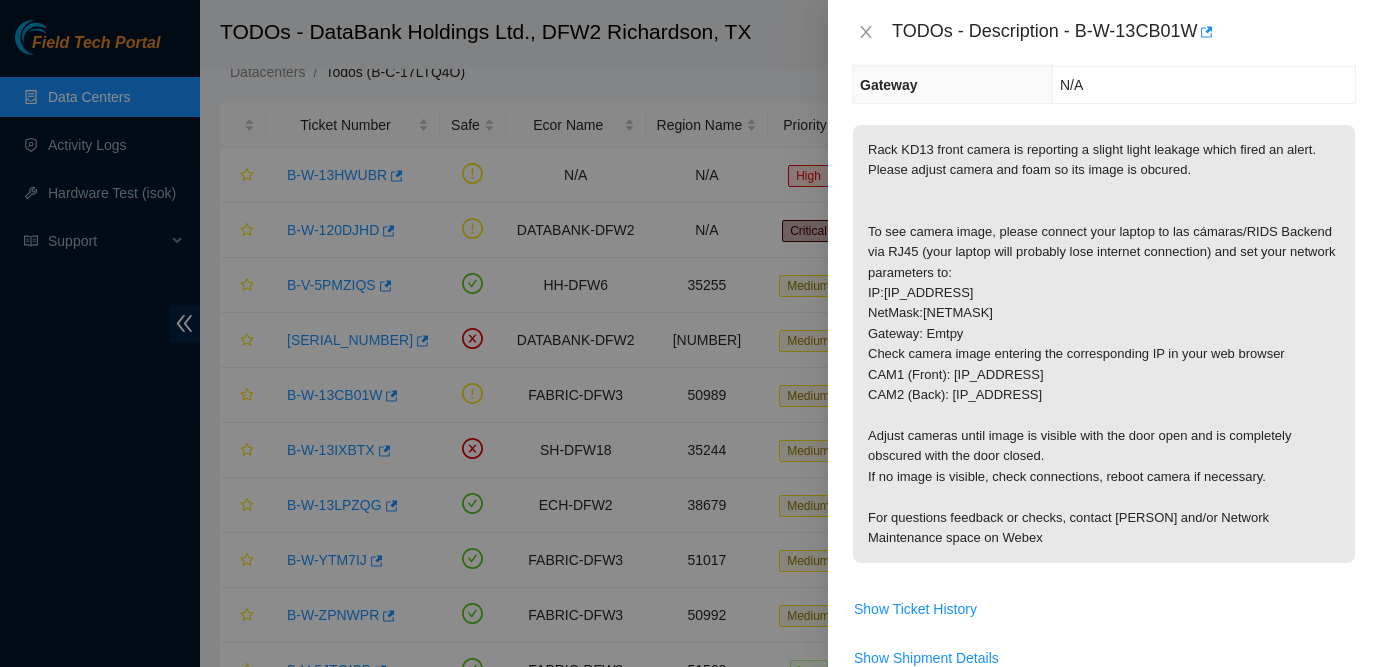 scroll, scrollTop: 260, scrollLeft: 0, axis: vertical 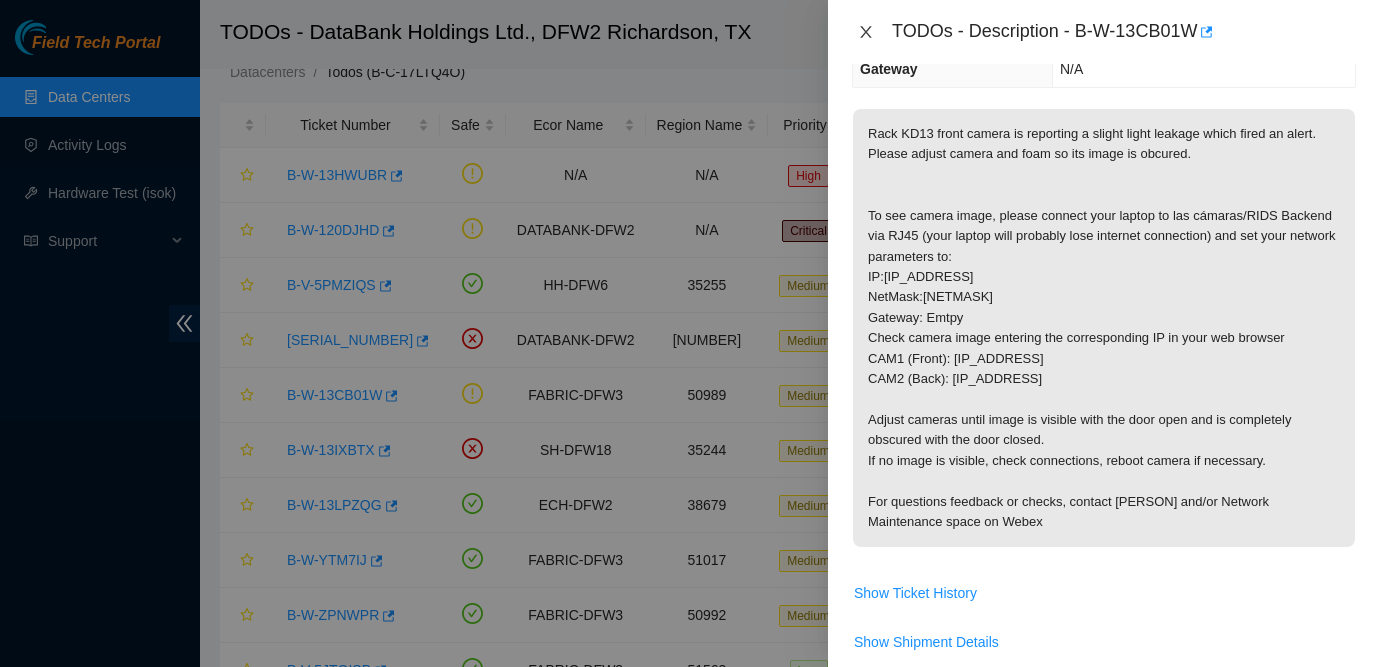 click 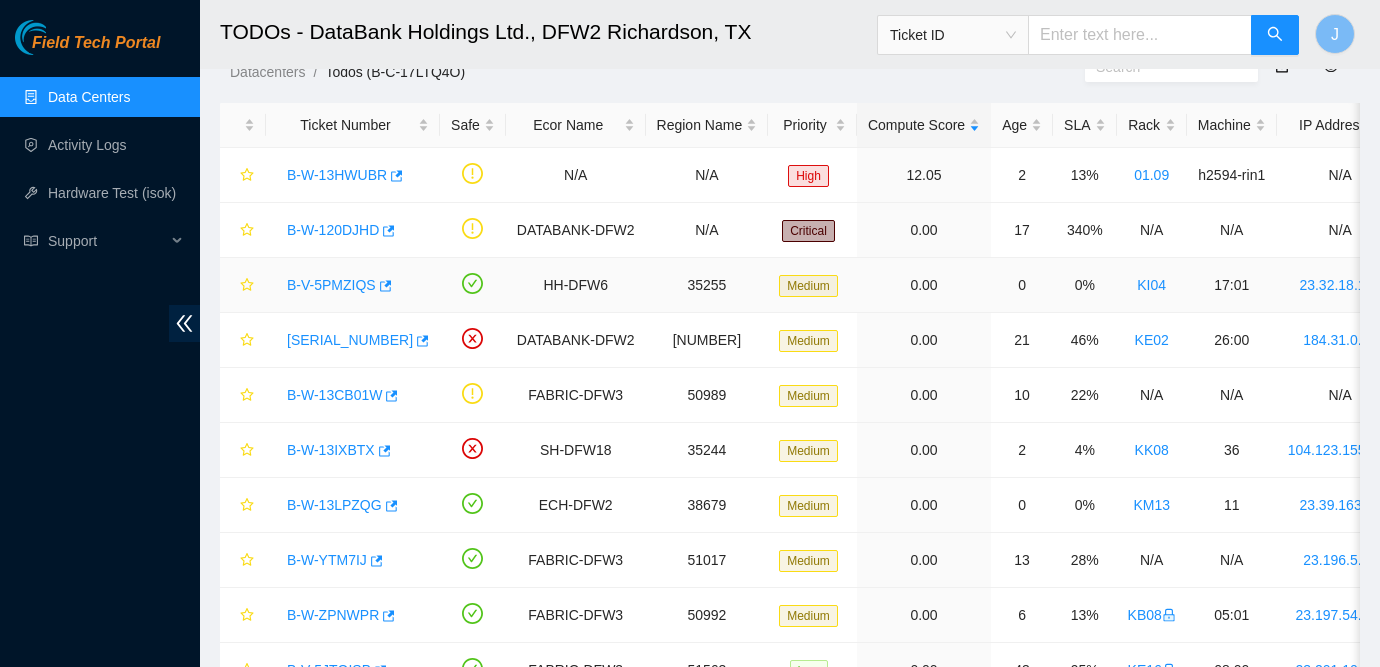 scroll, scrollTop: 326, scrollLeft: 0, axis: vertical 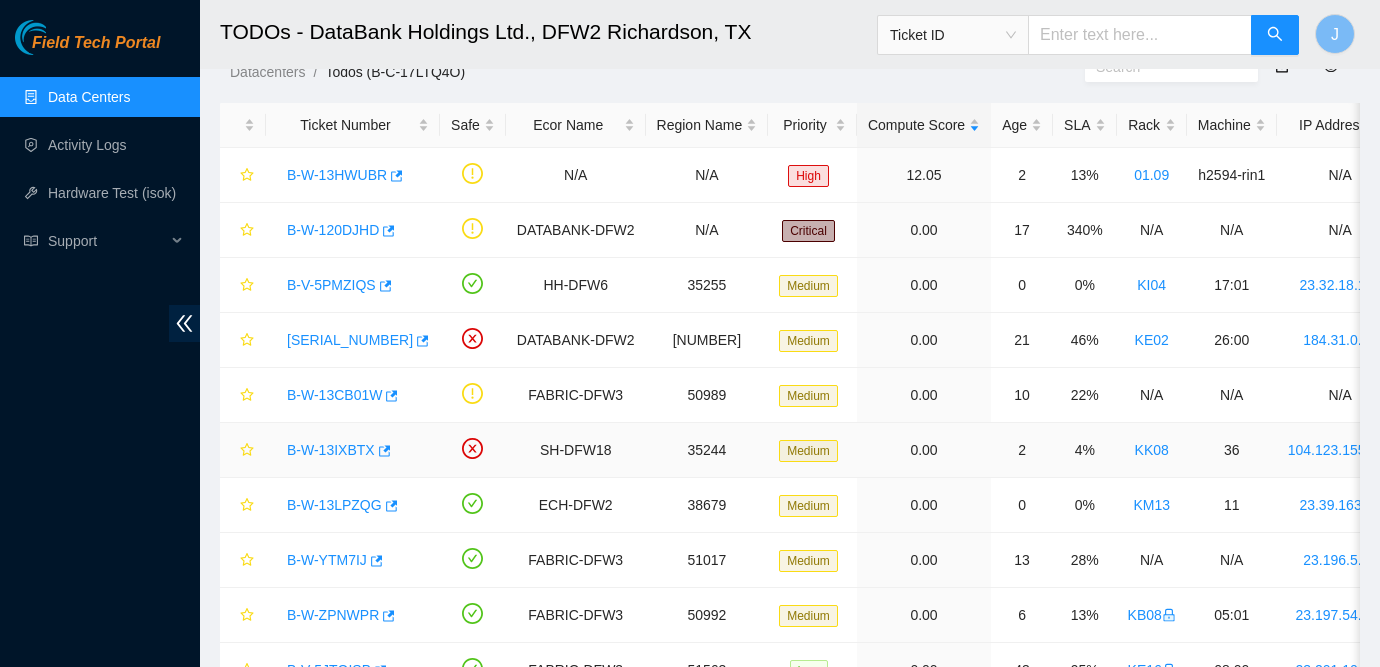 click on "B-W-13IXBTX" at bounding box center (331, 450) 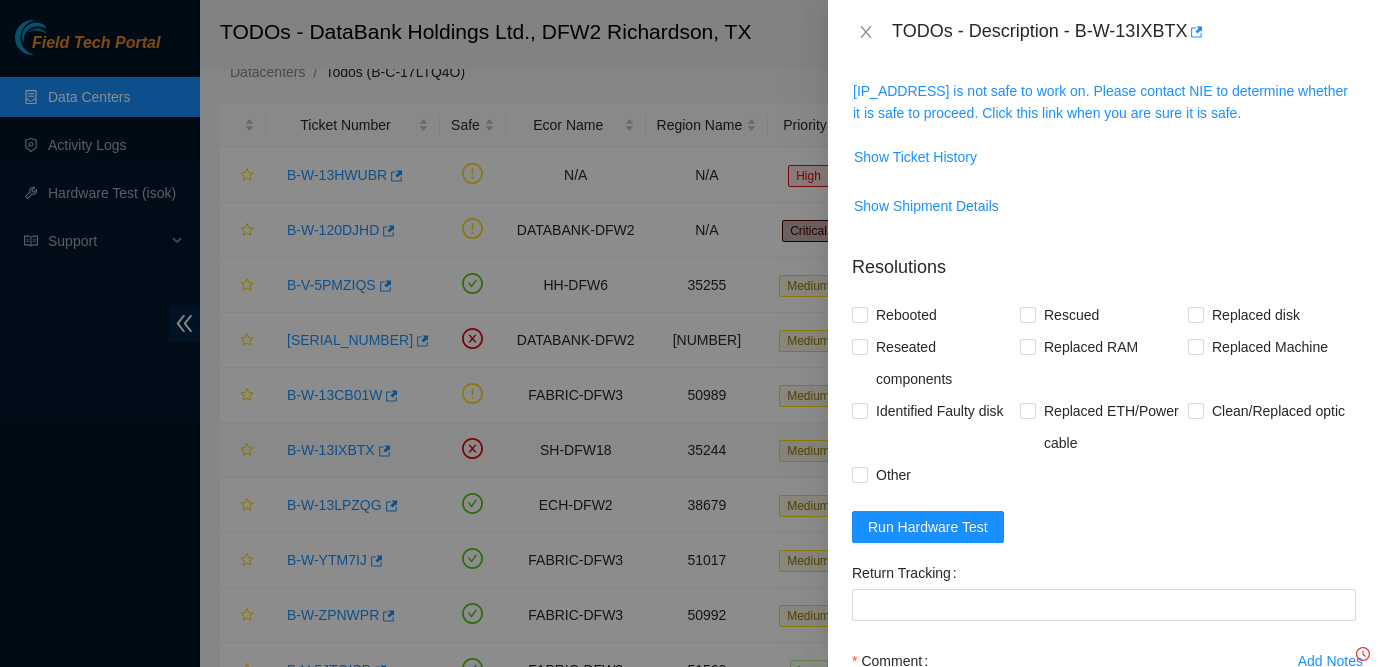 scroll, scrollTop: 260, scrollLeft: 0, axis: vertical 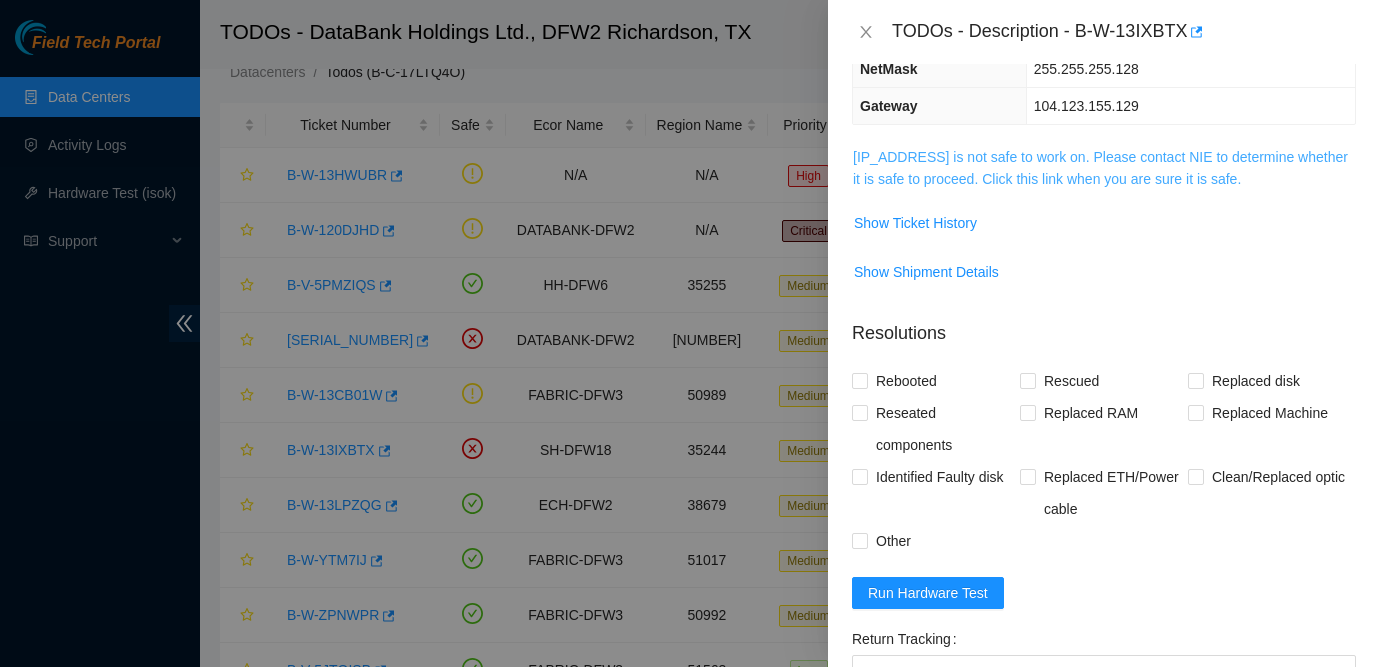 click on "104.123.155.175 is not safe to work on. Please contact NIE to determine whether it is safe to proceed. Click this link when you are sure it is safe." at bounding box center [1100, 168] 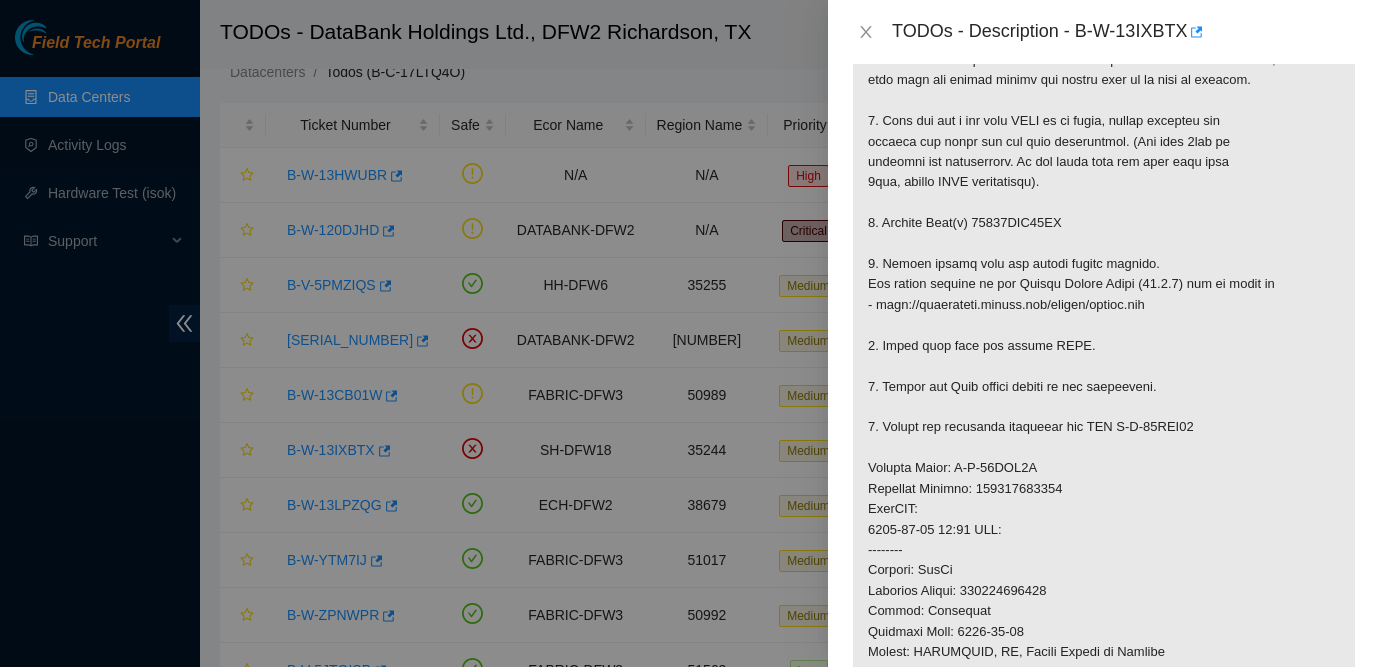 scroll, scrollTop: 420, scrollLeft: 0, axis: vertical 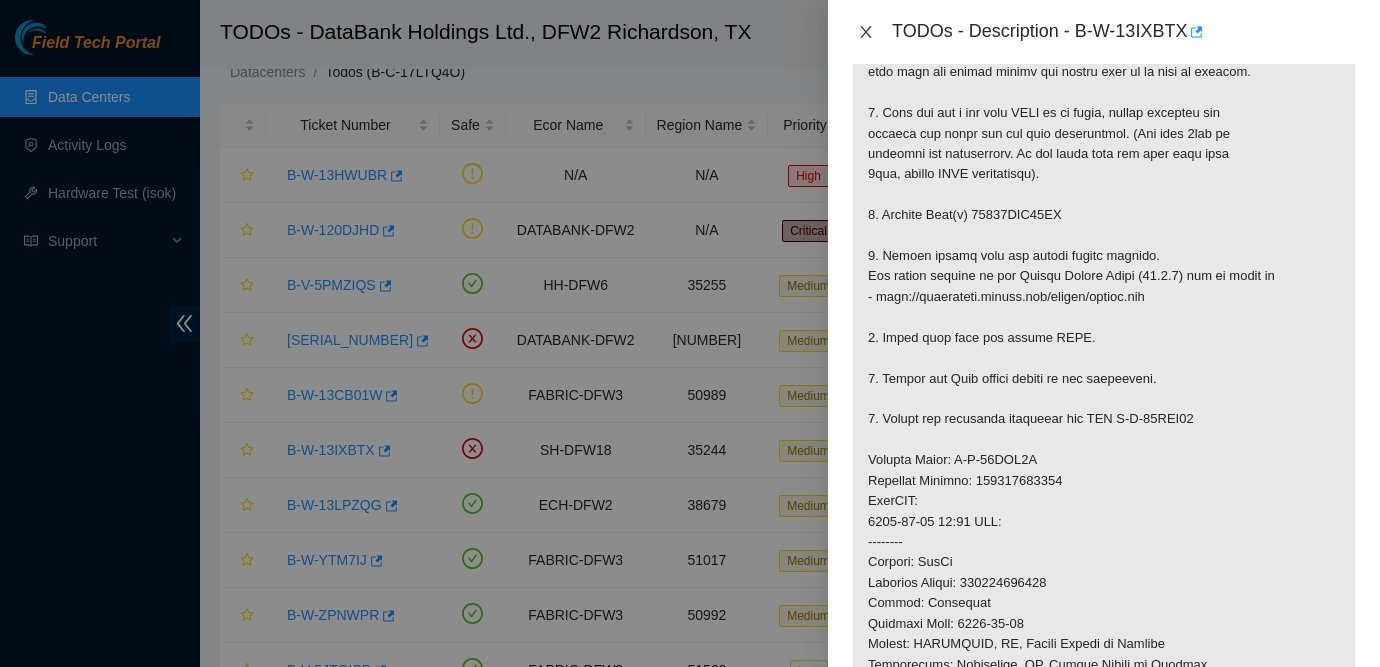 click 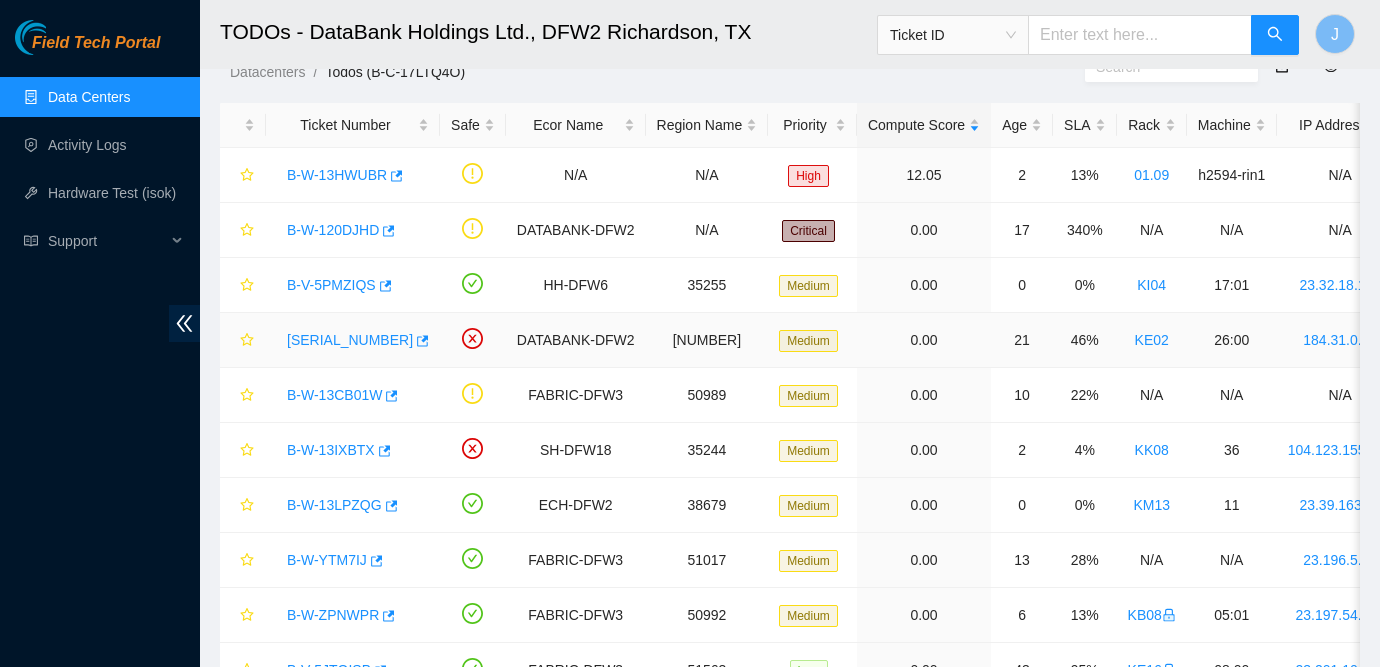 scroll, scrollTop: 486, scrollLeft: 0, axis: vertical 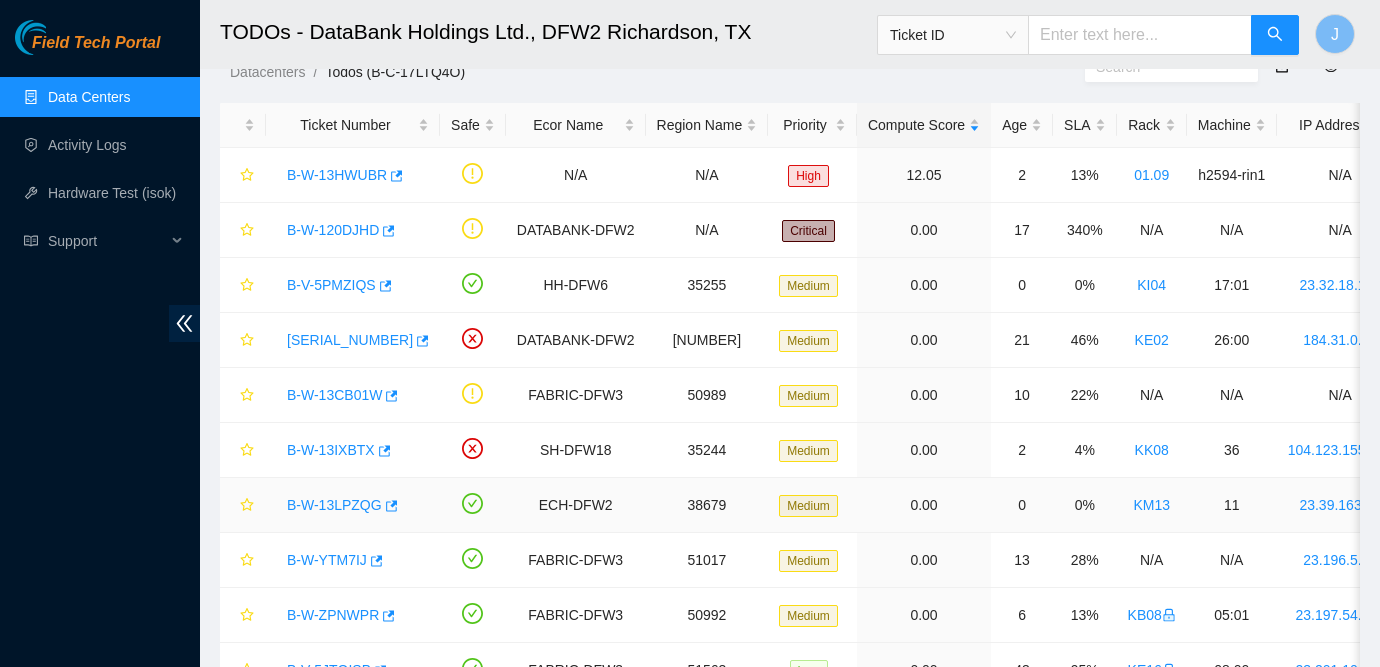 click on "B-W-13LPZQG" at bounding box center [334, 505] 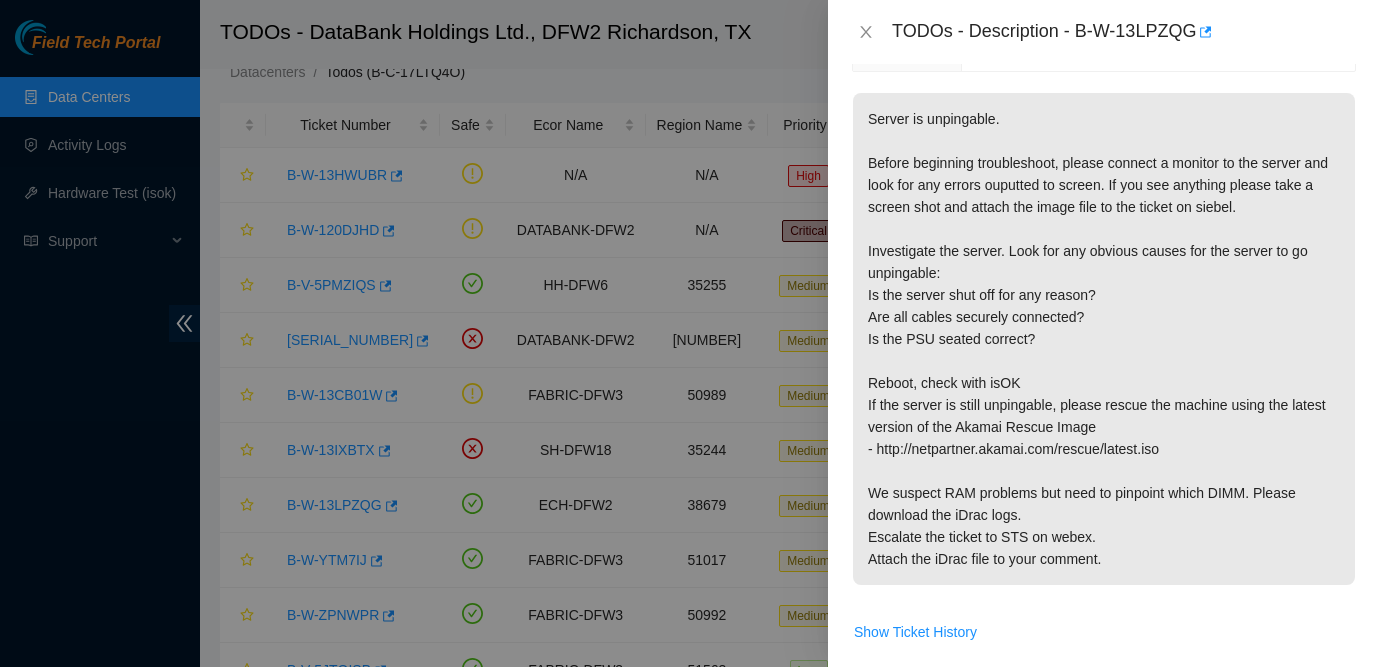 scroll, scrollTop: 330, scrollLeft: 0, axis: vertical 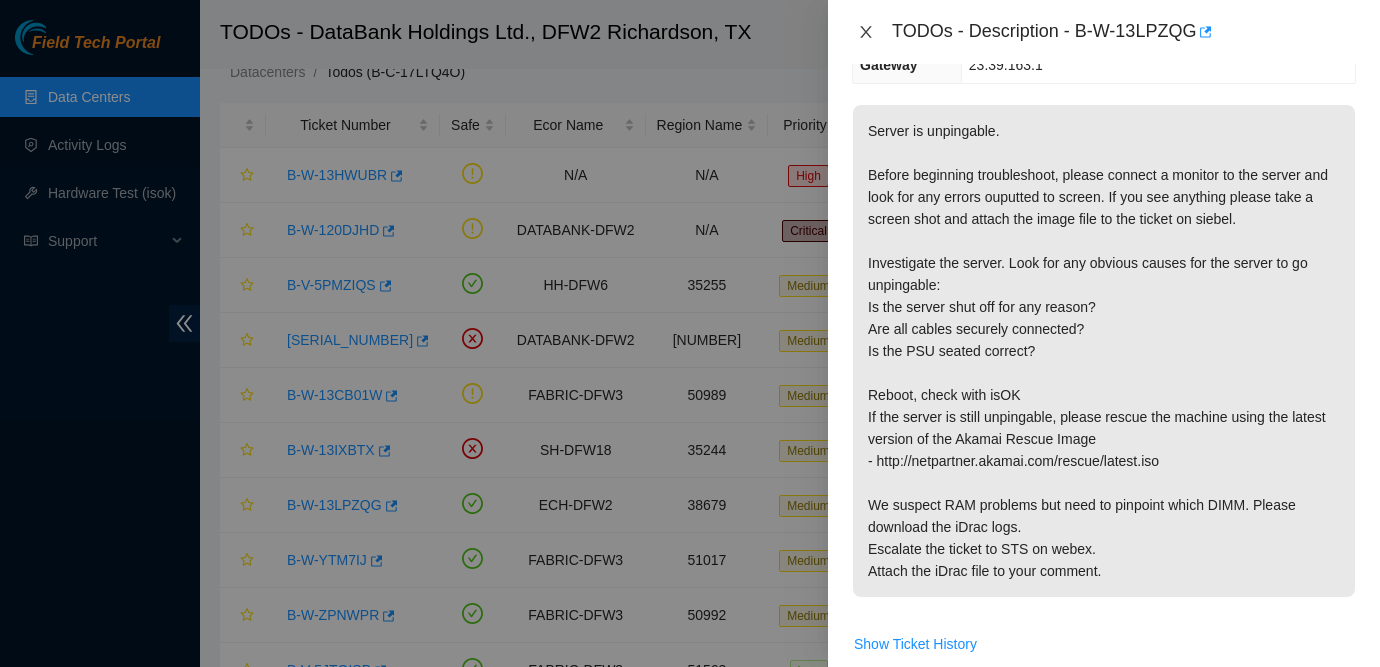 click 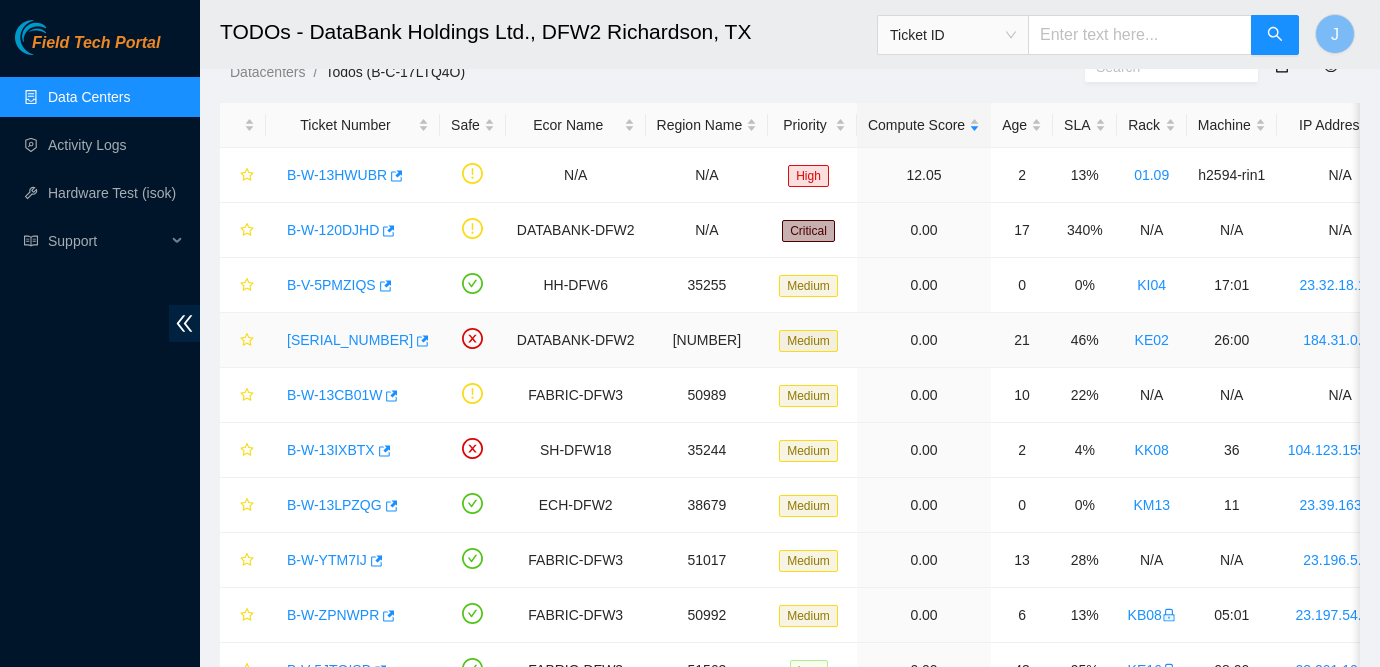 scroll, scrollTop: 330, scrollLeft: 0, axis: vertical 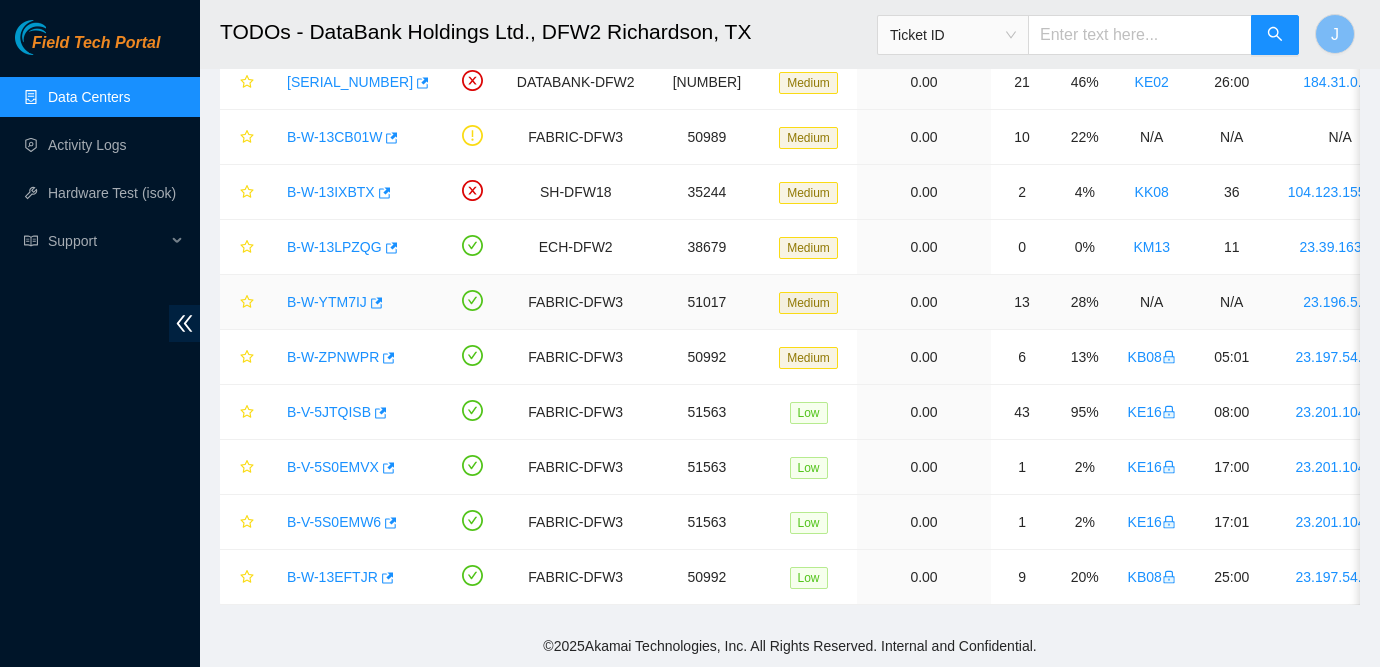 click on "B-W-YTM7IJ" at bounding box center [327, 302] 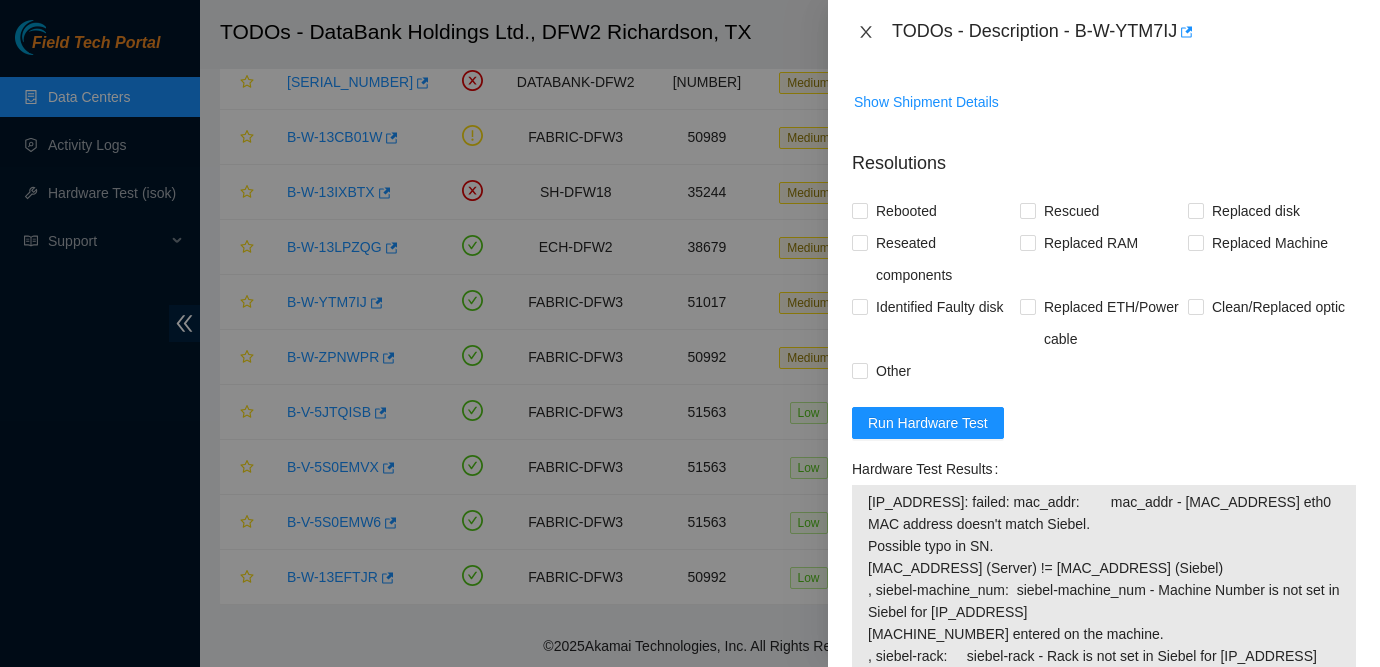click 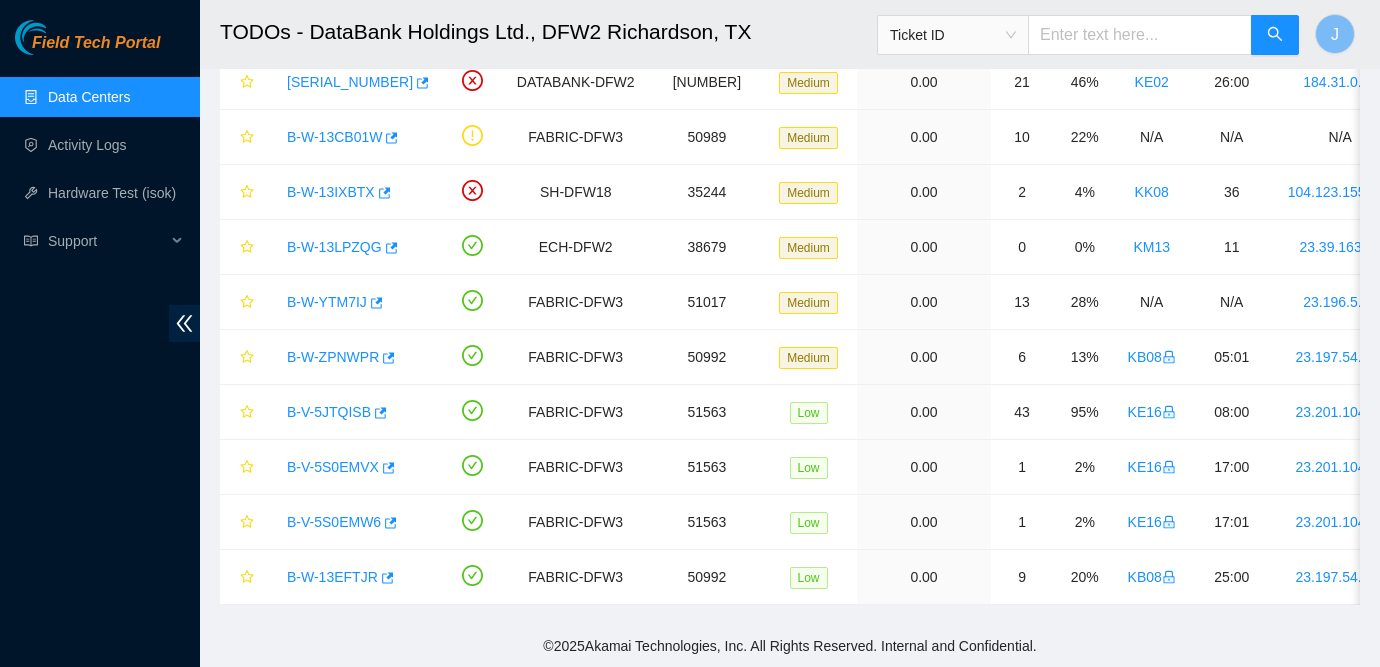 scroll, scrollTop: 437, scrollLeft: 0, axis: vertical 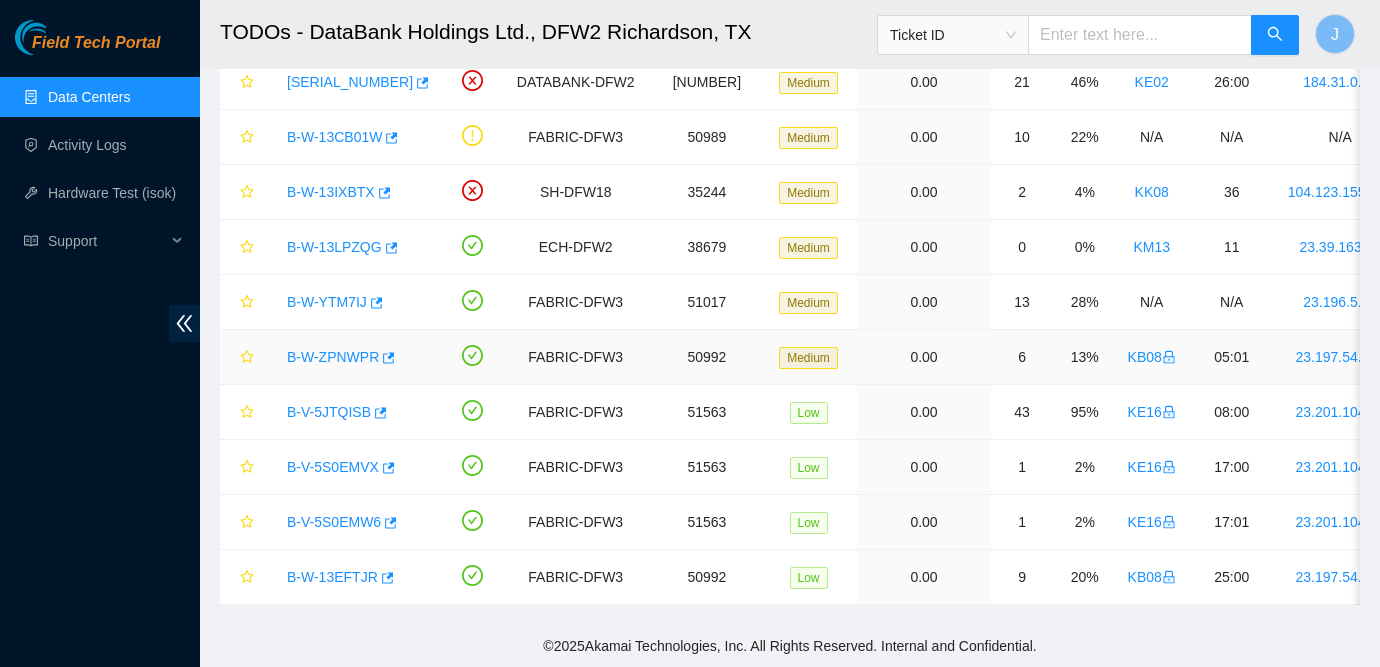 click on "B-W-ZPNWPR" at bounding box center (333, 357) 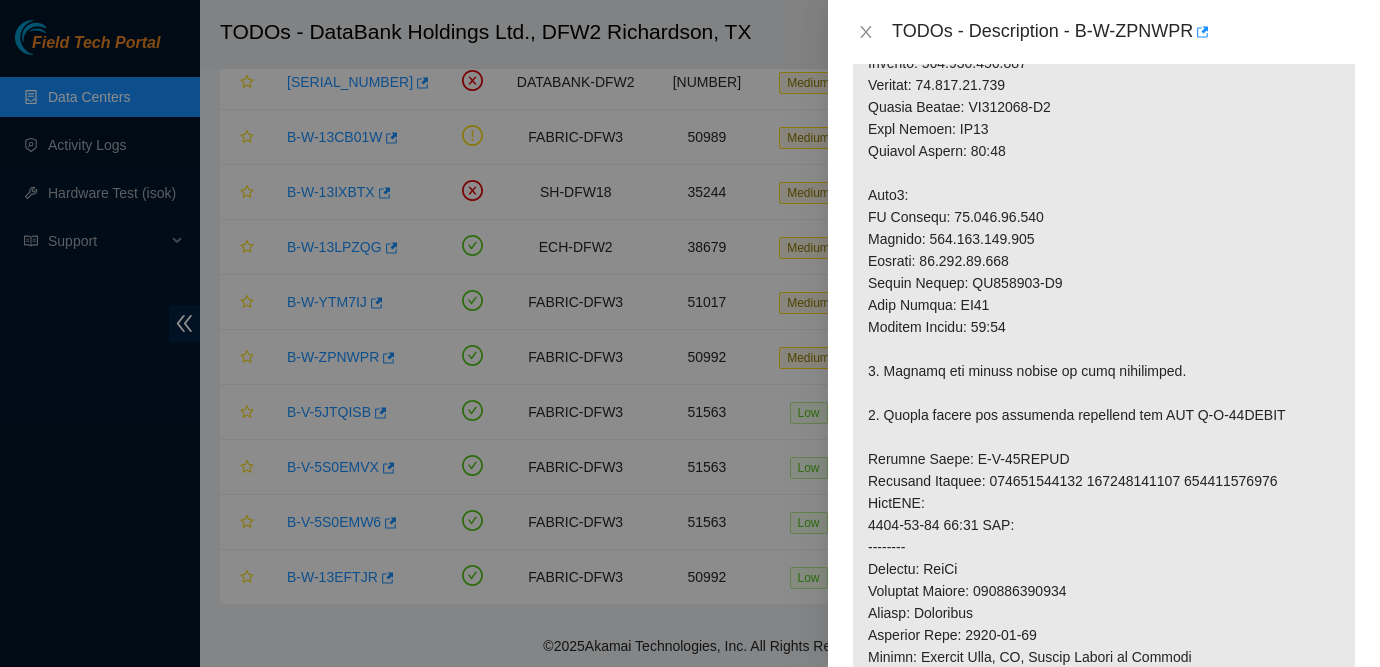 scroll, scrollTop: 792, scrollLeft: 0, axis: vertical 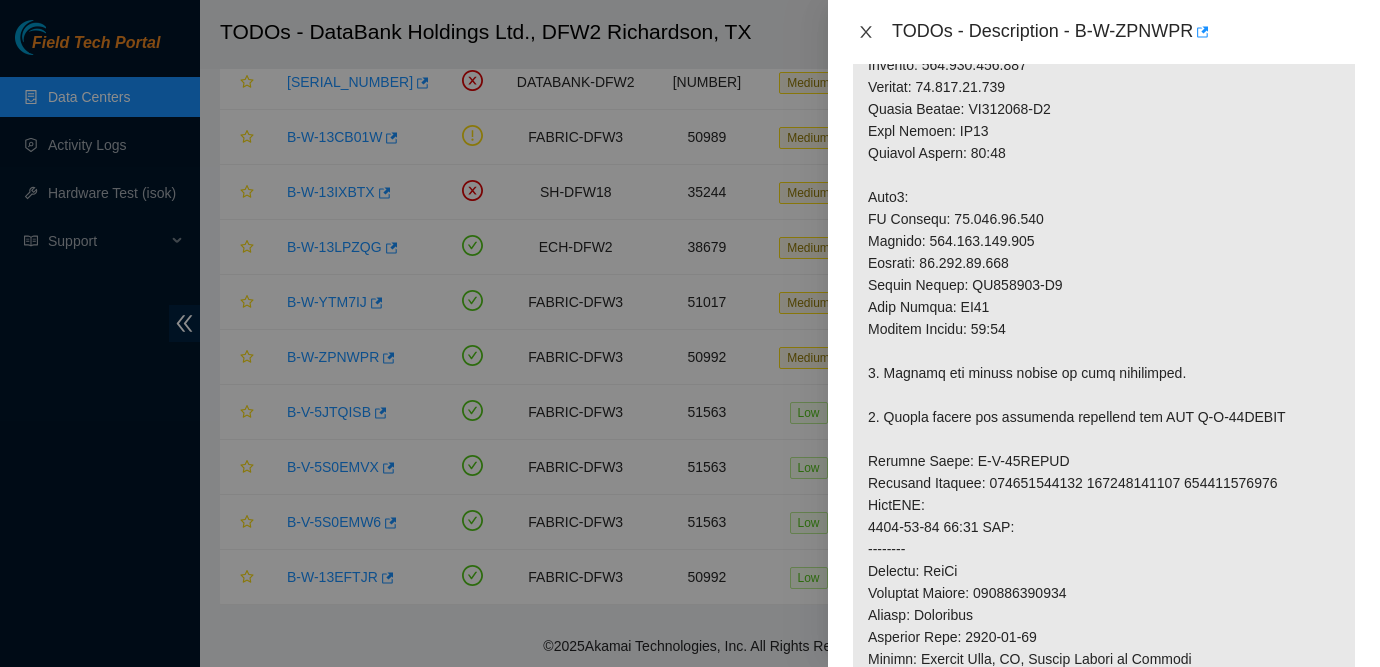 click 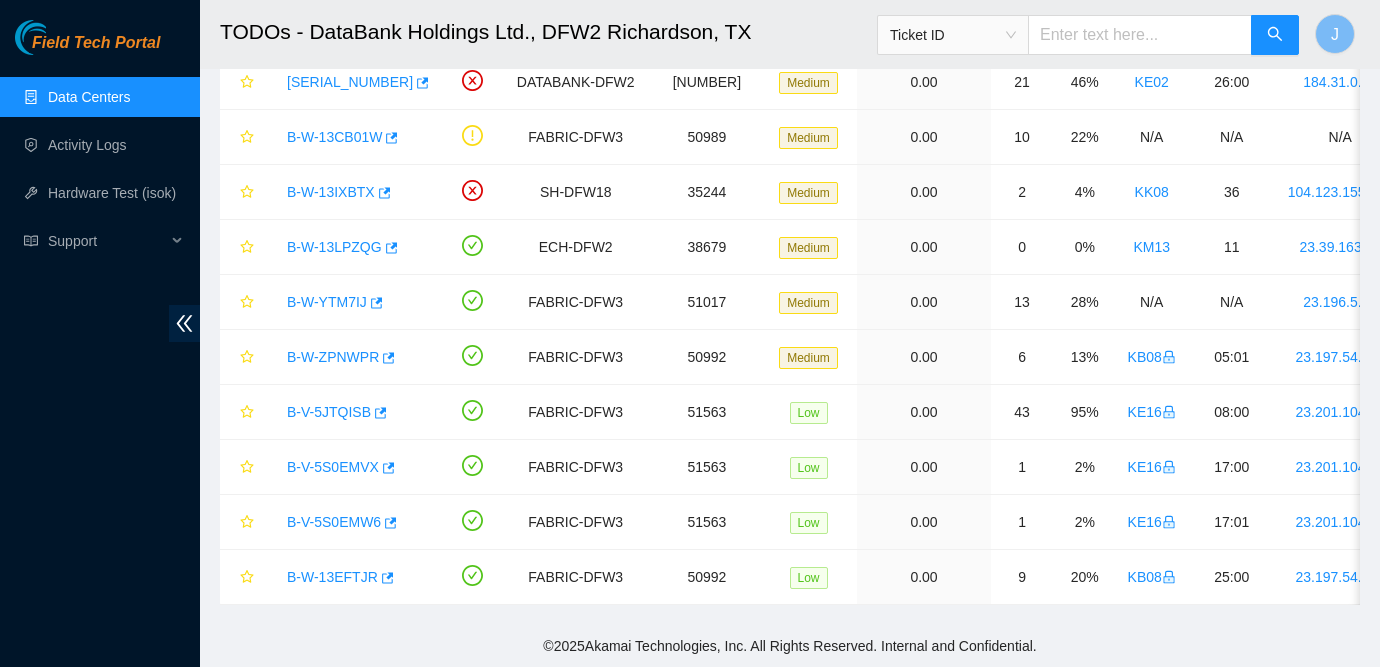 scroll, scrollTop: 623, scrollLeft: 0, axis: vertical 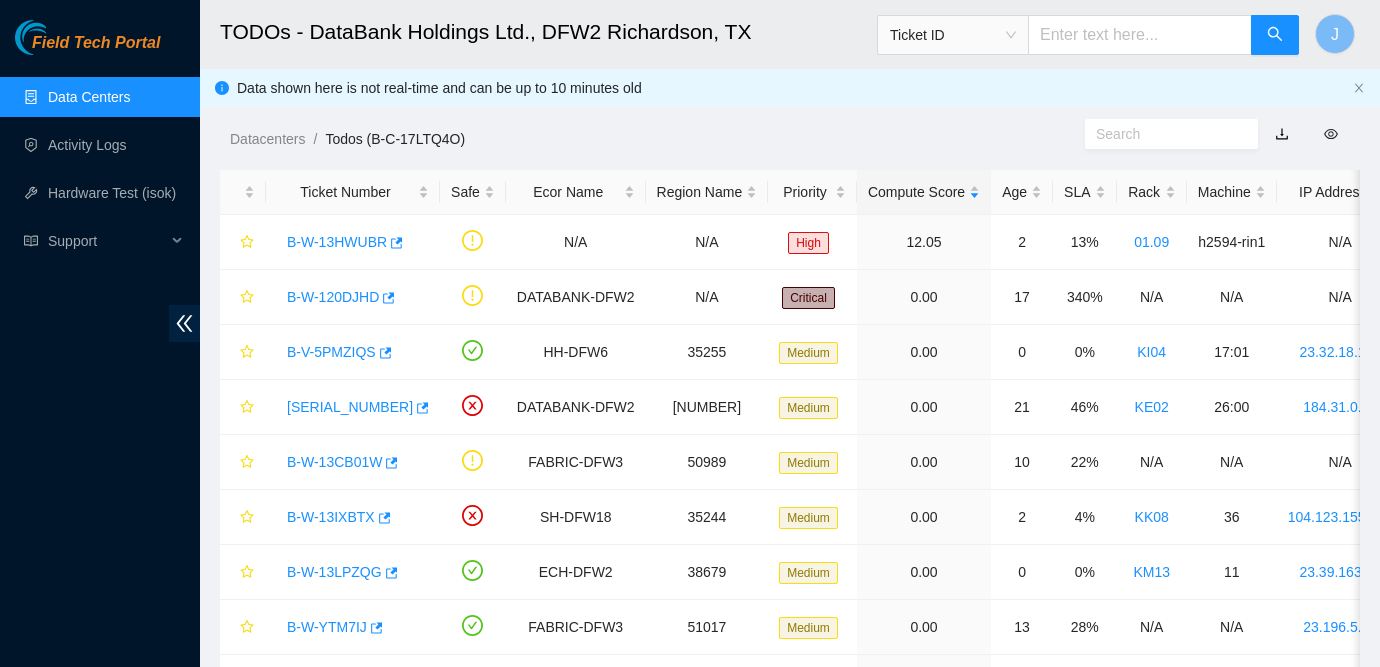 click on "Field Tech Portal Data Centers Activity Logs Hardware Test (isok) Support" at bounding box center (100, 343) 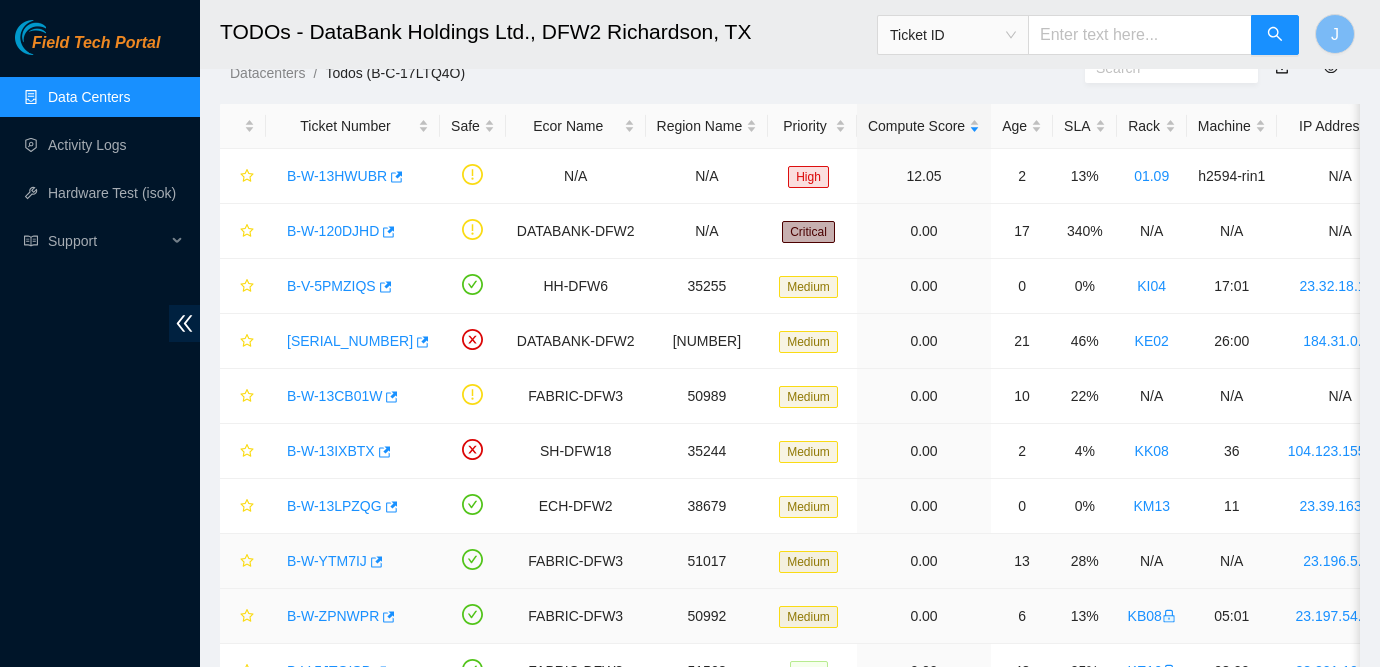 scroll, scrollTop: 0, scrollLeft: 0, axis: both 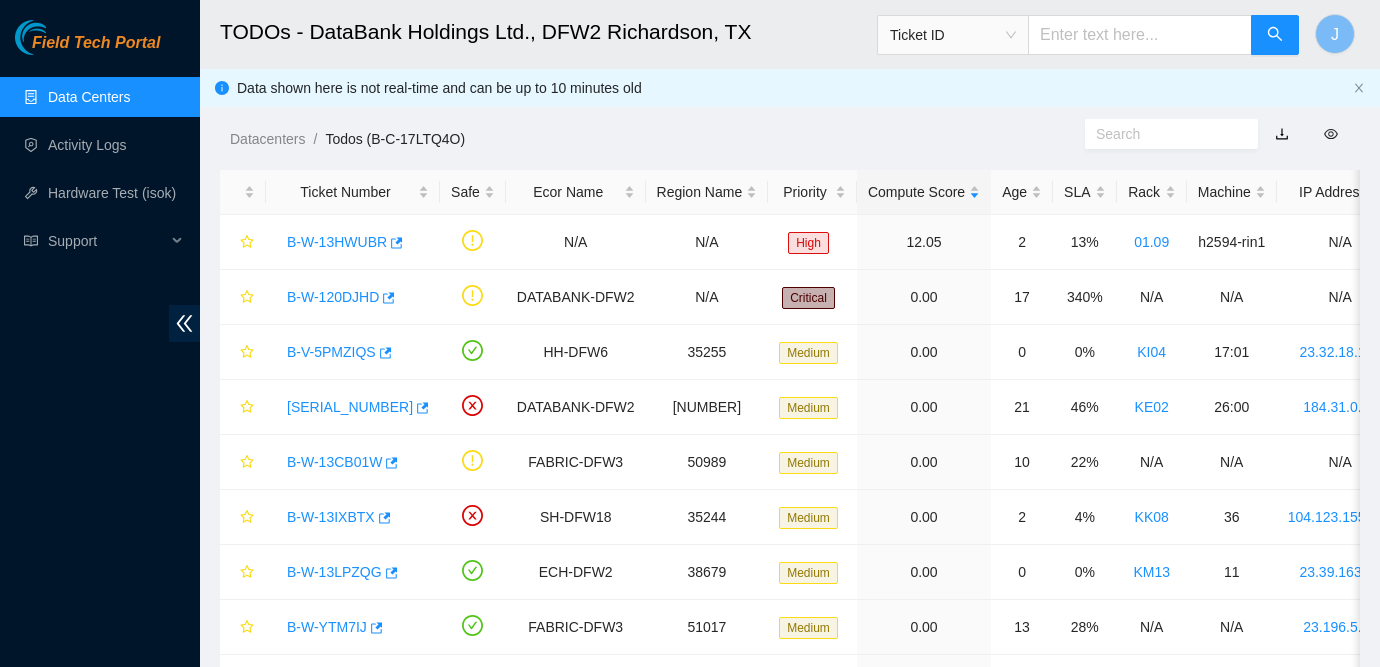 click on "Field Tech Portal Data Centers Activity Logs Hardware Test (isok) Support" at bounding box center [100, 343] 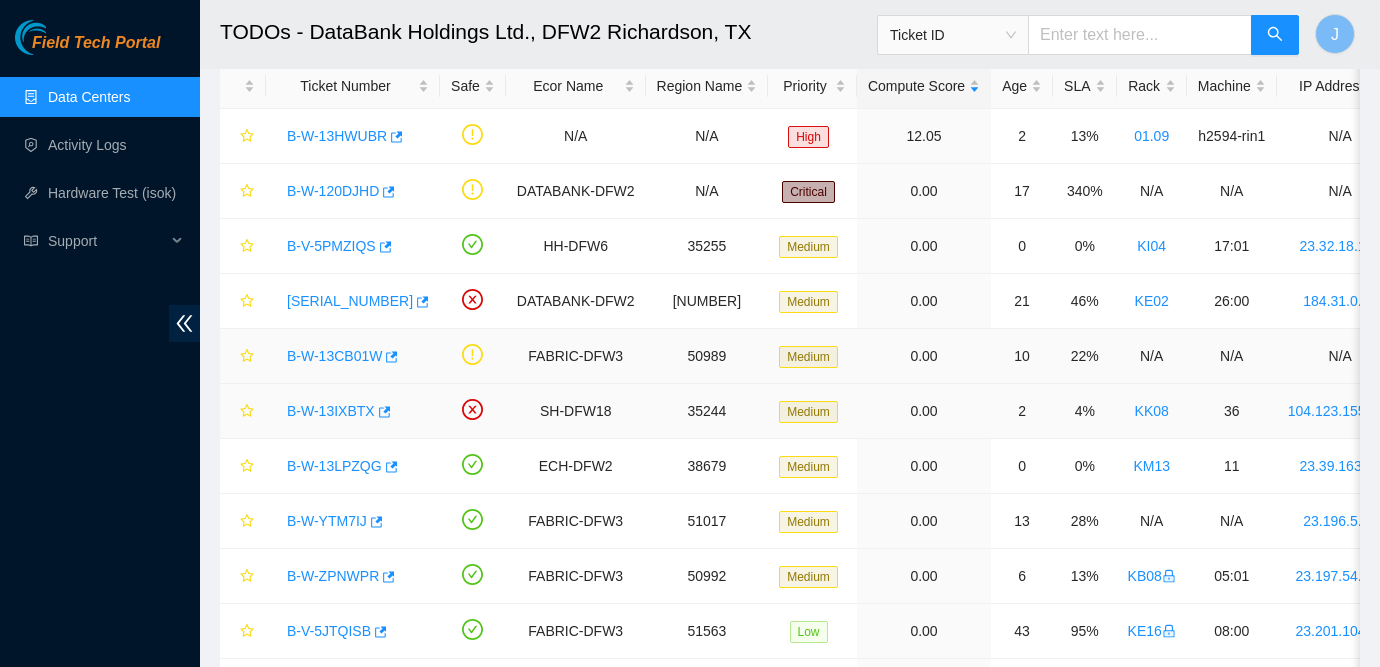 scroll, scrollTop: 117, scrollLeft: 0, axis: vertical 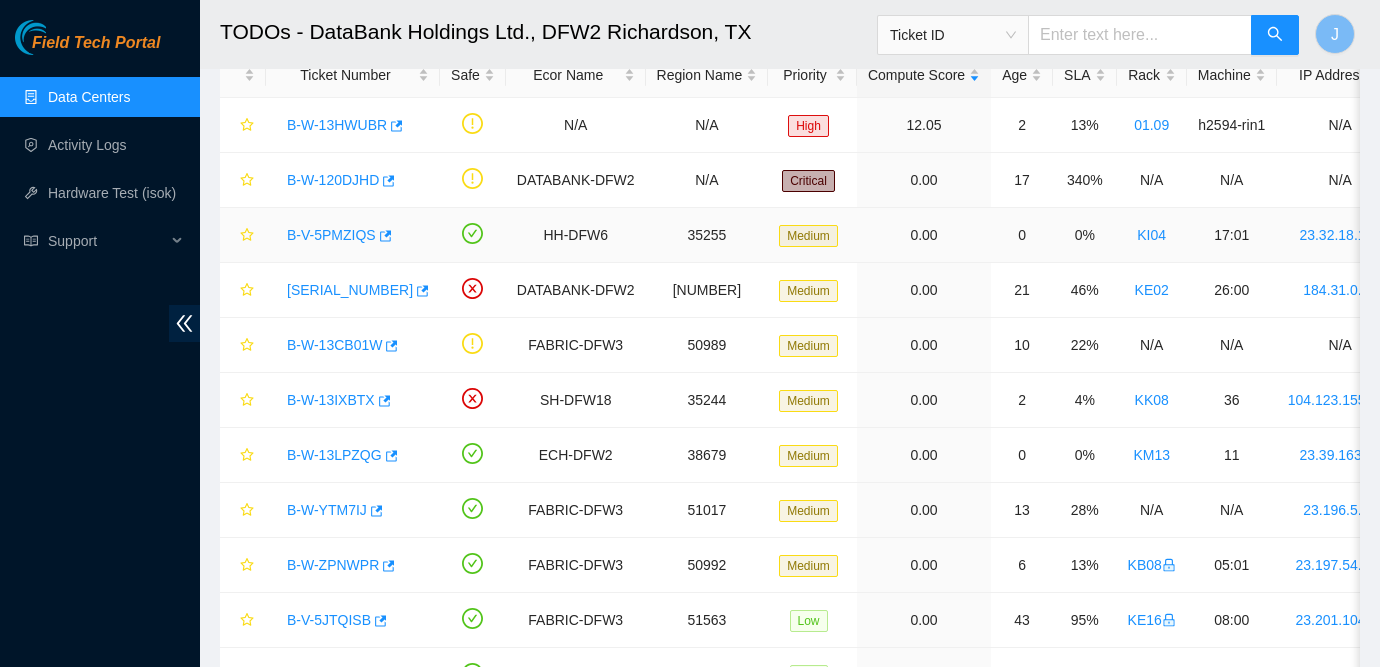 click on "B-V-5PMZIQS" at bounding box center (331, 235) 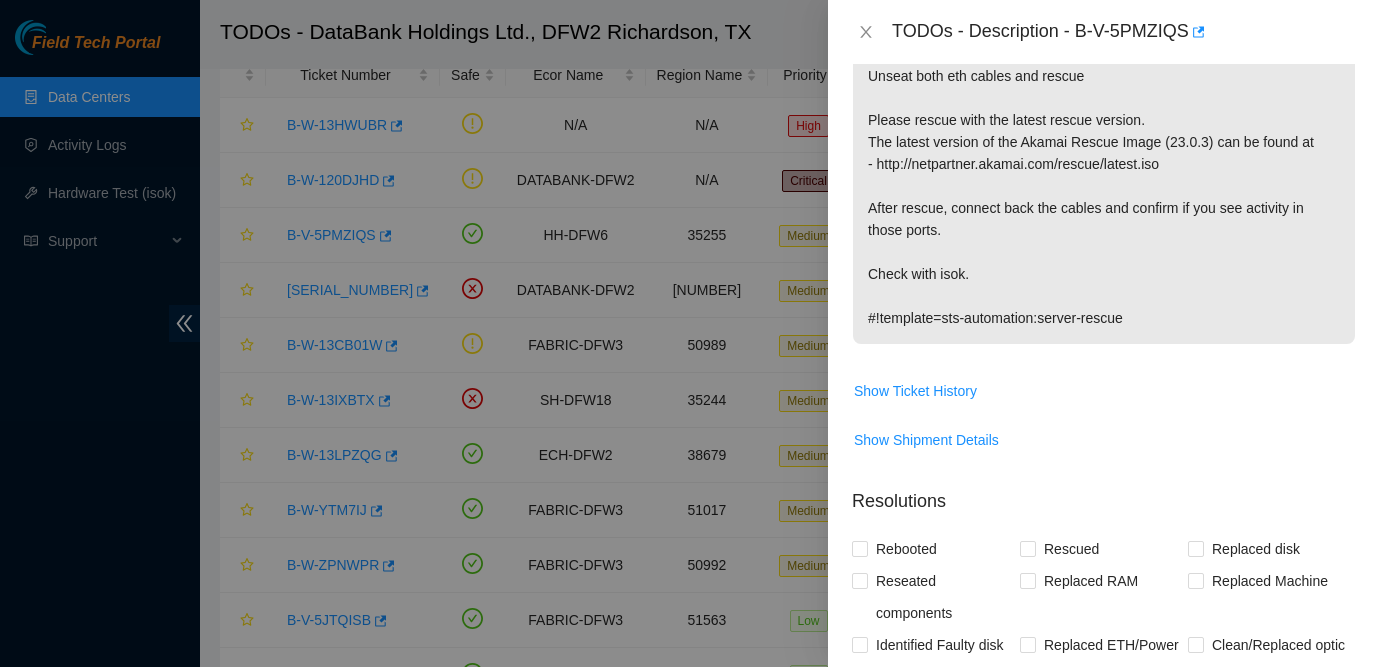 scroll, scrollTop: 603, scrollLeft: 0, axis: vertical 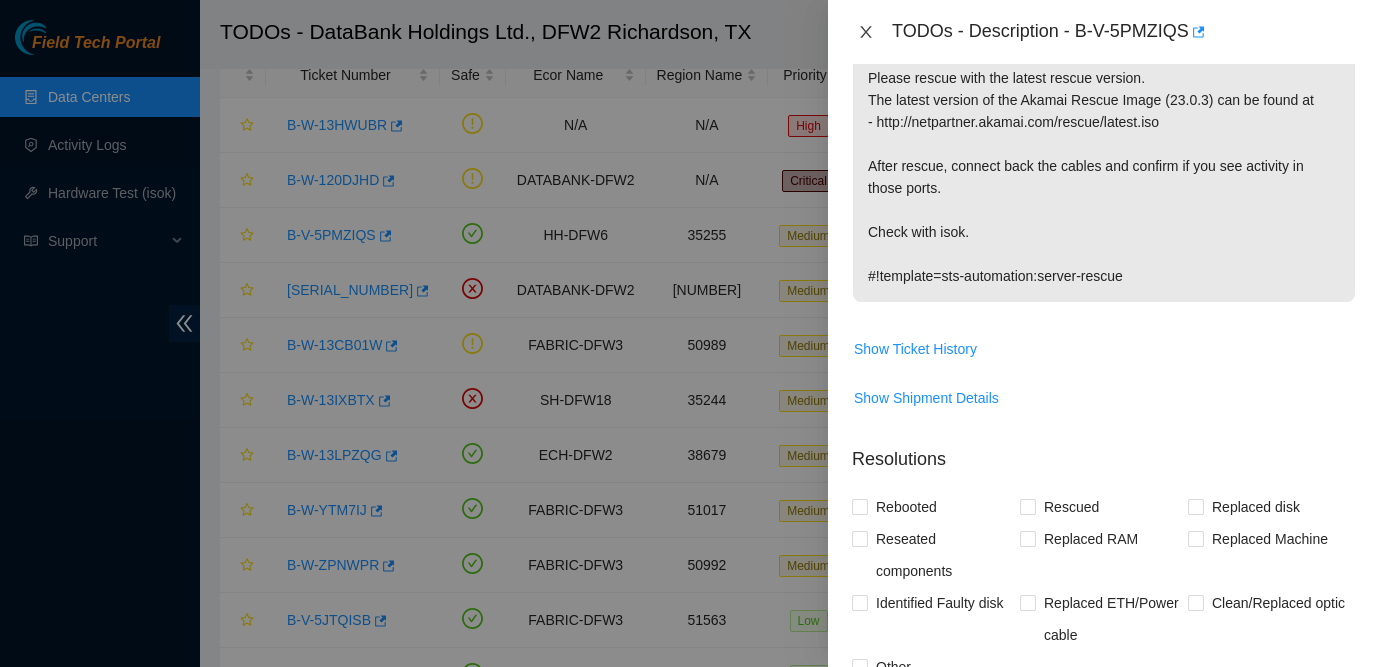 click 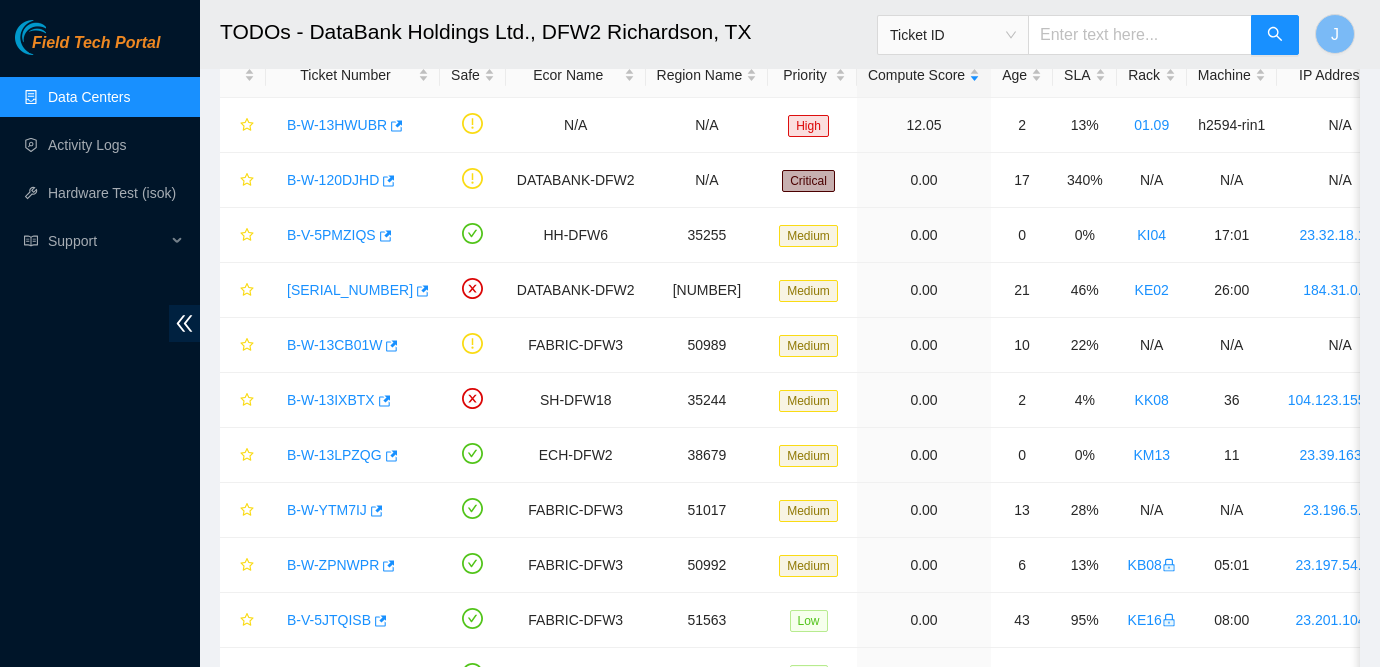 scroll, scrollTop: 623, scrollLeft: 0, axis: vertical 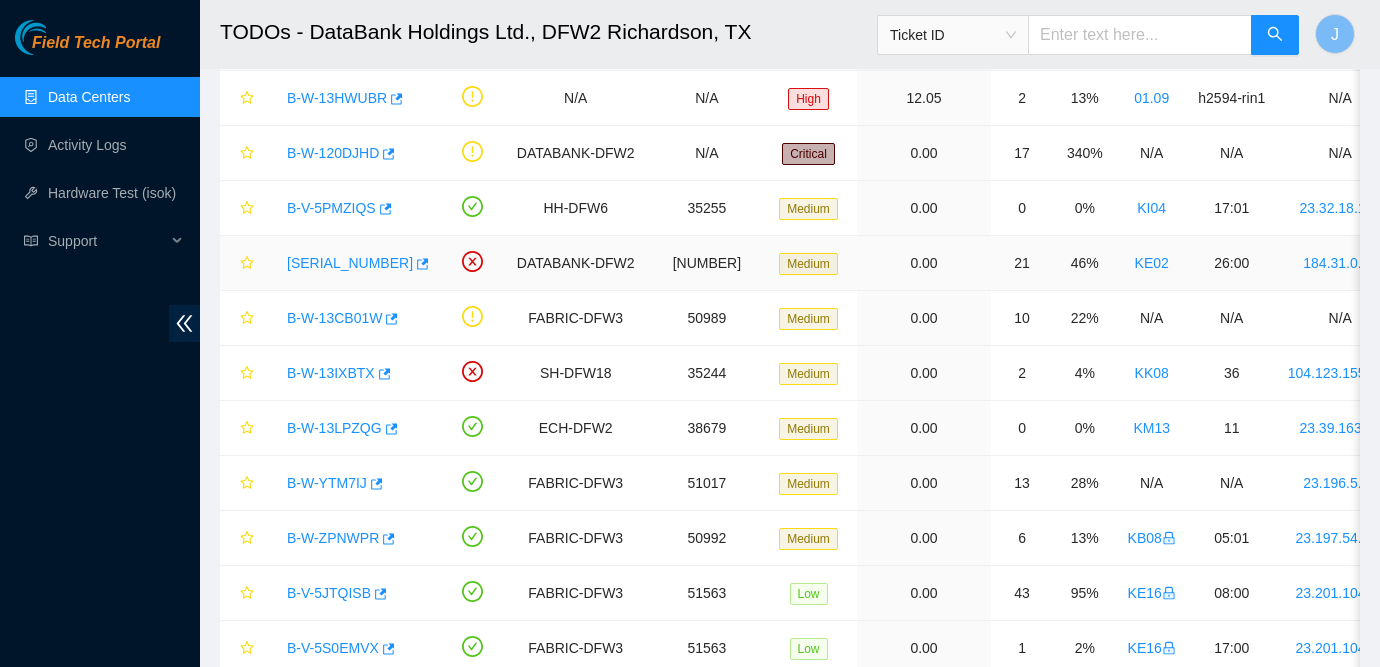 click on "B-V-5R8JP1I" at bounding box center [350, 263] 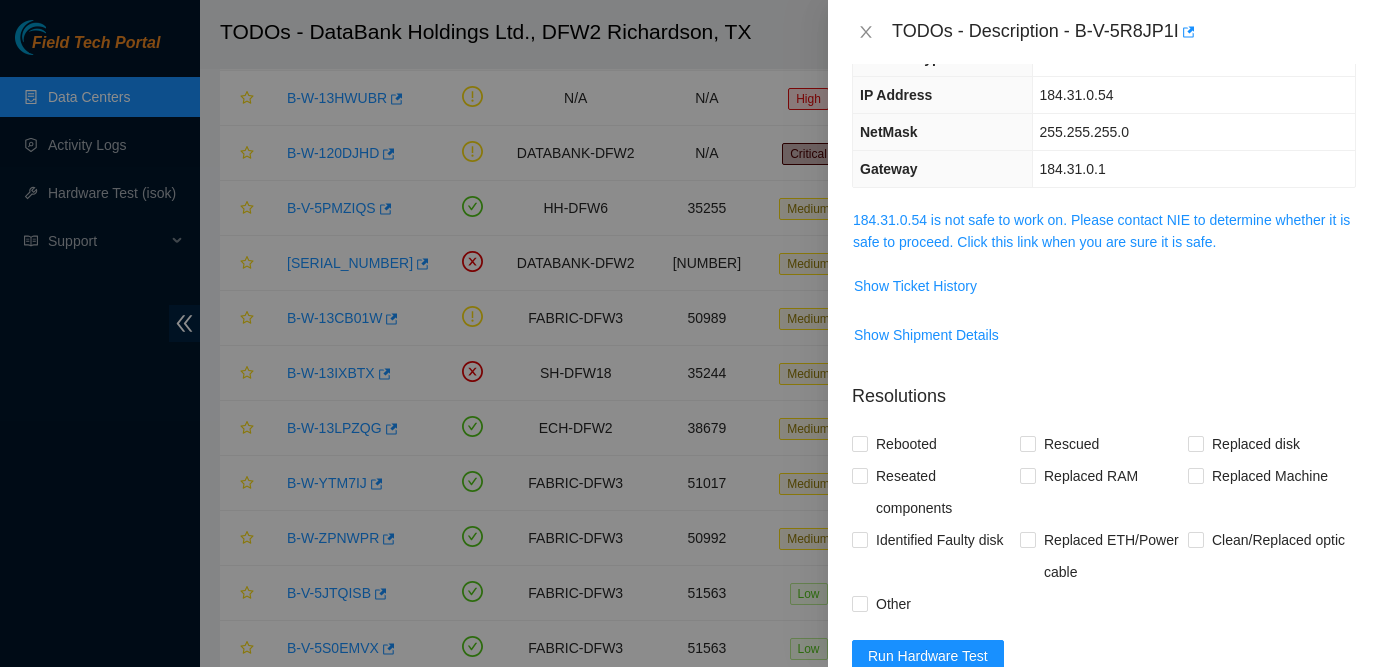 scroll, scrollTop: 0, scrollLeft: 0, axis: both 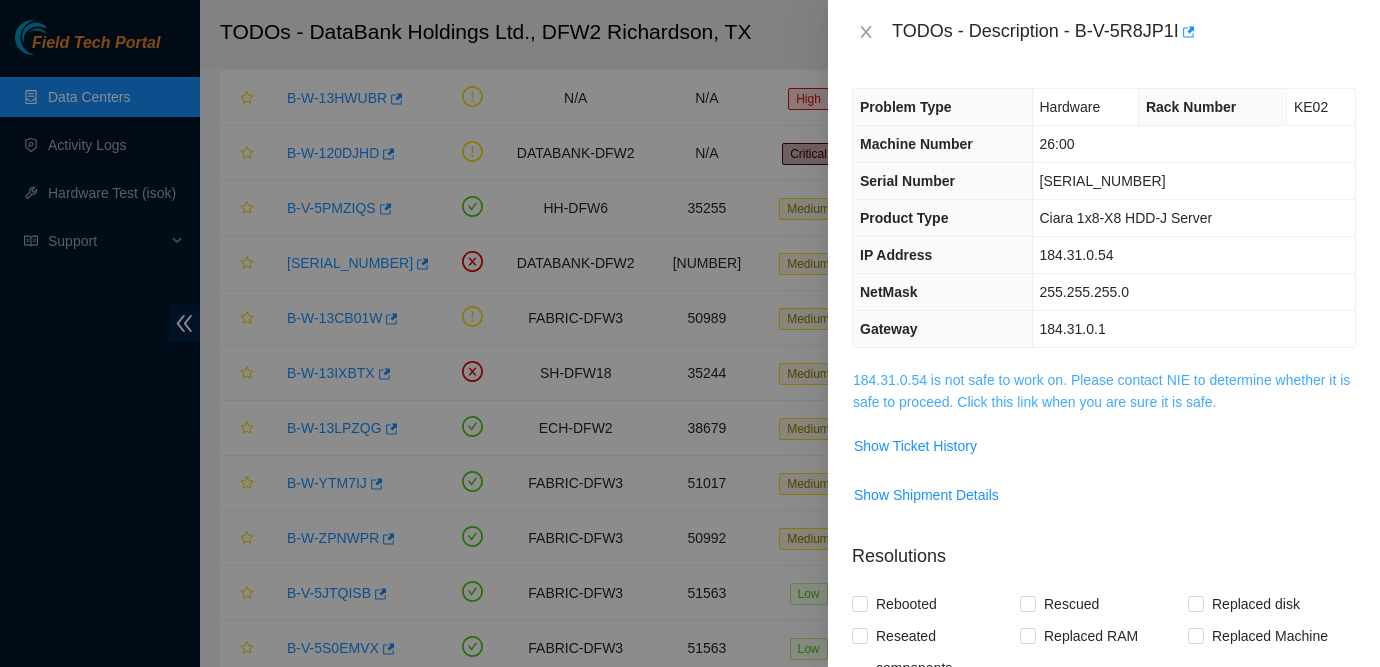 click on "184.31.0.54 is not safe to work on. Please contact NIE to determine whether it is safe to proceed. Click this link when you are sure it is safe." at bounding box center [1101, 391] 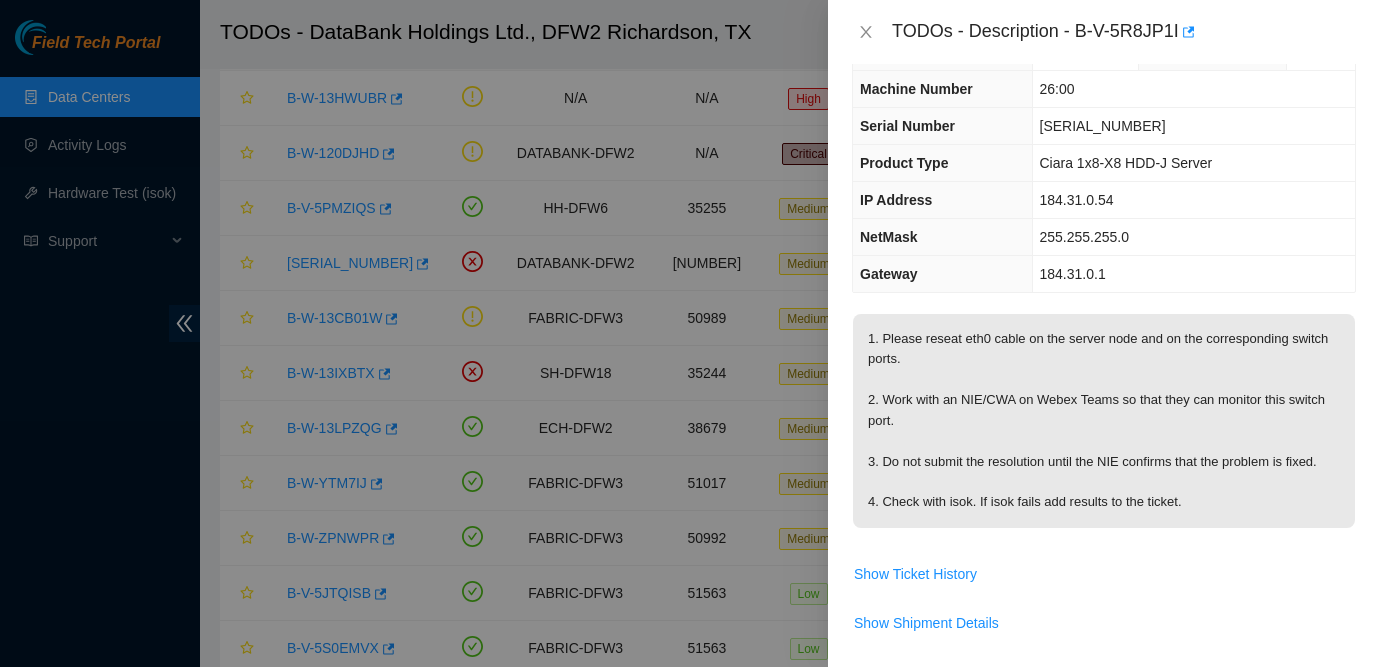 scroll, scrollTop: 47, scrollLeft: 0, axis: vertical 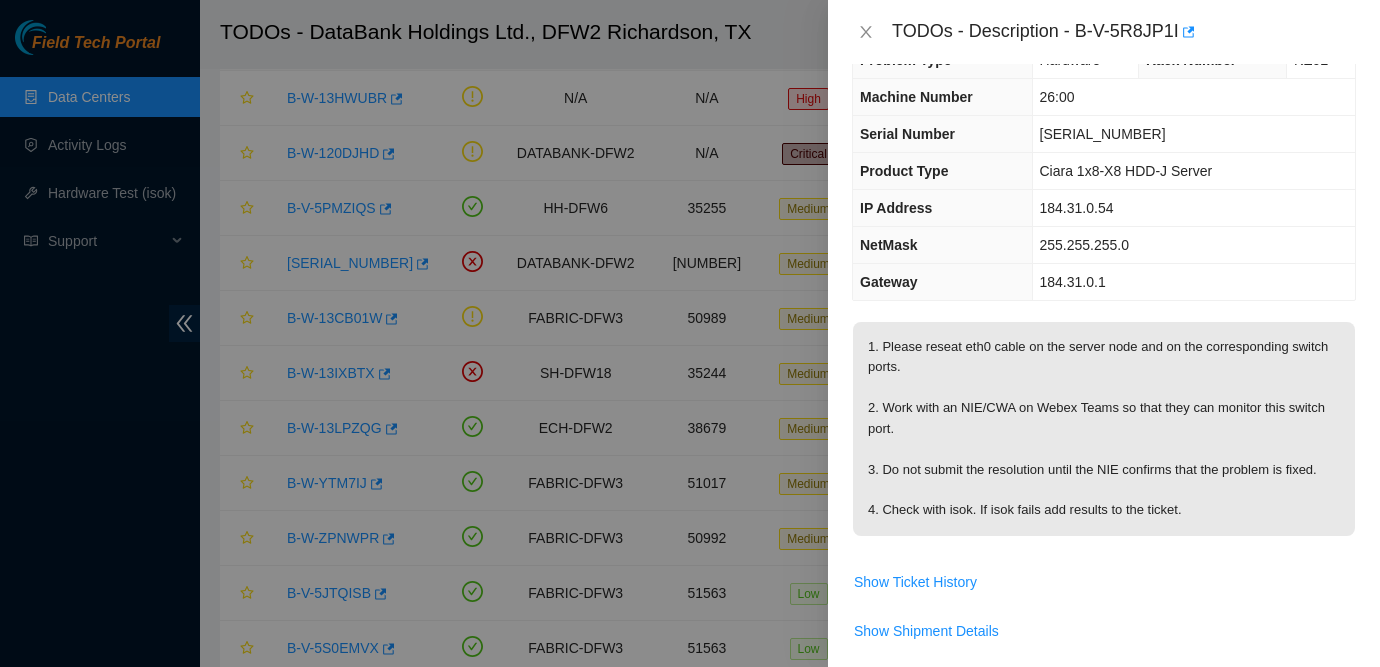 click at bounding box center [690, 333] 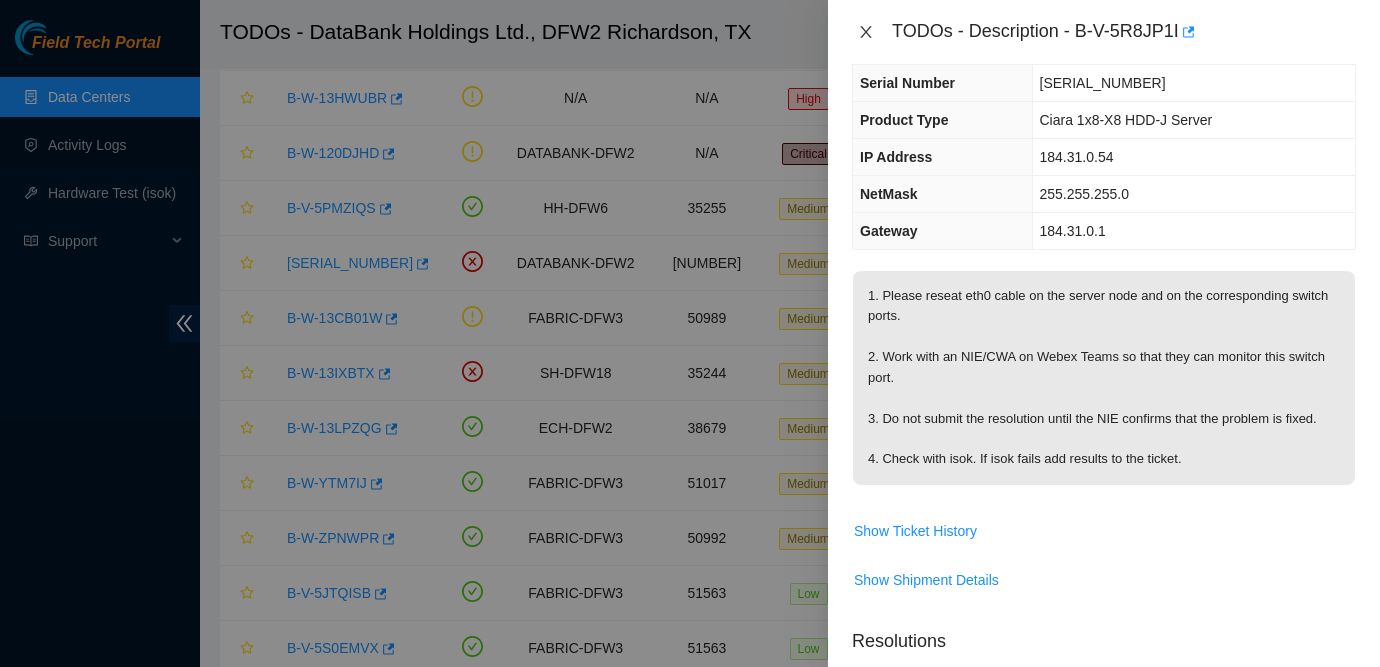 click 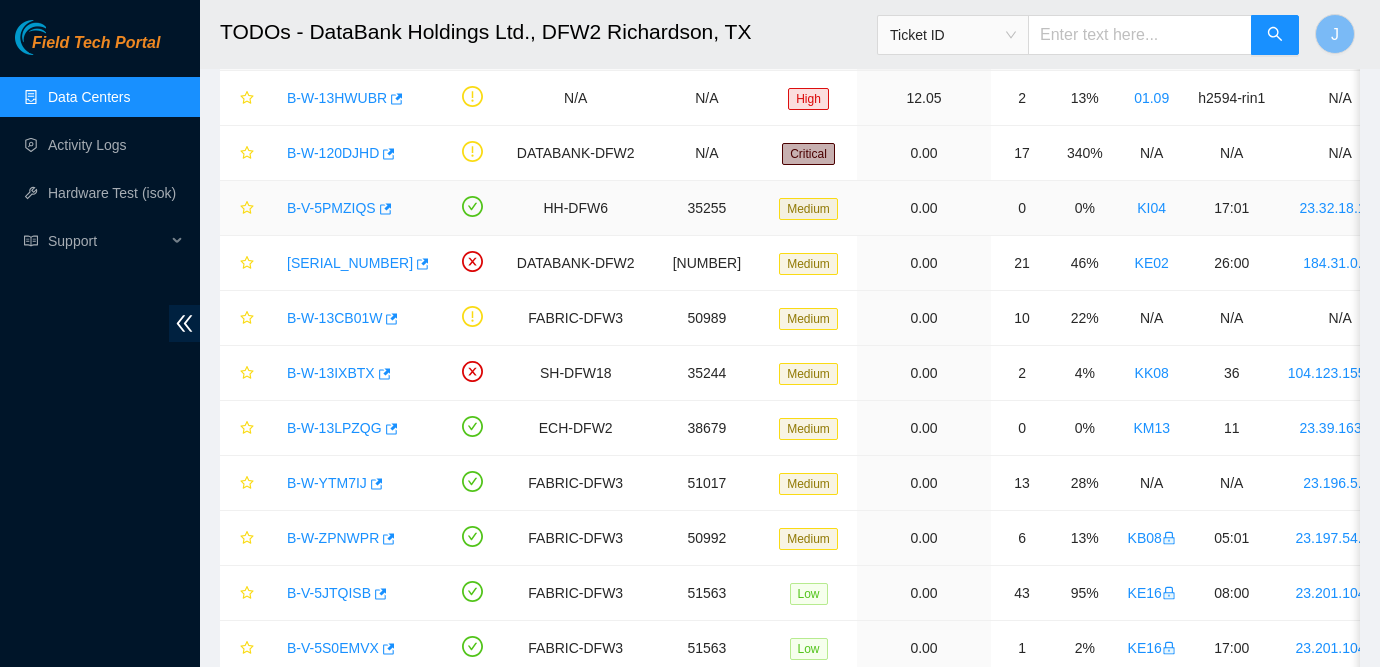 scroll, scrollTop: 120, scrollLeft: 0, axis: vertical 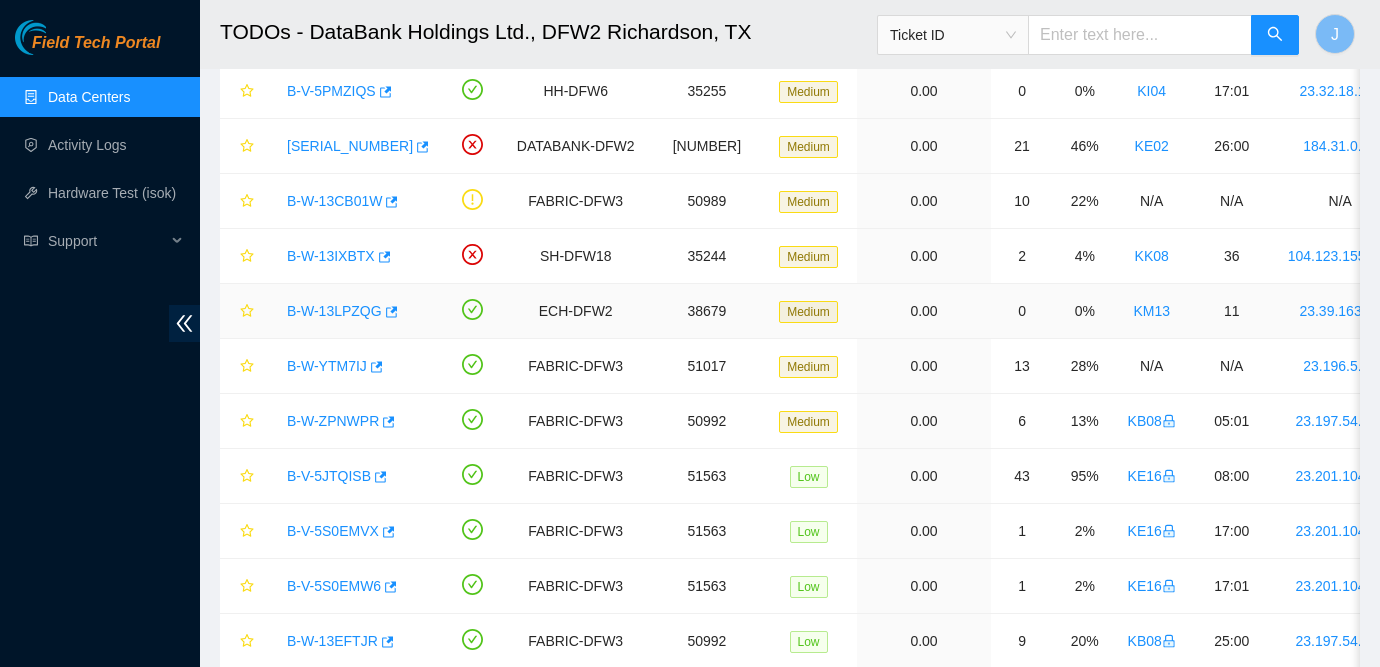 click on "B-W-13LPZQG" at bounding box center [334, 311] 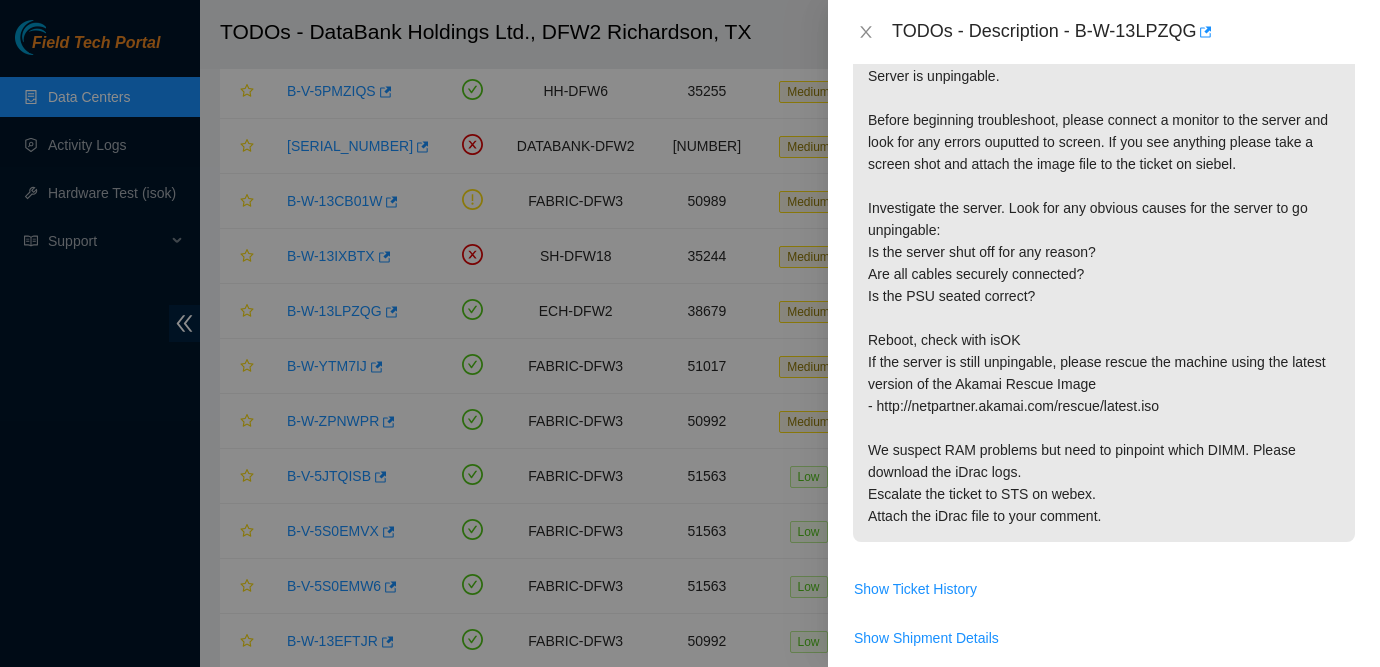 scroll, scrollTop: 391, scrollLeft: 0, axis: vertical 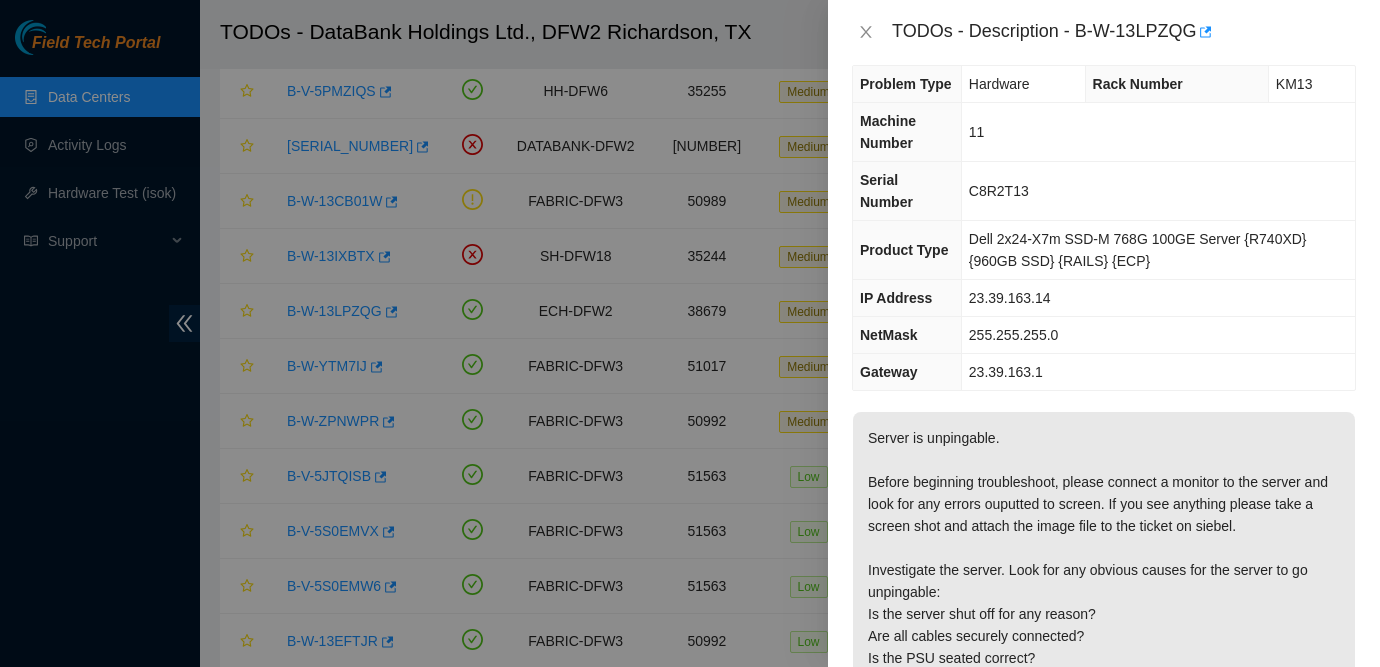 click on "TODOs - Description - B-W-13LPZQG" at bounding box center [1104, 32] 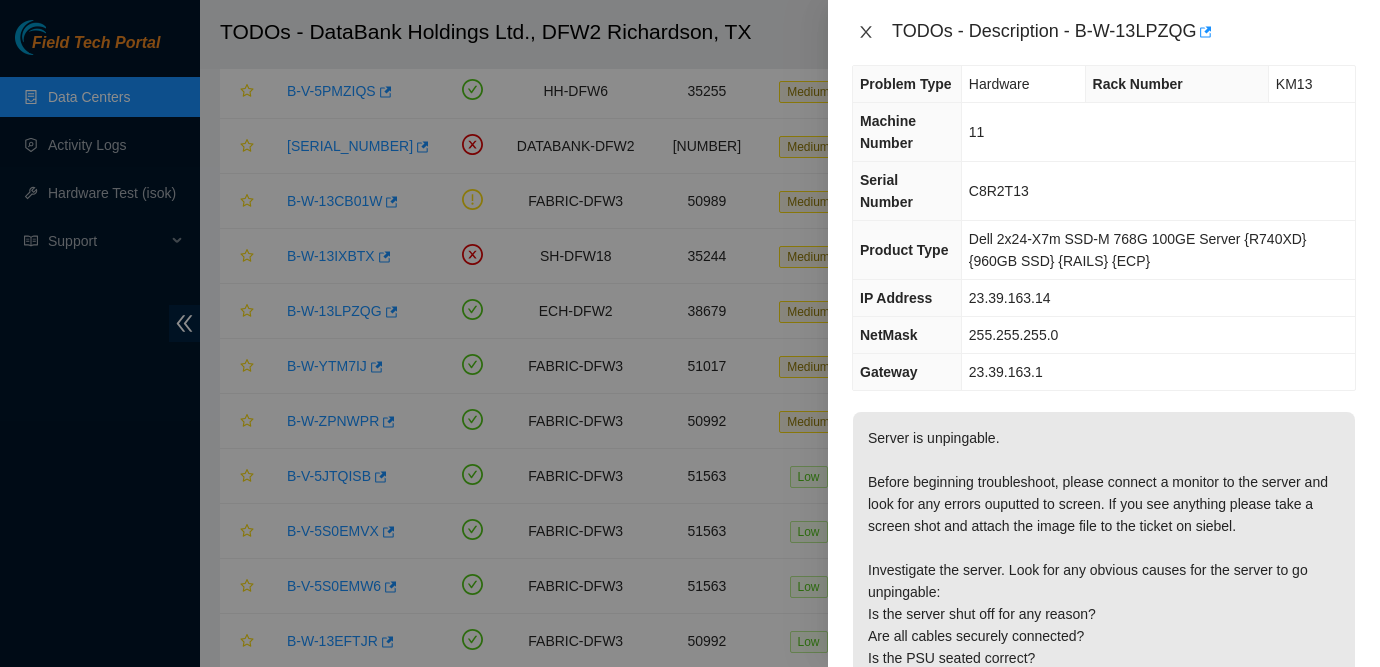 click 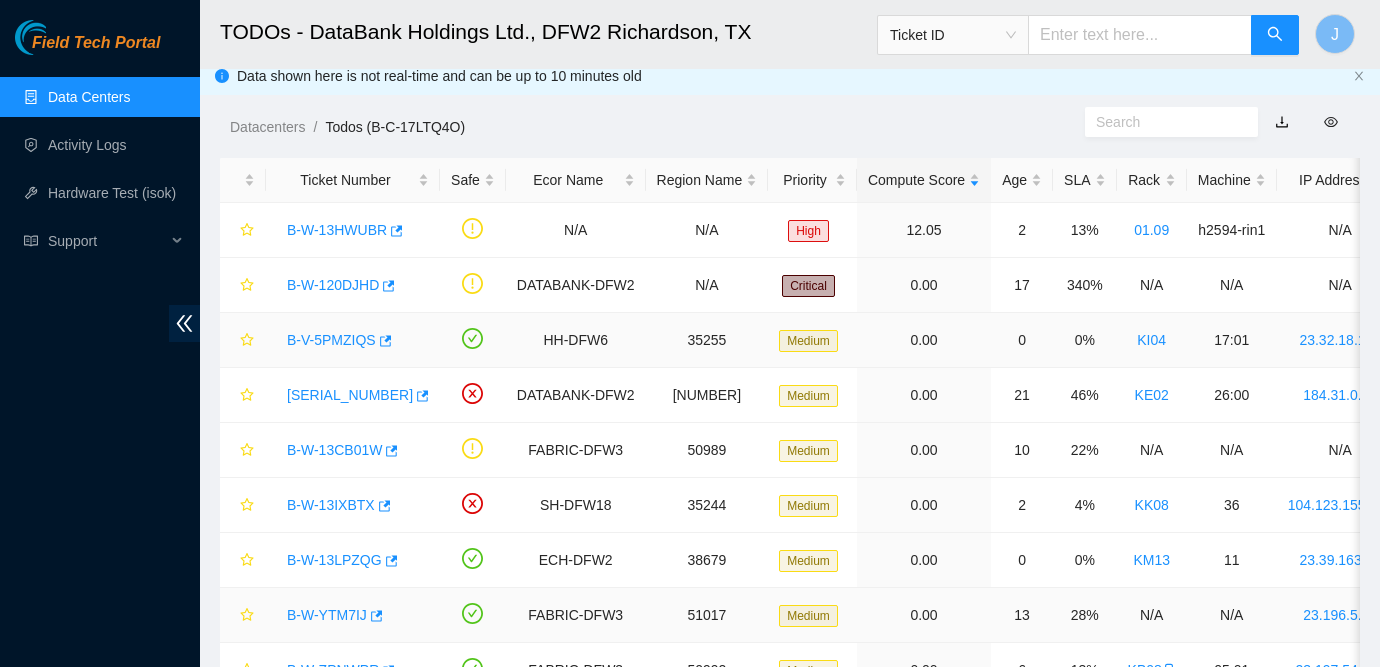 scroll, scrollTop: 3, scrollLeft: 0, axis: vertical 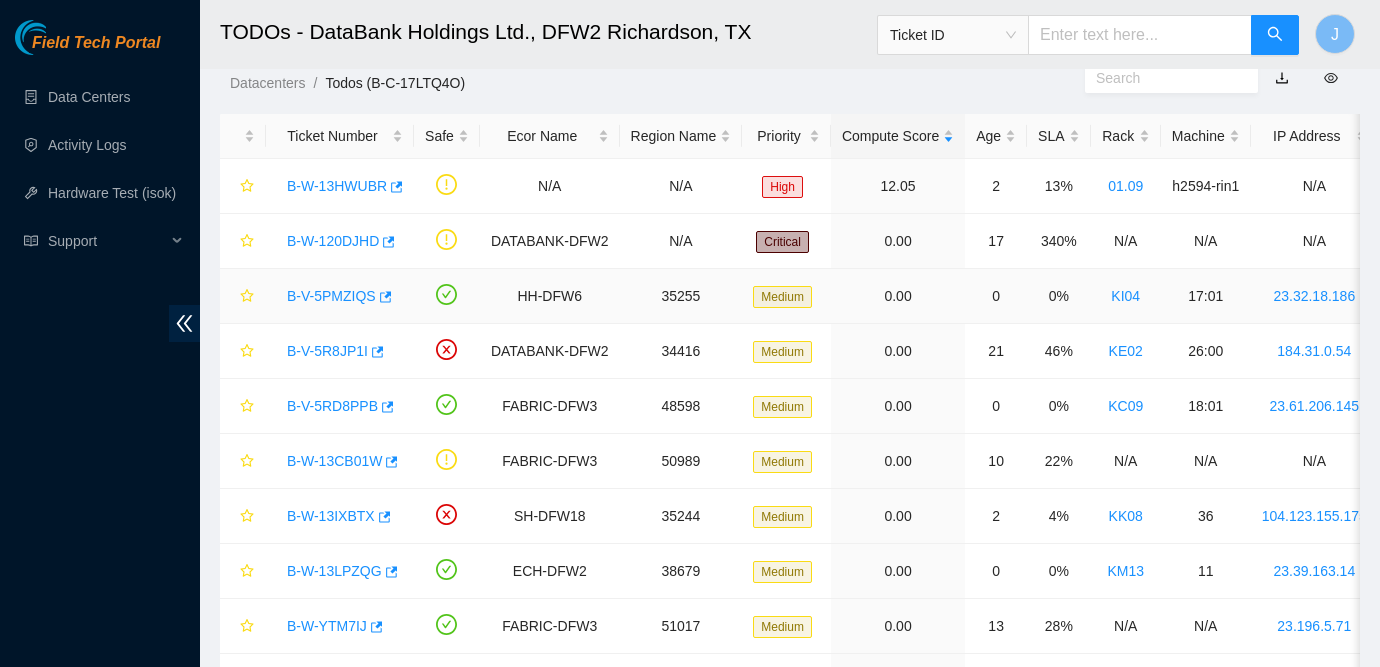 click on "B-V-5PMZIQS" at bounding box center [331, 296] 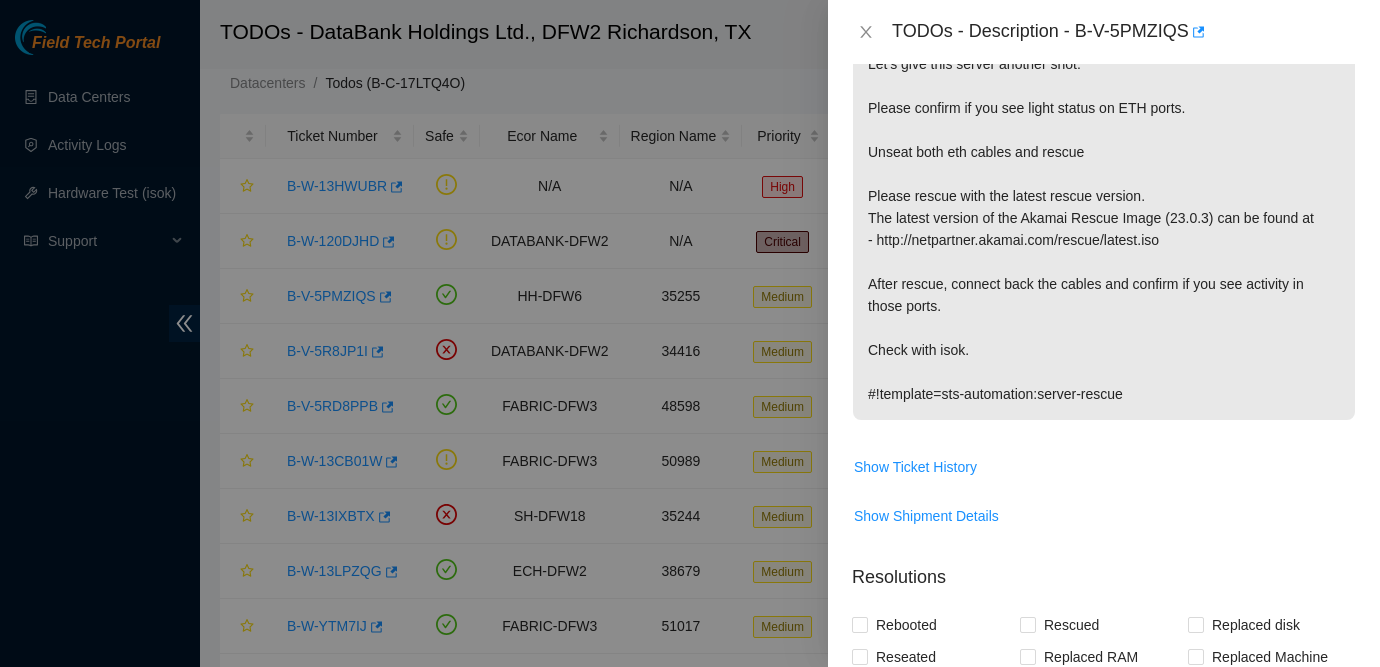 scroll, scrollTop: 491, scrollLeft: 0, axis: vertical 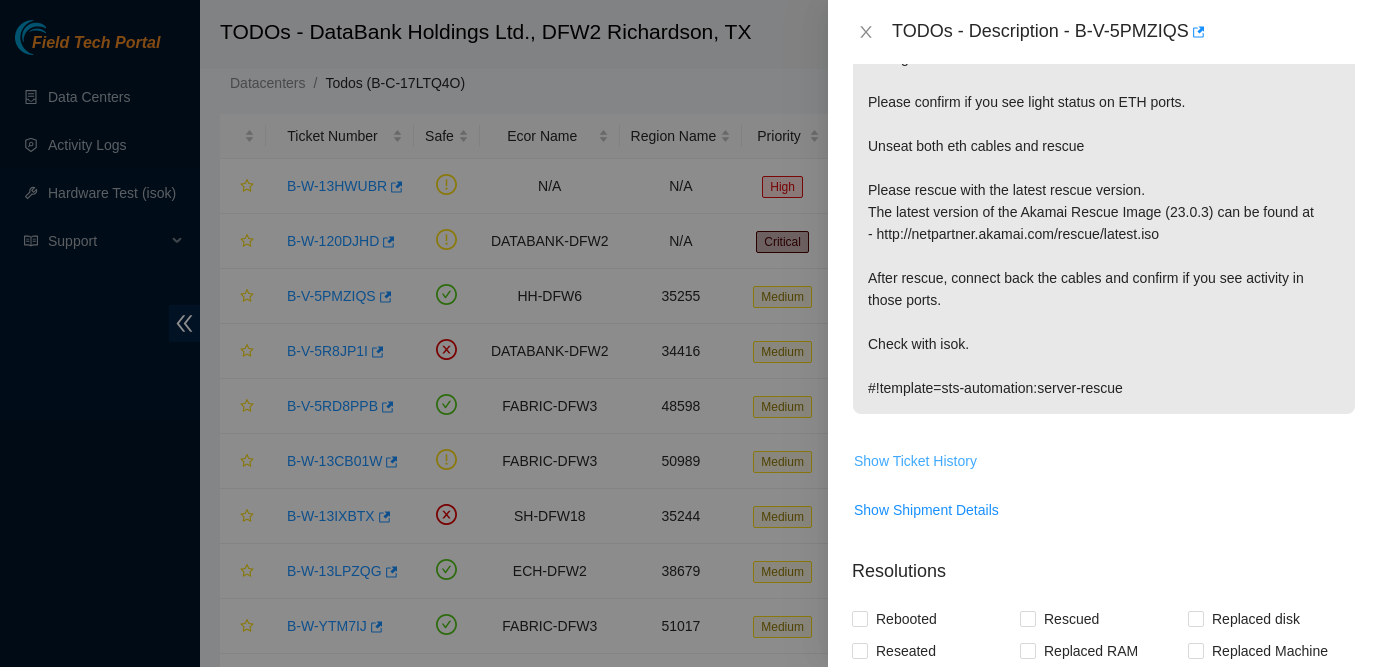click on "Show Ticket History" at bounding box center (915, 461) 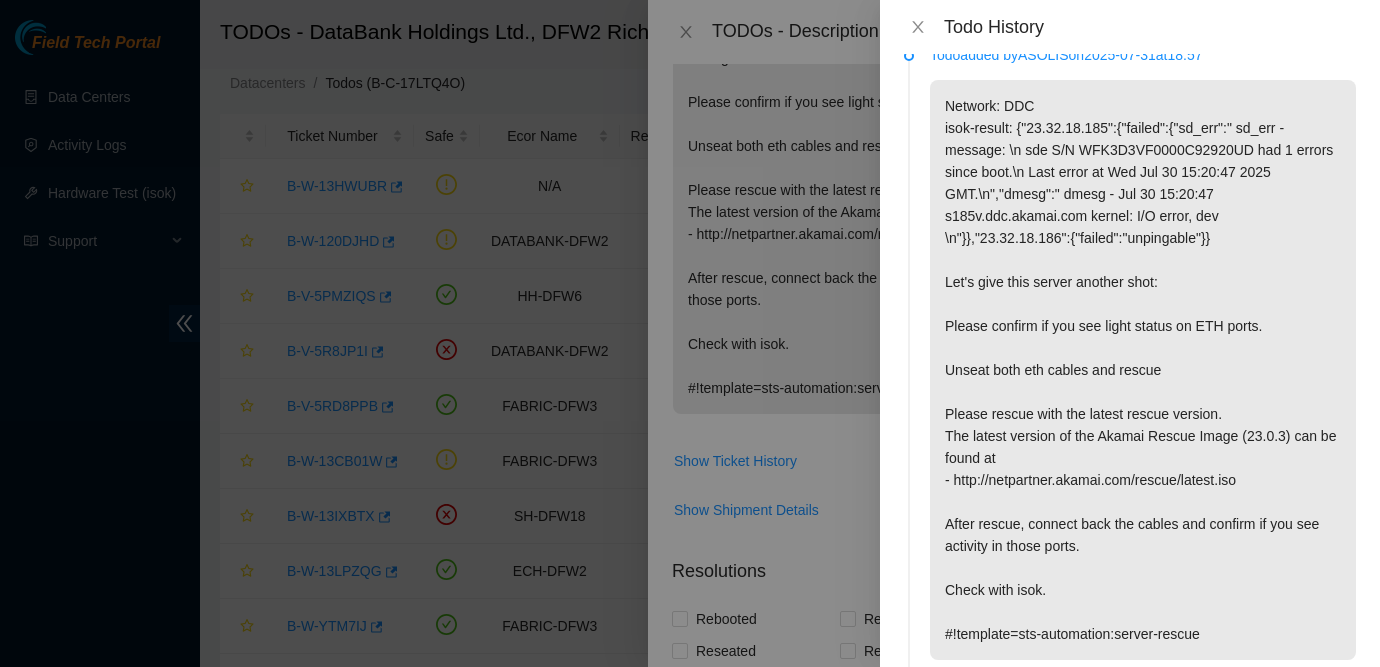 scroll, scrollTop: 30, scrollLeft: 0, axis: vertical 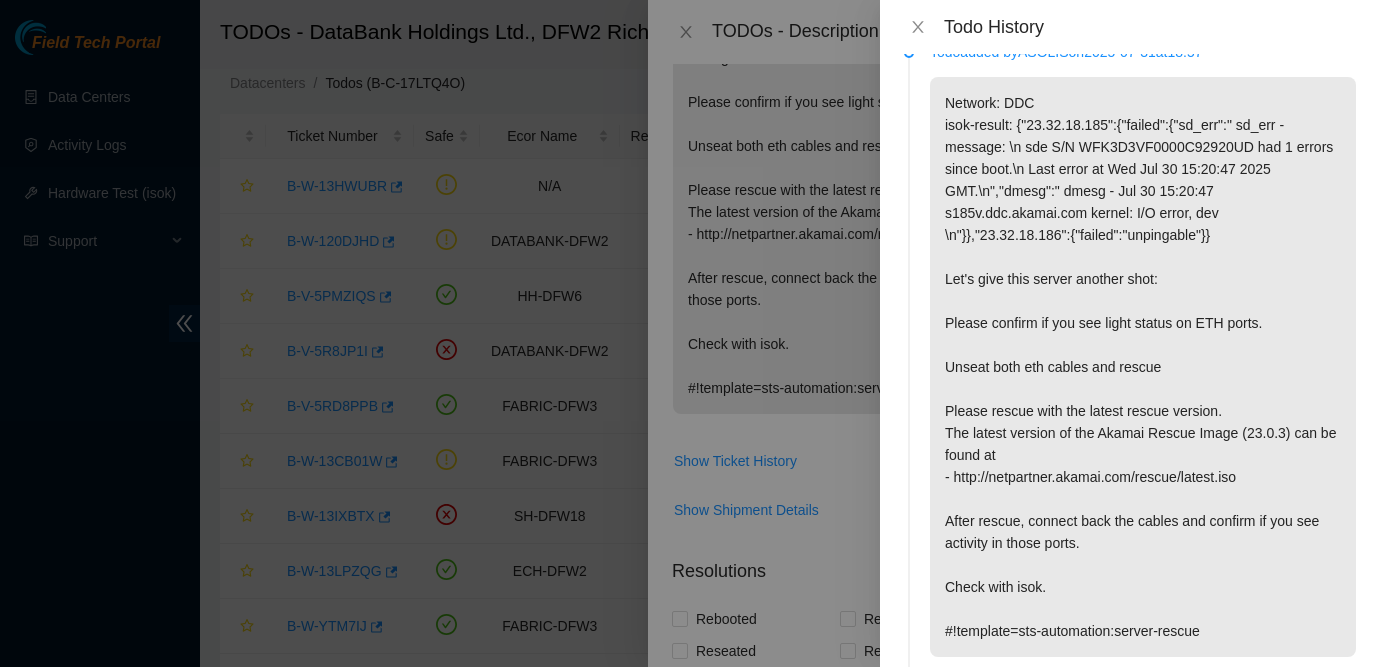 click on "Todo History" at bounding box center [1130, 27] 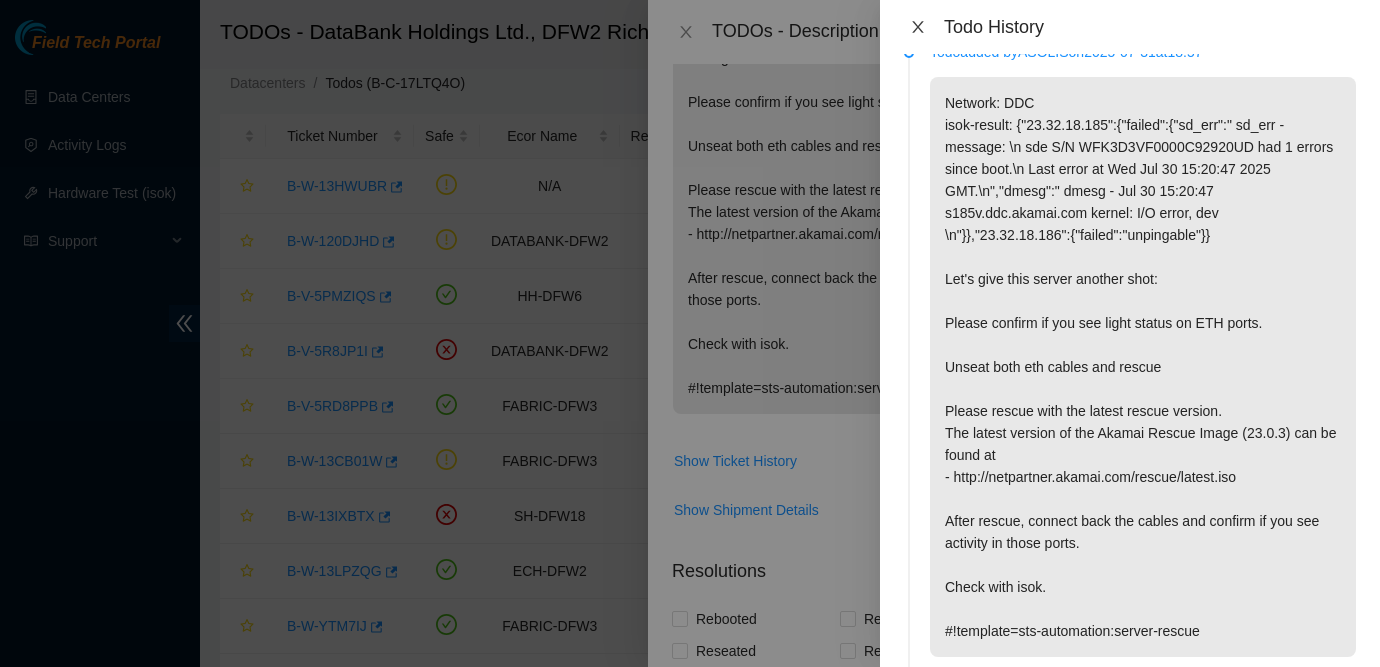 click 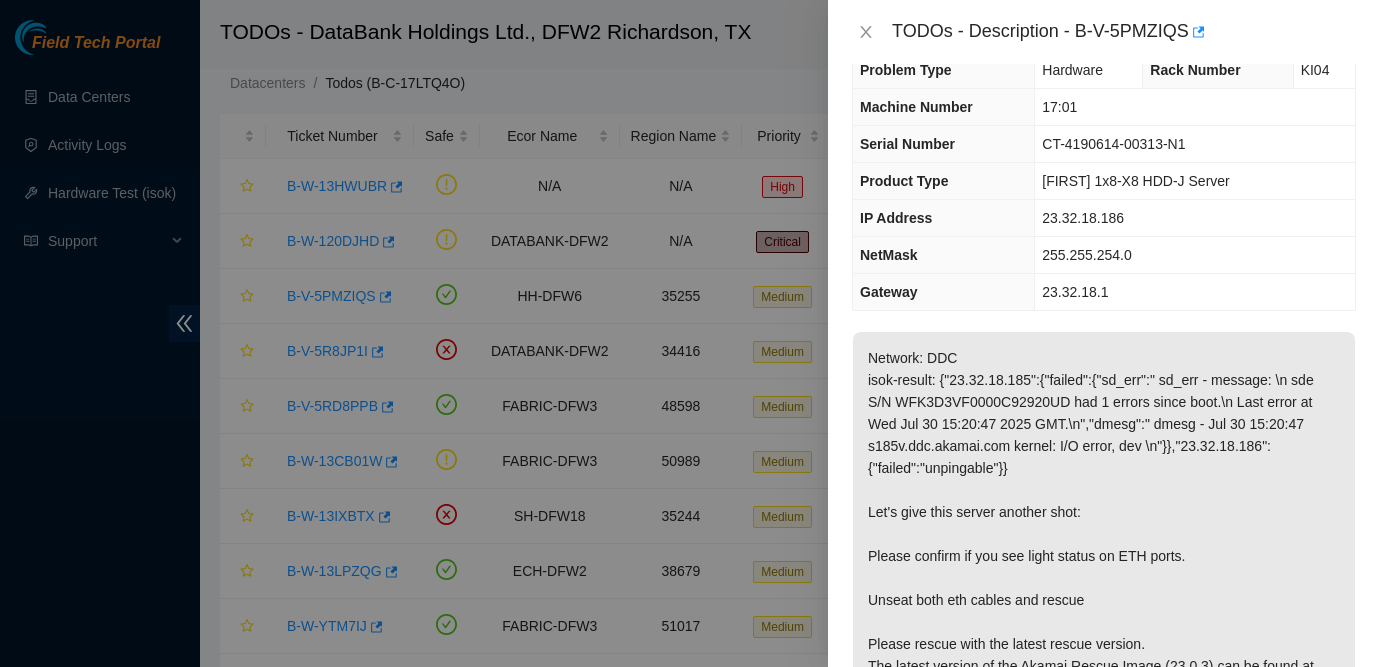 scroll, scrollTop: 38, scrollLeft: 0, axis: vertical 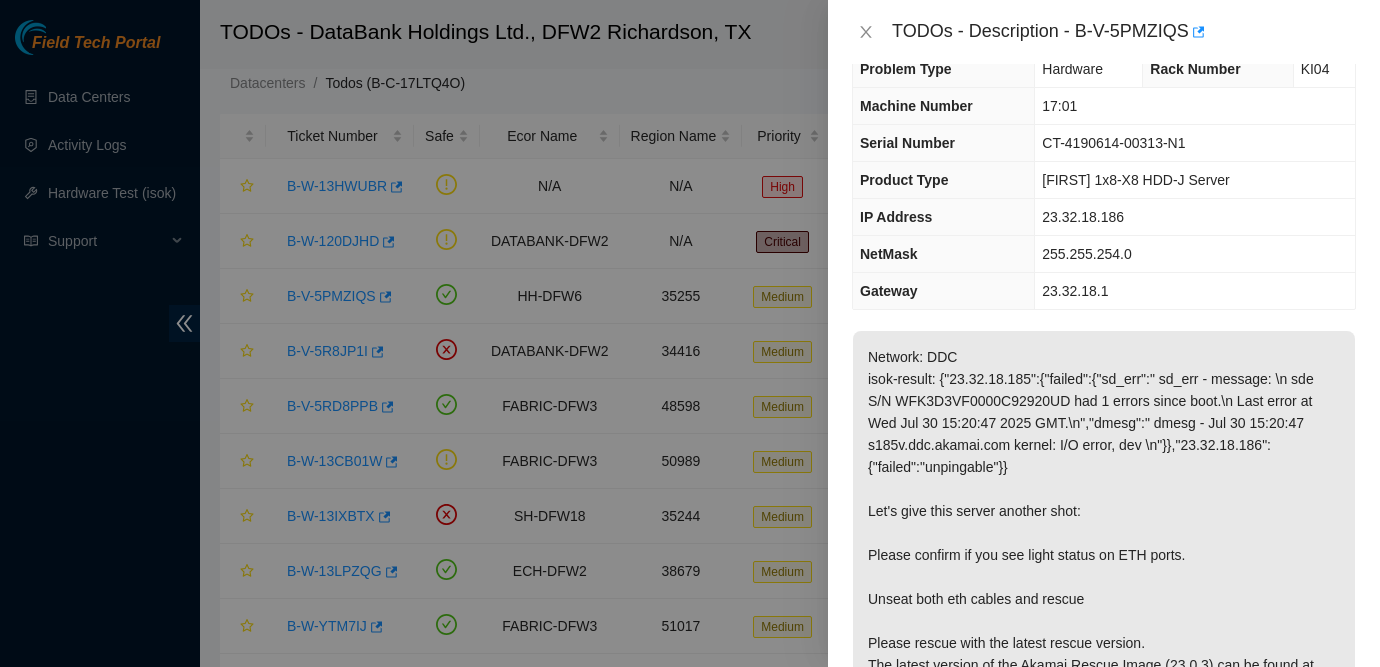 click on "Network: DDC
isok-result: {"23.32.18.185":{"failed":{"sd_err":"         sd_err - message: \n                  sde S/N WFK3D3VF0000C92920UD had 1 errors since boot.\n                      Last error at Wed Jul 30 15:20:47 2025 GMT.\n","dmesg":"          dmesg - Jul 30 15:20:47 s185v.ddc.akamai.com kernel: I/O error, dev \n"}},"23.32.18.186":{"failed":"unpingable"}}
Let's give this server another shot:
Please confirm if you see light status on ETH ports.
Unseat both eth cables and rescue
Please rescue with the latest rescue version.
The latest version of the Akamai Rescue Image (23.0.3) can be found at
- http://netpartner.akamai.com/rescue/latest.iso
After rescue, connect back the cables and confirm if you see activity in those ports.
Check with isok.
#!template=sts-automation:server-rescue" at bounding box center [1104, 599] 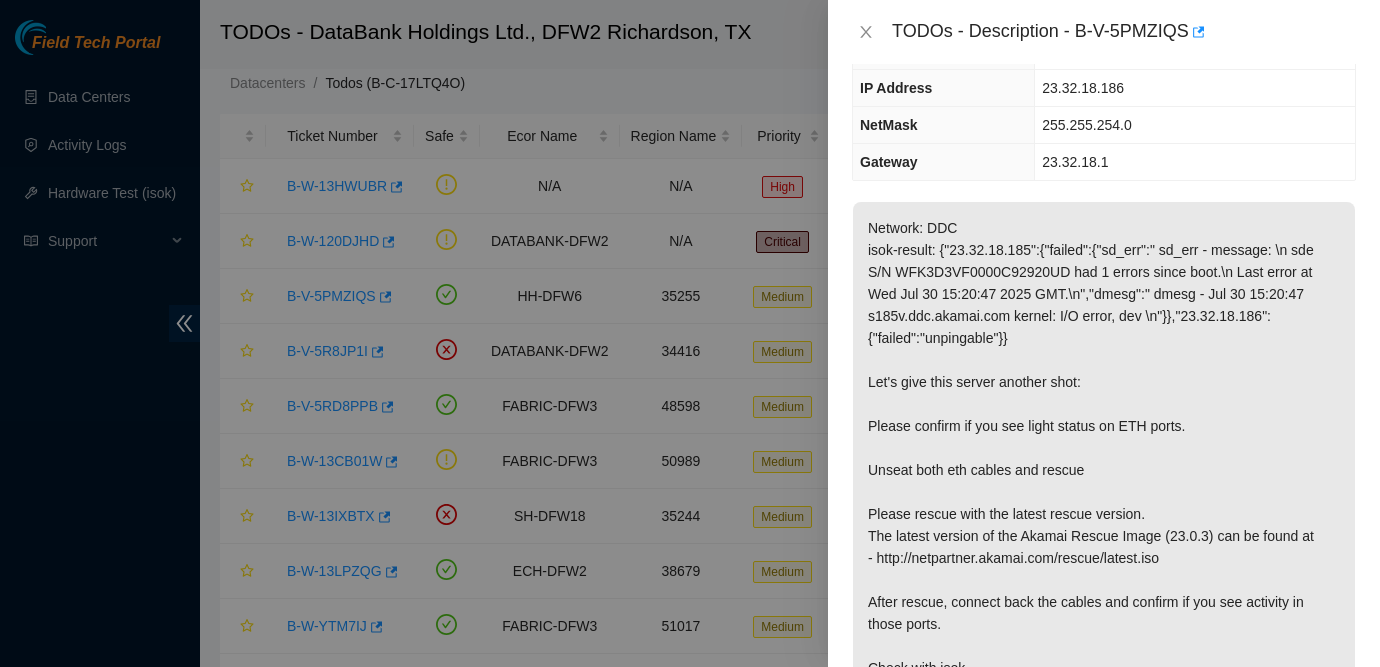 scroll, scrollTop: 165, scrollLeft: 0, axis: vertical 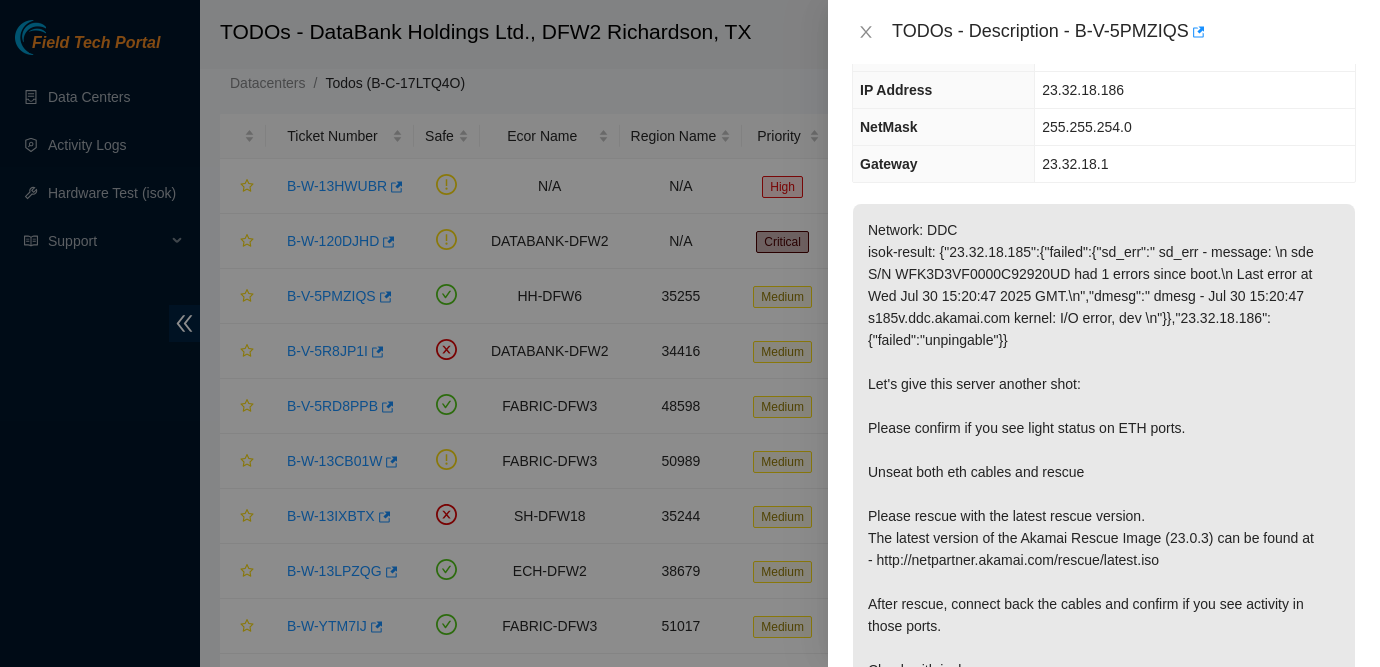 click at bounding box center [690, 333] 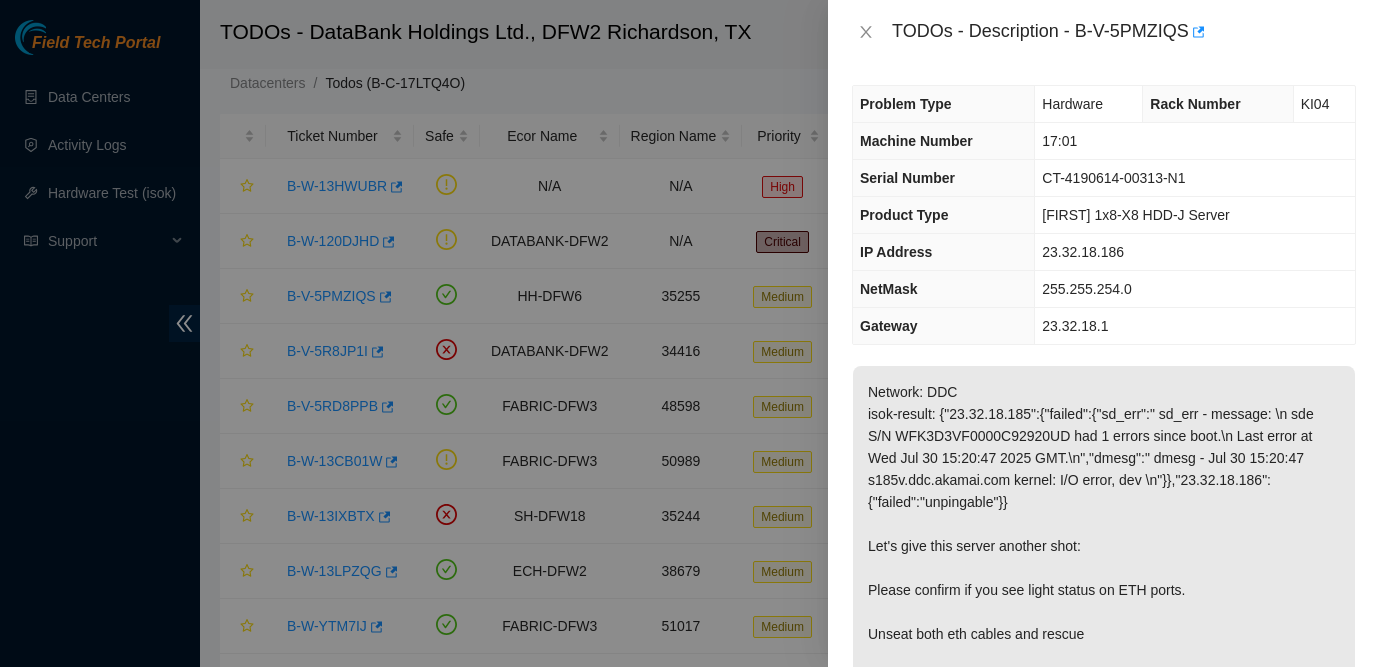 scroll, scrollTop: 0, scrollLeft: 0, axis: both 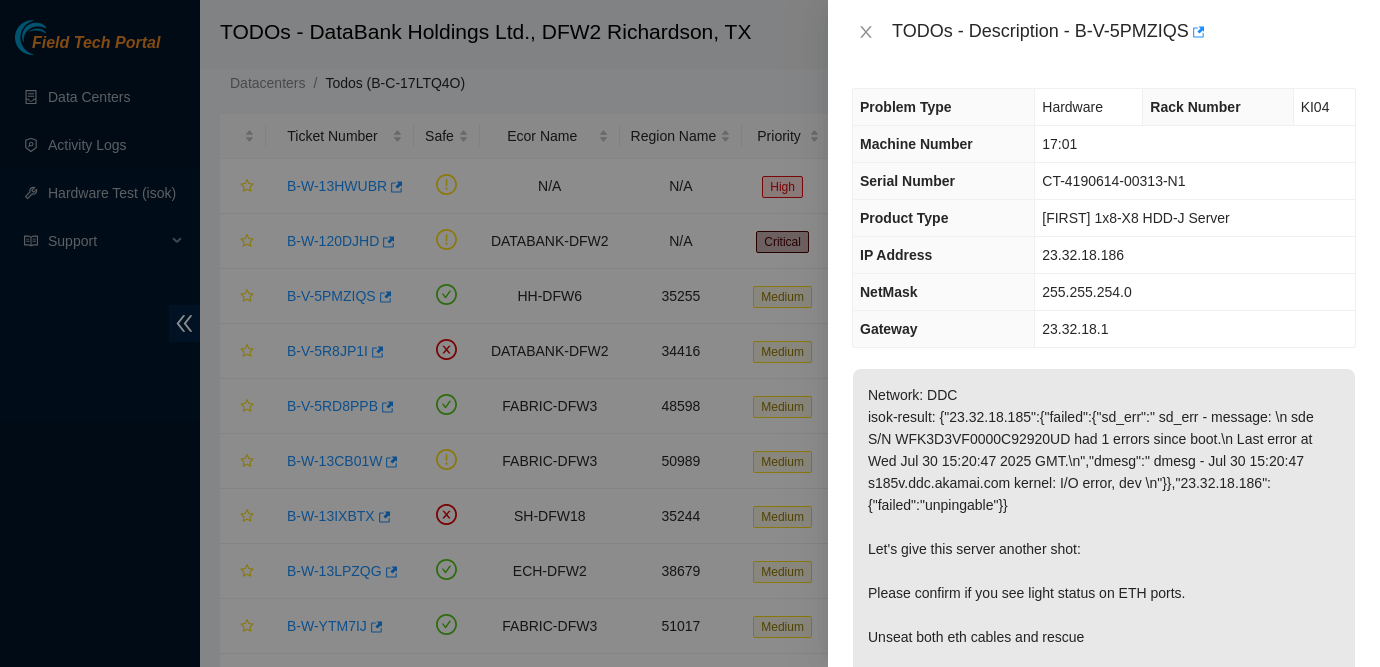 click at bounding box center (690, 333) 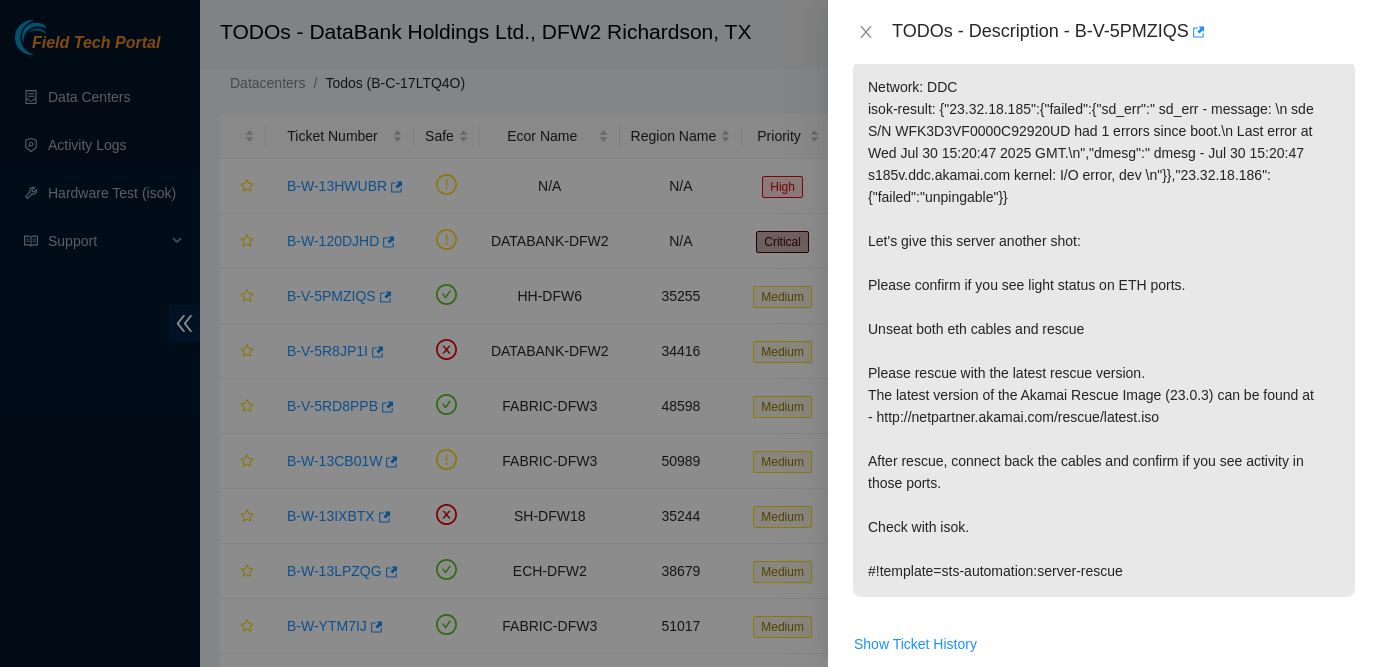 scroll, scrollTop: 309, scrollLeft: 0, axis: vertical 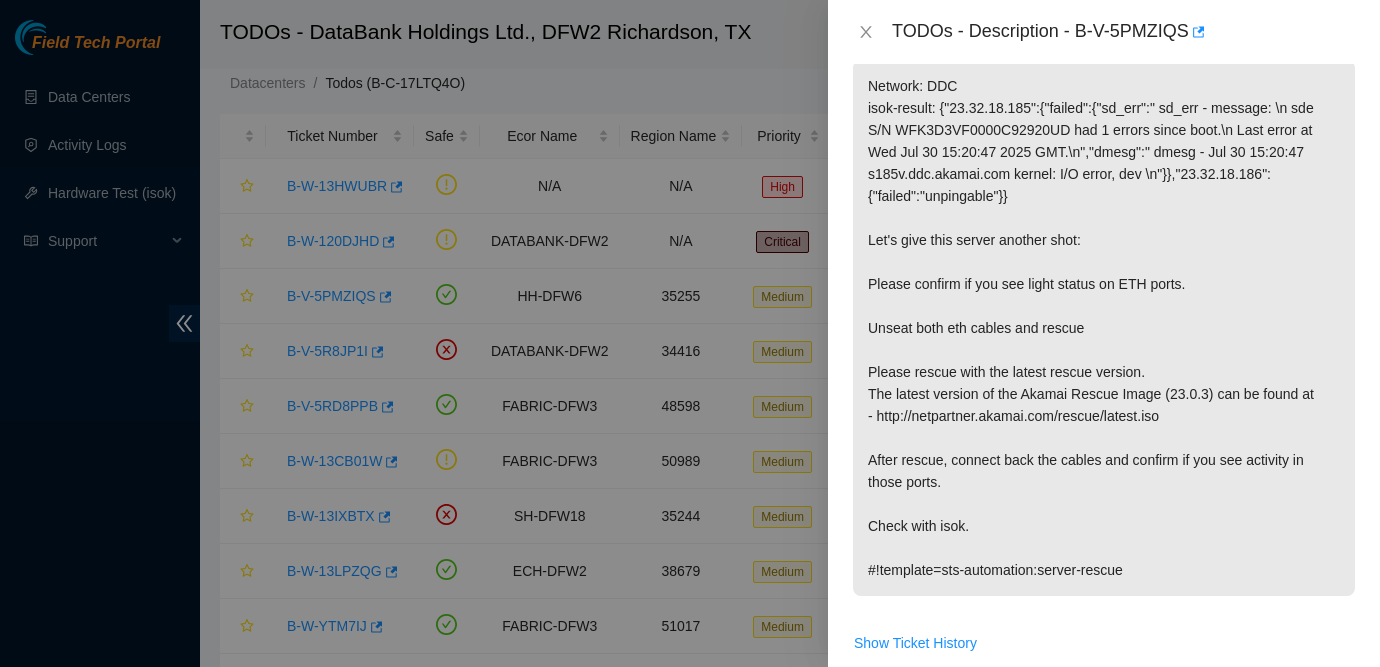 click at bounding box center [690, 333] 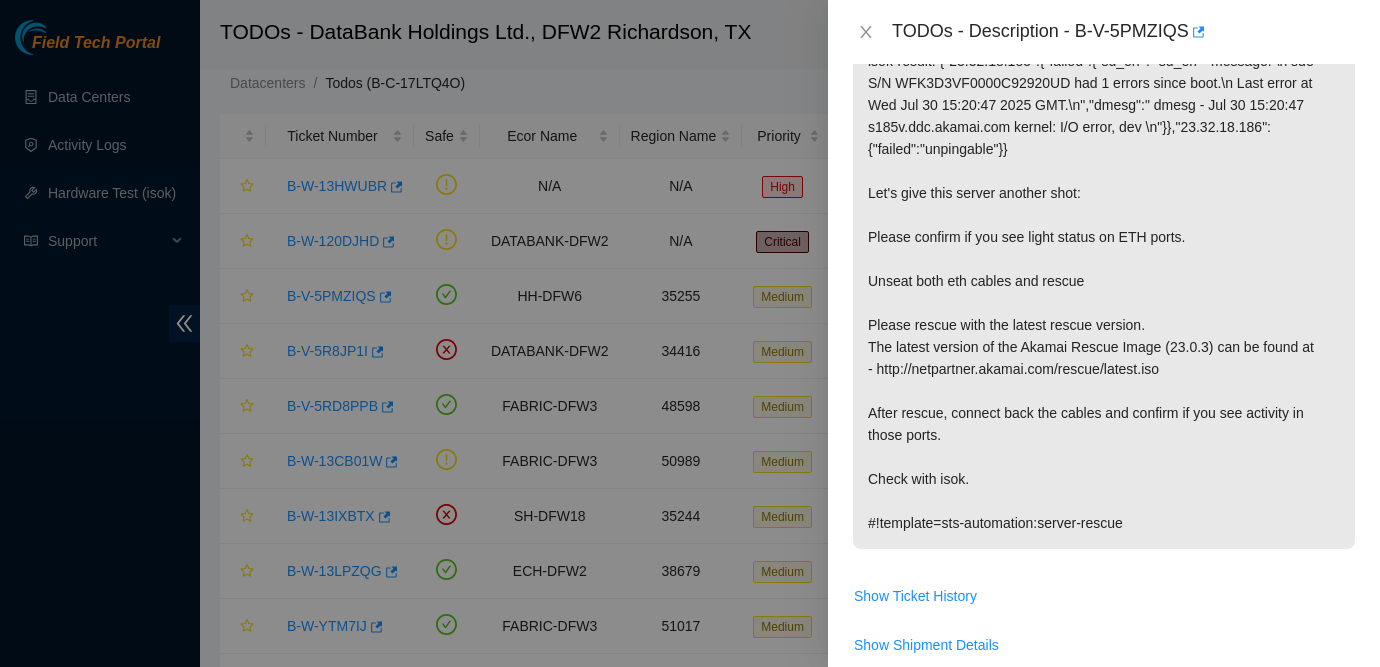 scroll, scrollTop: 357, scrollLeft: 0, axis: vertical 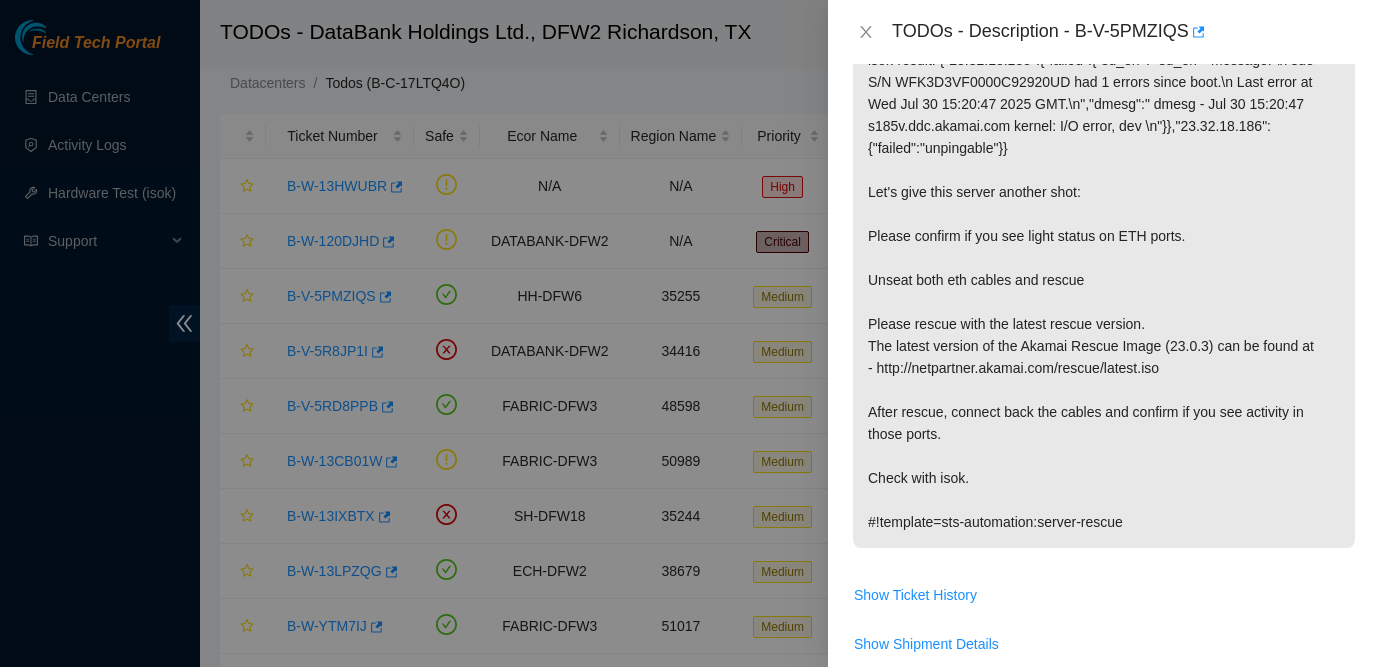click on "Network: DDC
isok-result: {"23.32.18.185":{"failed":{"sd_err":"         sd_err - message: \n                  sde S/N WFK3D3VF0000C92920UD had 1 errors since boot.\n                      Last error at Wed Jul 30 15:20:47 2025 GMT.\n","dmesg":"          dmesg - Jul 30 15:20:47 s185v.ddc.akamai.com kernel: I/O error, dev \n"}},"23.32.18.186":{"failed":"unpingable"}}
Let's give this server another shot:
Please confirm if you see light status on ETH ports.
Unseat both eth cables and rescue
Please rescue with the latest rescue version.
The latest version of the Akamai Rescue Image (23.0.3) can be found at
- http://netpartner.akamai.com/rescue/latest.iso
After rescue, connect back the cables and confirm if you see activity in those ports.
Check with isok.
#!template=sts-automation:server-rescue" at bounding box center (1104, 280) 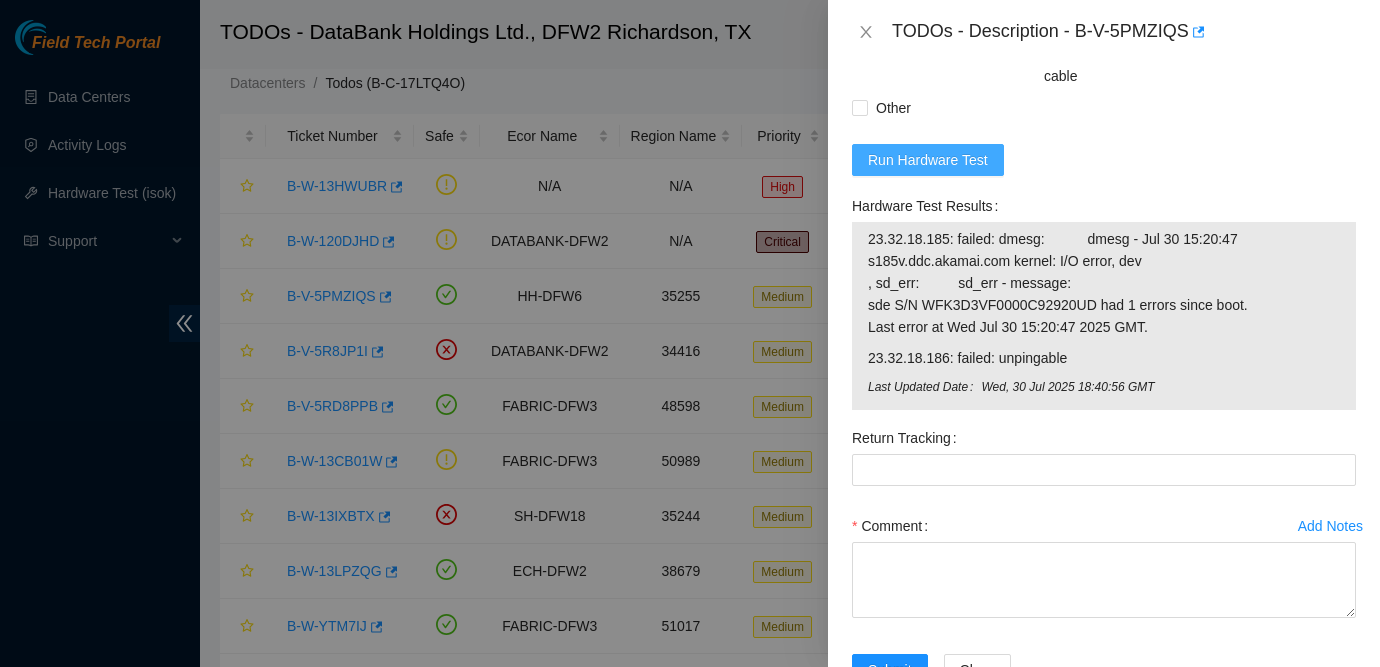 scroll, scrollTop: 1161, scrollLeft: 0, axis: vertical 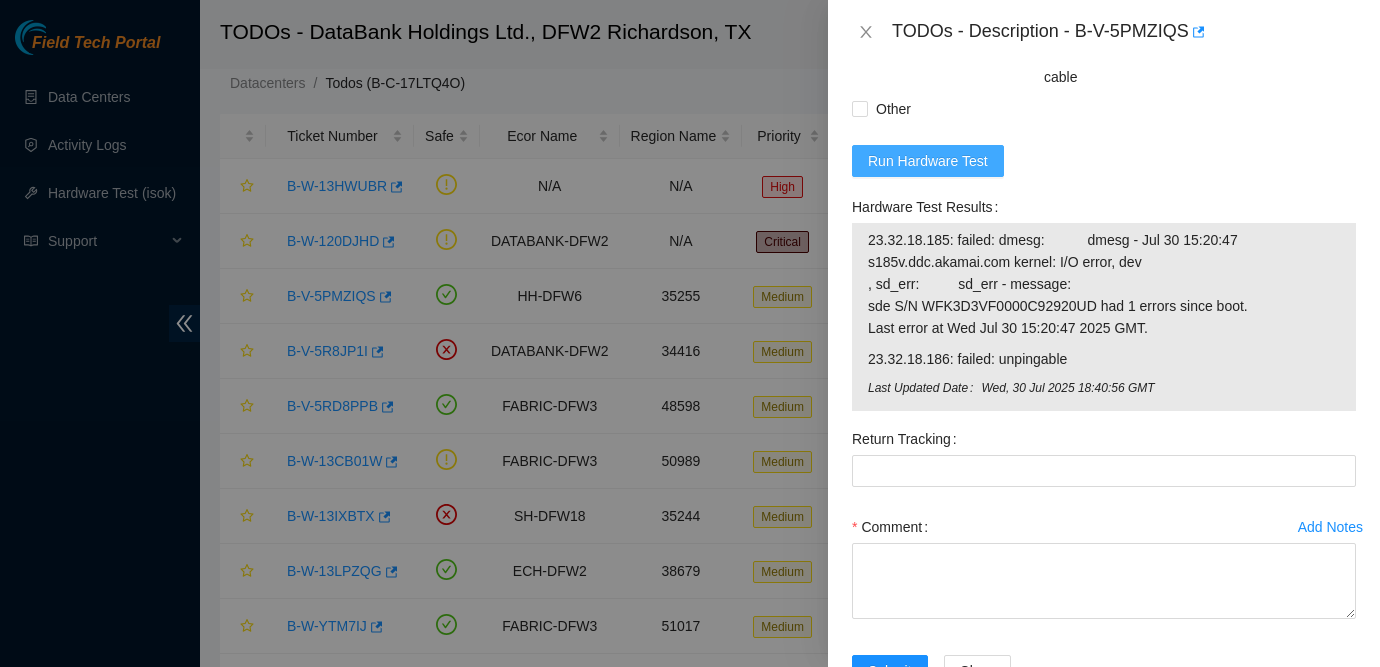 click on "Run Hardware Test" at bounding box center (928, 161) 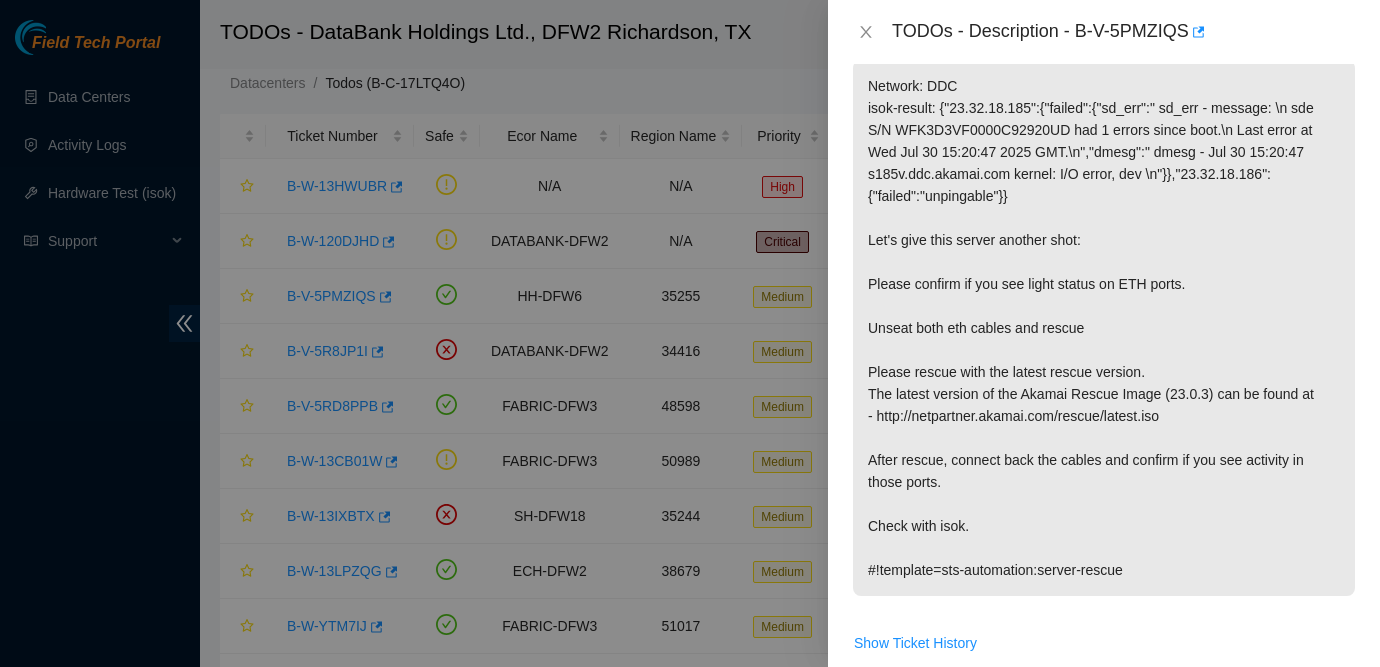 scroll, scrollTop: 0, scrollLeft: 0, axis: both 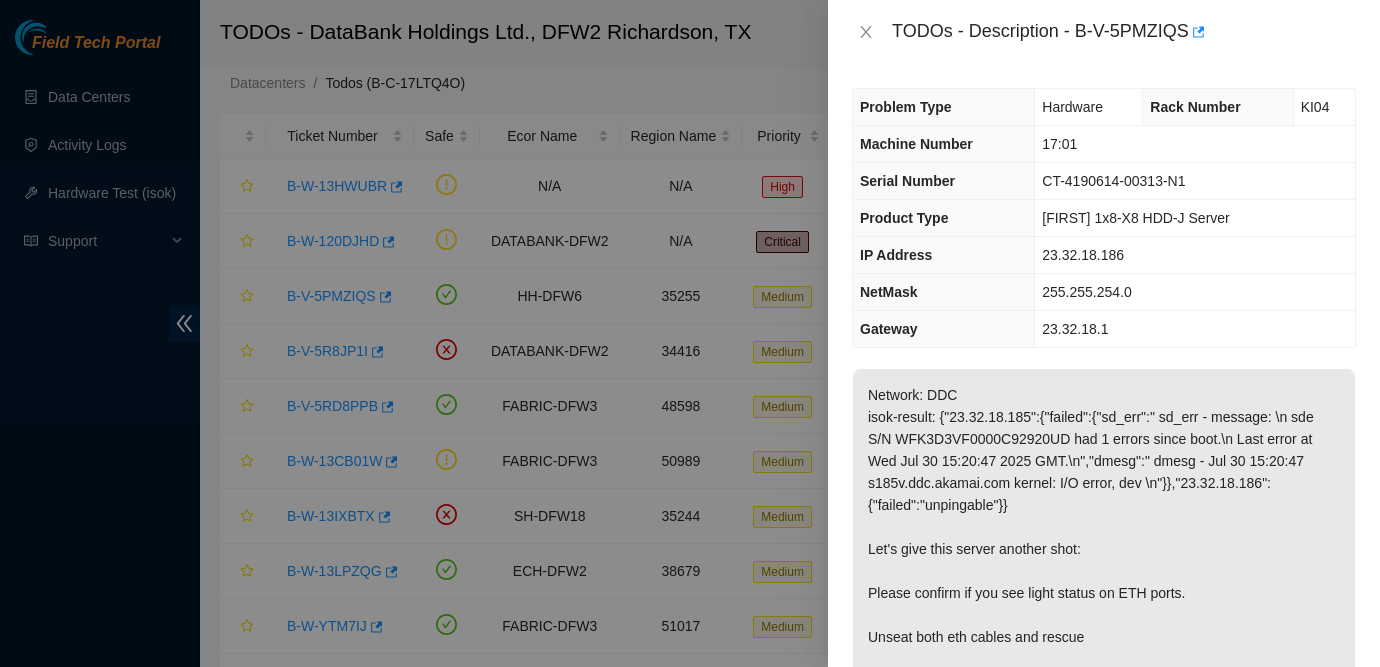 click on "Network: DDC
isok-result: {"23.32.18.185":{"failed":{"sd_err":"         sd_err - message: \n                  sde S/N WFK3D3VF0000C92920UD had 1 errors since boot.\n                      Last error at Wed Jul 30 15:20:47 2025 GMT.\n","dmesg":"          dmesg - Jul 30 15:20:47 s185v.ddc.akamai.com kernel: I/O error, dev \n"}},"23.32.18.186":{"failed":"unpingable"}}
Let's give this server another shot:
Please confirm if you see light status on ETH ports.
Unseat both eth cables and rescue
Please rescue with the latest rescue version.
The latest version of the Akamai Rescue Image (23.0.3) can be found at
- http://netpartner.akamai.com/rescue/latest.iso
After rescue, connect back the cables and confirm if you see activity in those ports.
Check with isok.
#!template=sts-automation:server-rescue" at bounding box center [1104, 637] 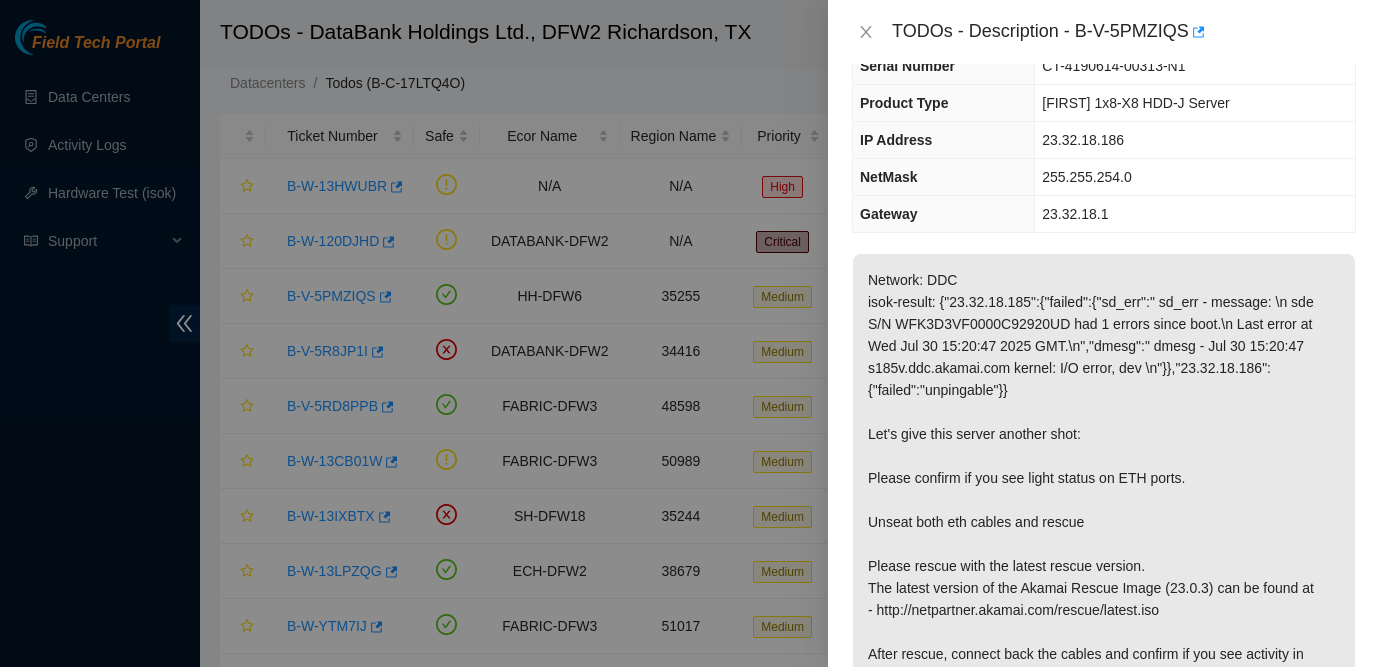 scroll, scrollTop: 122, scrollLeft: 0, axis: vertical 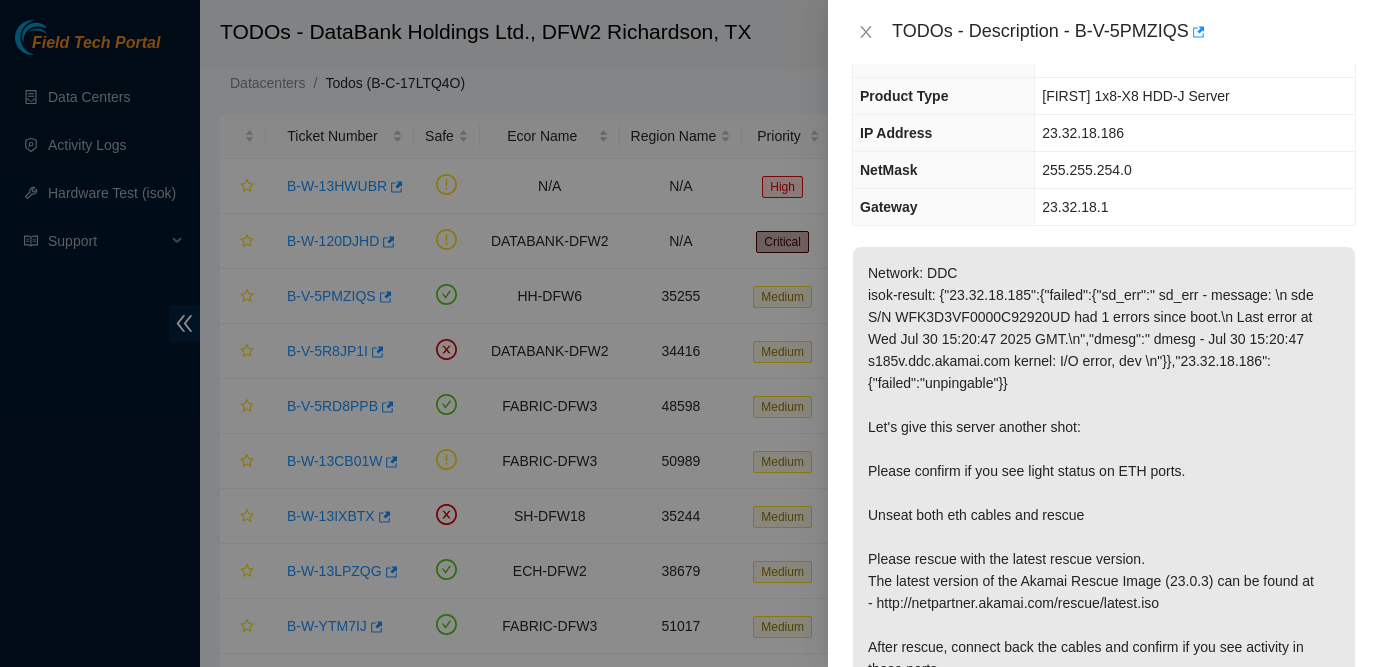 click at bounding box center [690, 333] 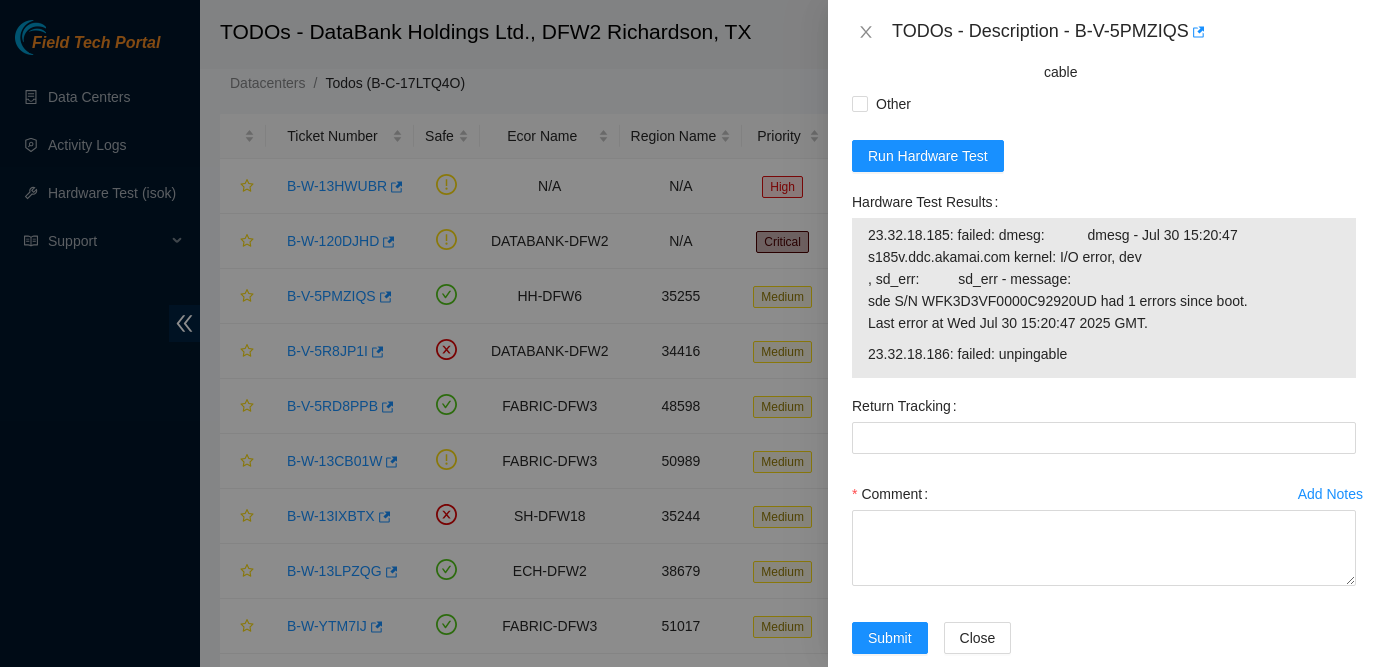 scroll, scrollTop: 0, scrollLeft: 0, axis: both 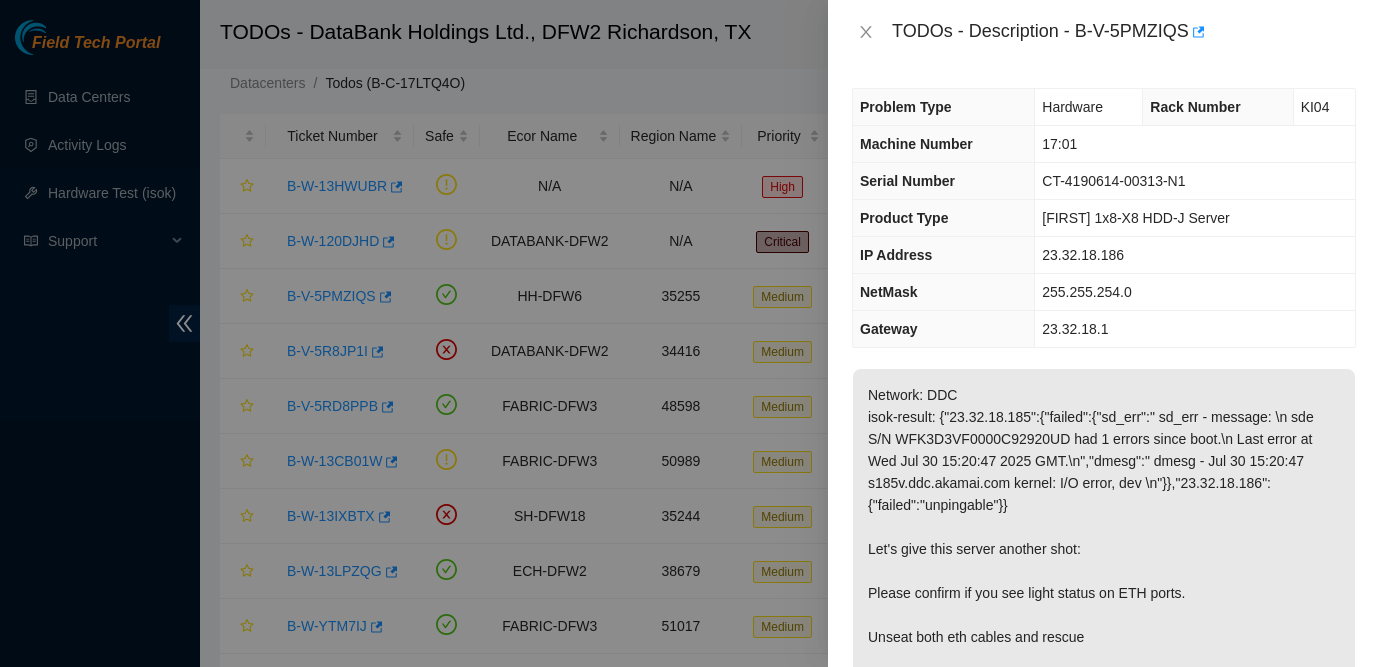 click on "Ciara 1x8-X8 HDD-J Server" at bounding box center [1195, 218] 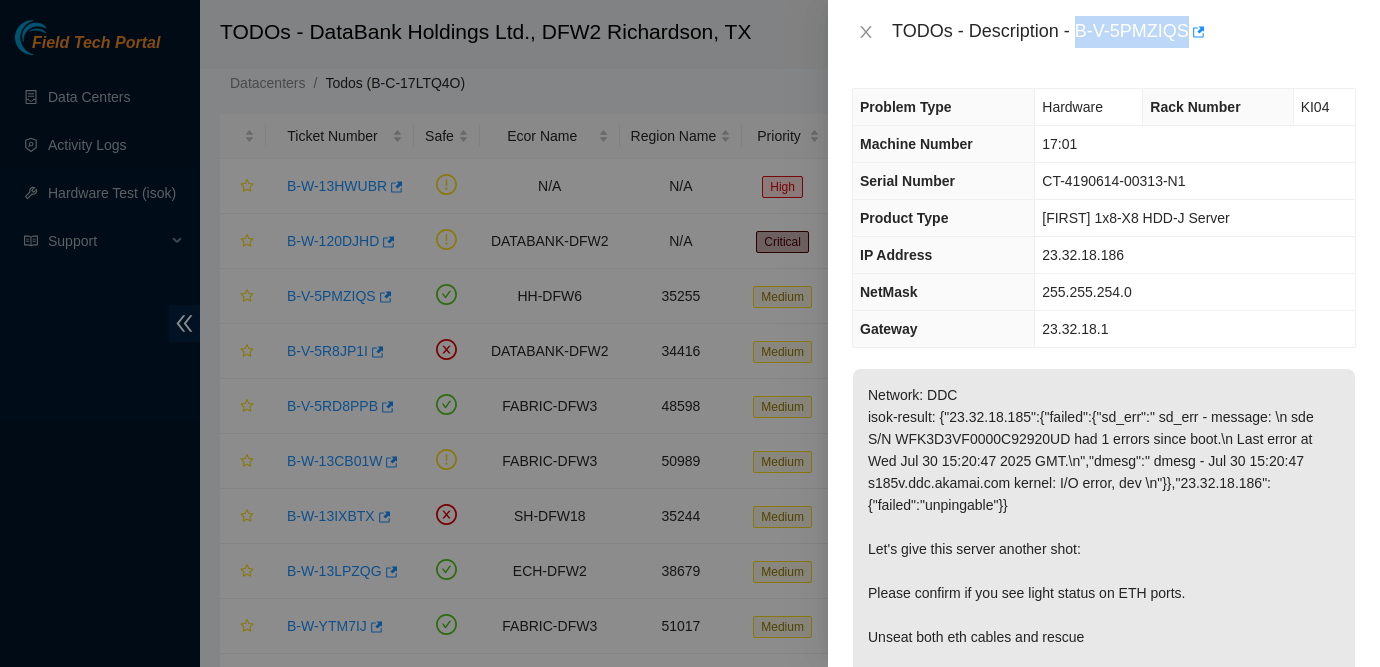 drag, startPoint x: 1080, startPoint y: 23, endPoint x: 1195, endPoint y: 31, distance: 115.27792 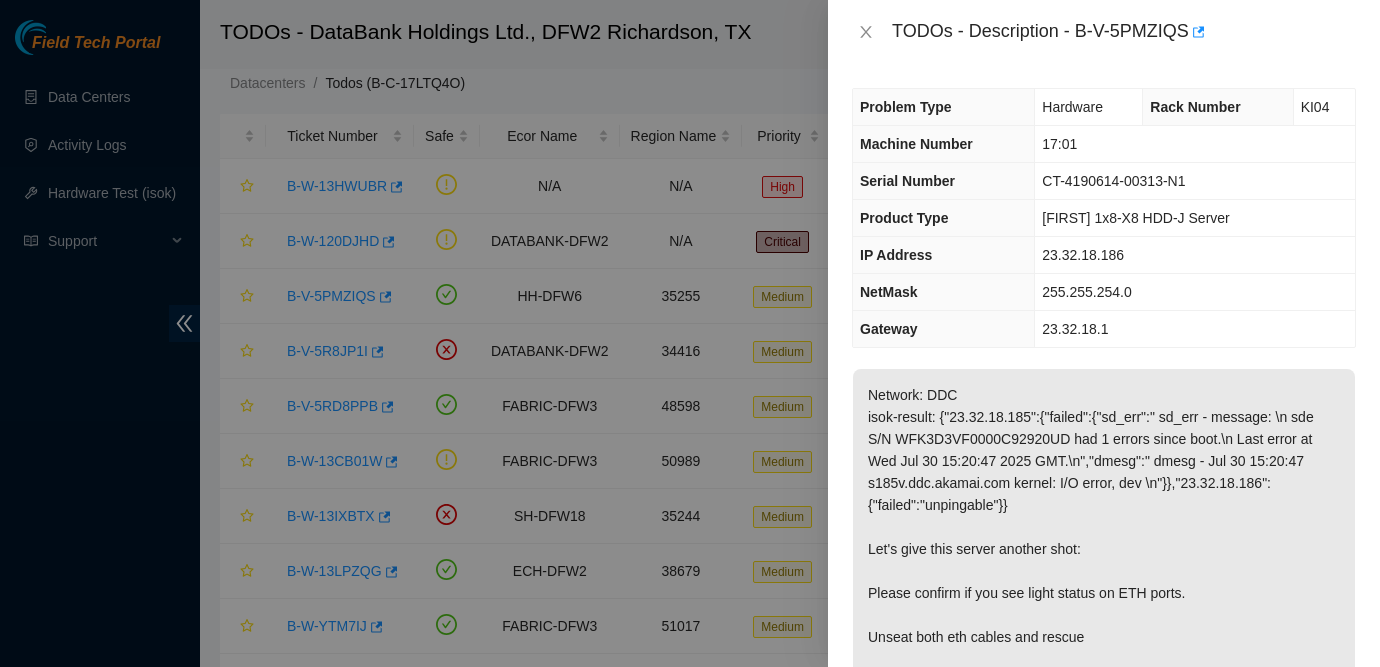 drag, startPoint x: 1160, startPoint y: 522, endPoint x: 1149, endPoint y: 522, distance: 11 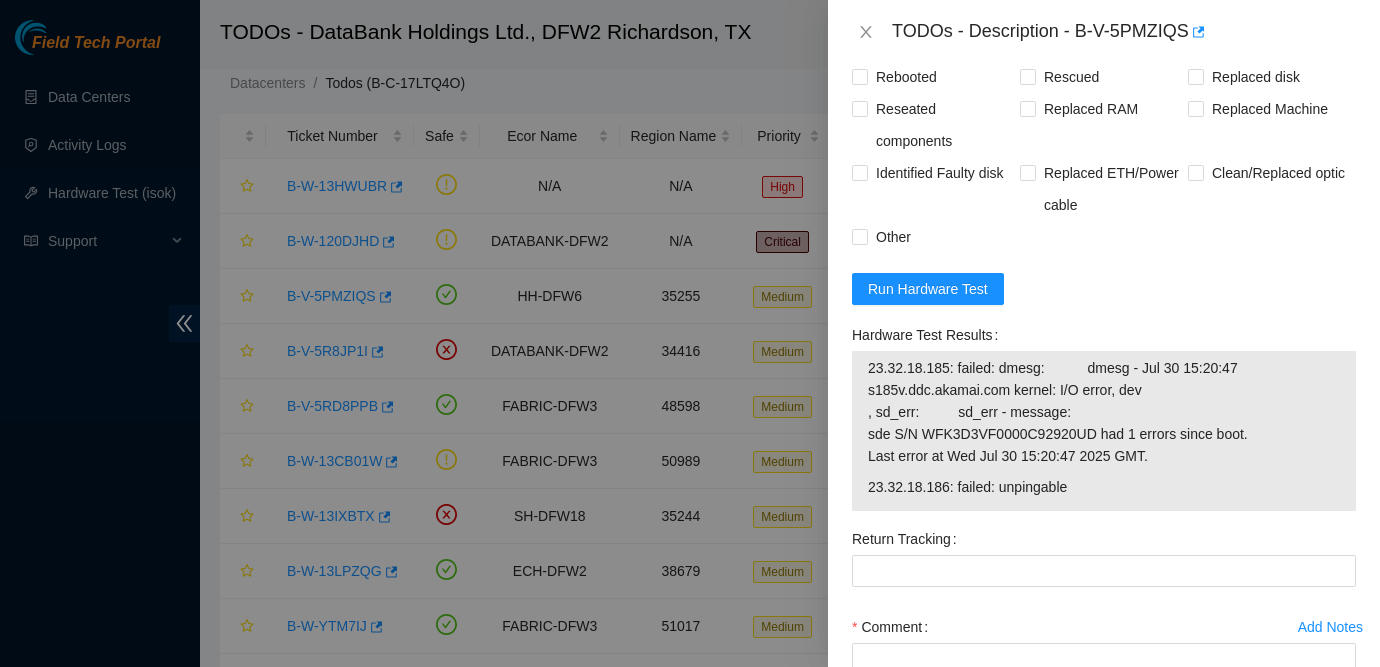 scroll, scrollTop: 1201, scrollLeft: 0, axis: vertical 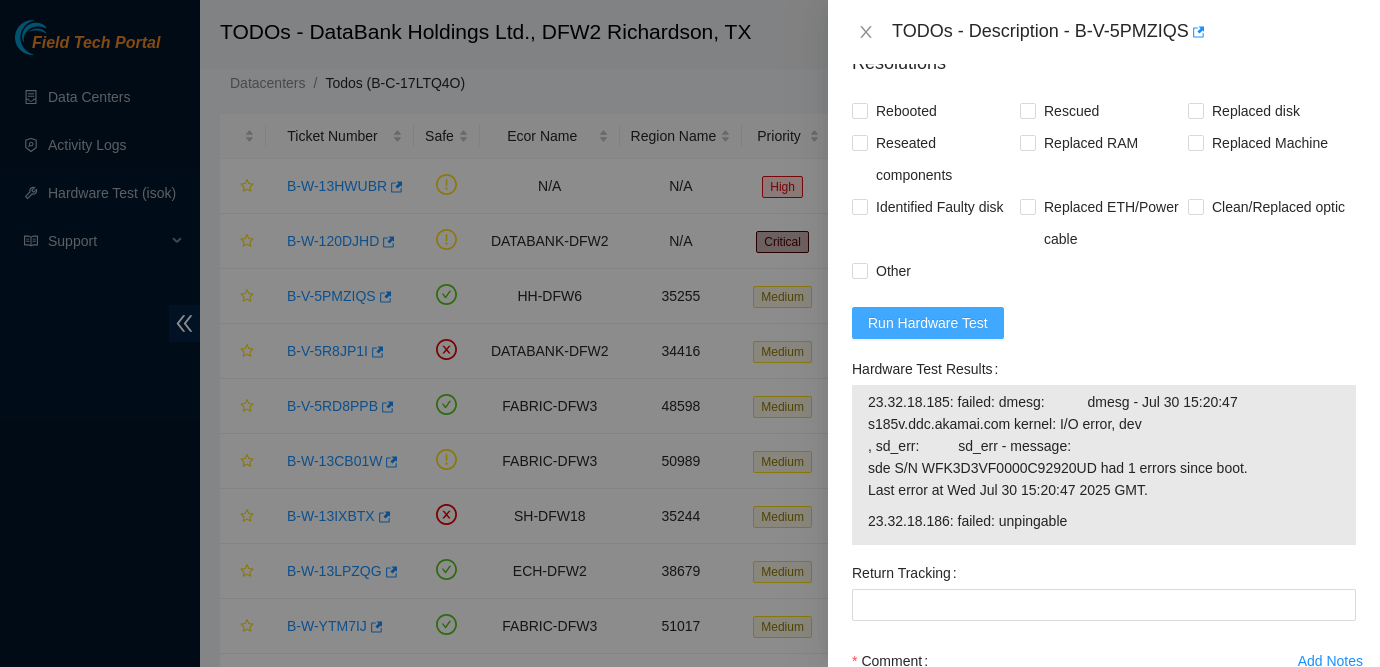 click on "Run Hardware Test" at bounding box center (928, 323) 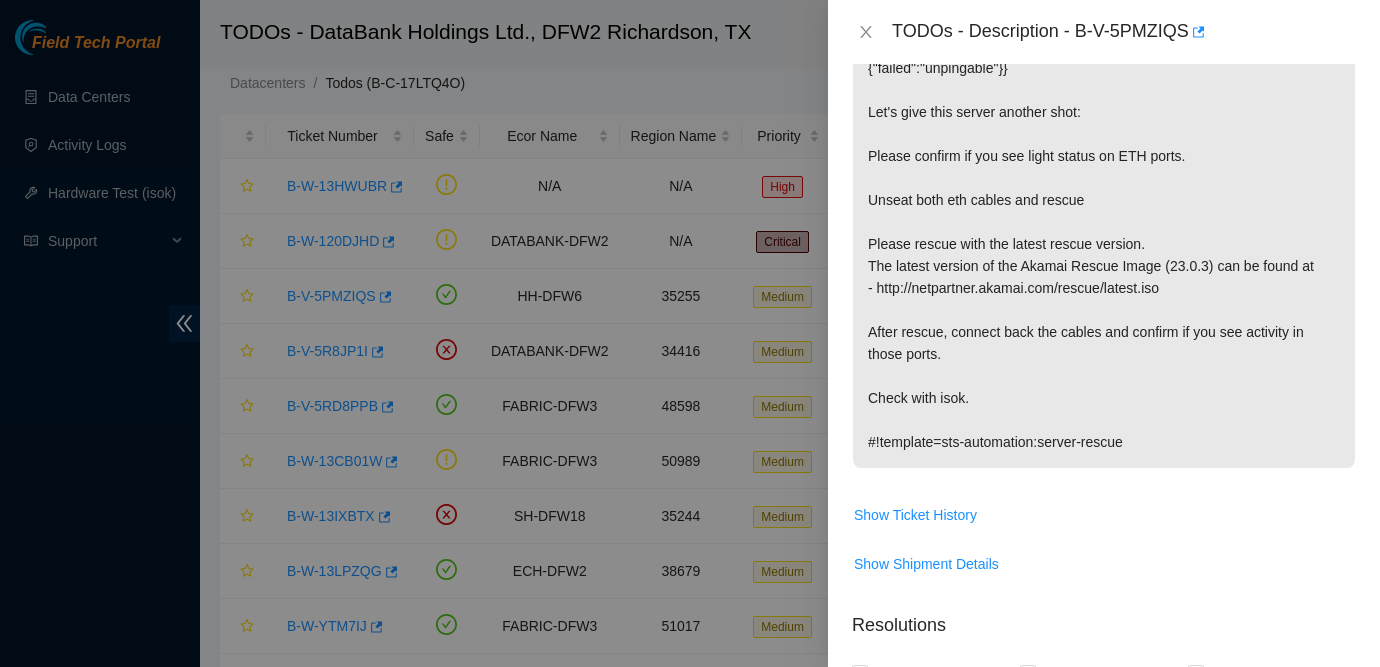 scroll, scrollTop: 0, scrollLeft: 0, axis: both 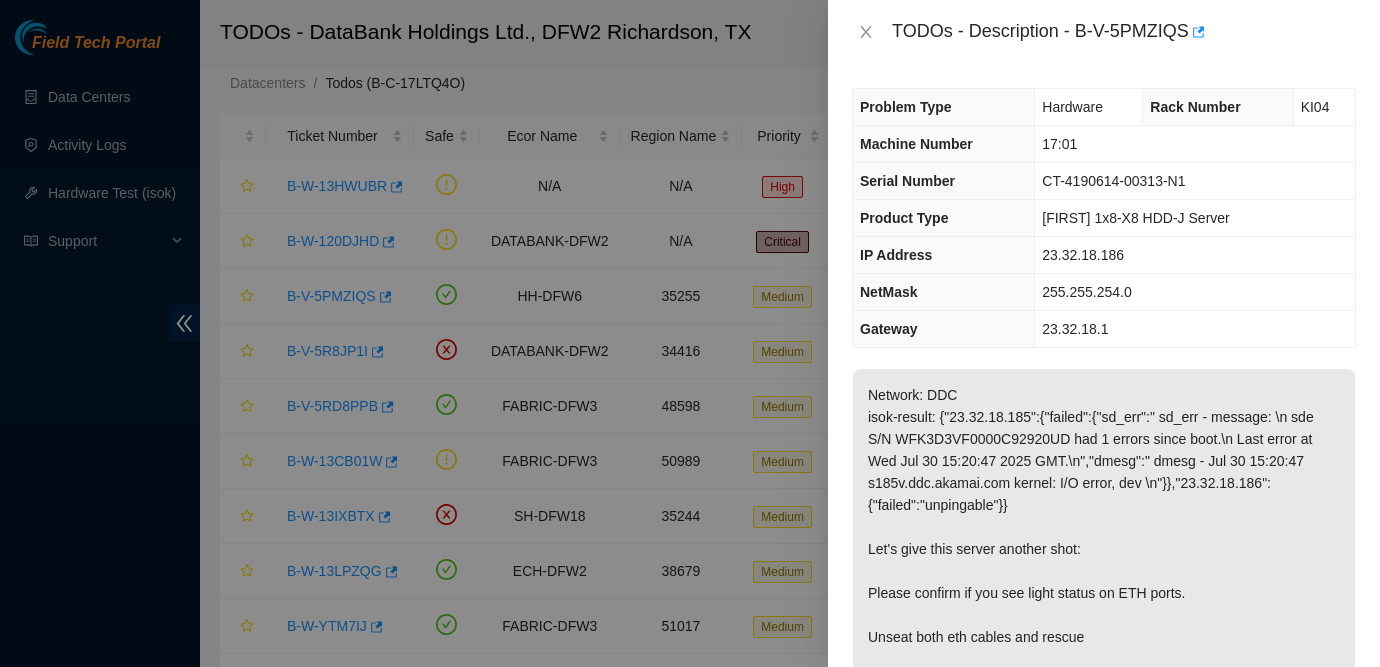 click on "Network: DDC
isok-result: {"23.32.18.185":{"failed":{"sd_err":"         sd_err - message: \n                  sde S/N WFK3D3VF0000C92920UD had 1 errors since boot.\n                      Last error at Wed Jul 30 15:20:47 2025 GMT.\n","dmesg":"          dmesg - Jul 30 15:20:47 s185v.ddc.akamai.com kernel: I/O error, dev \n"}},"23.32.18.186":{"failed":"unpingable"}}
Let's give this server another shot:
Please confirm if you see light status on ETH ports.
Unseat both eth cables and rescue
Please rescue with the latest rescue version.
The latest version of the Akamai Rescue Image (23.0.3) can be found at
- http://netpartner.akamai.com/rescue/latest.iso
After rescue, connect back the cables and confirm if you see activity in those ports.
Check with isok.
#!template=sts-automation:server-rescue" at bounding box center (1104, 637) 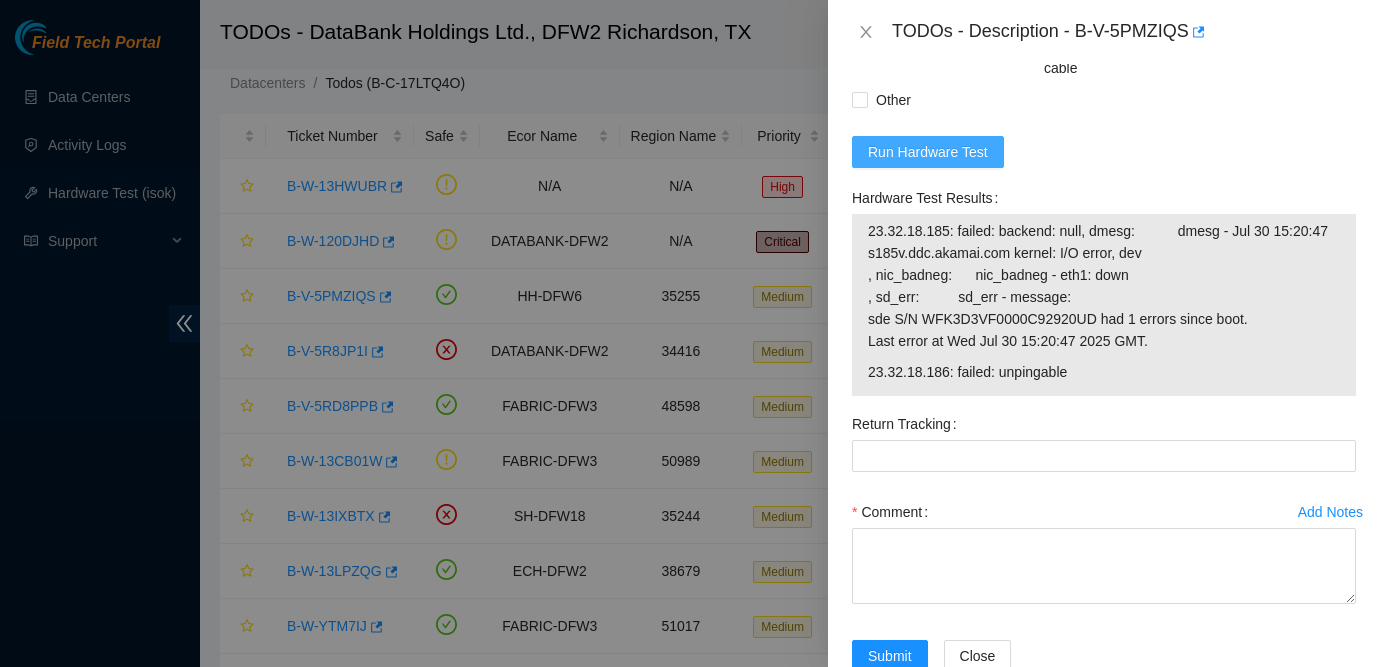 click on "Run Hardware Test" at bounding box center (928, 152) 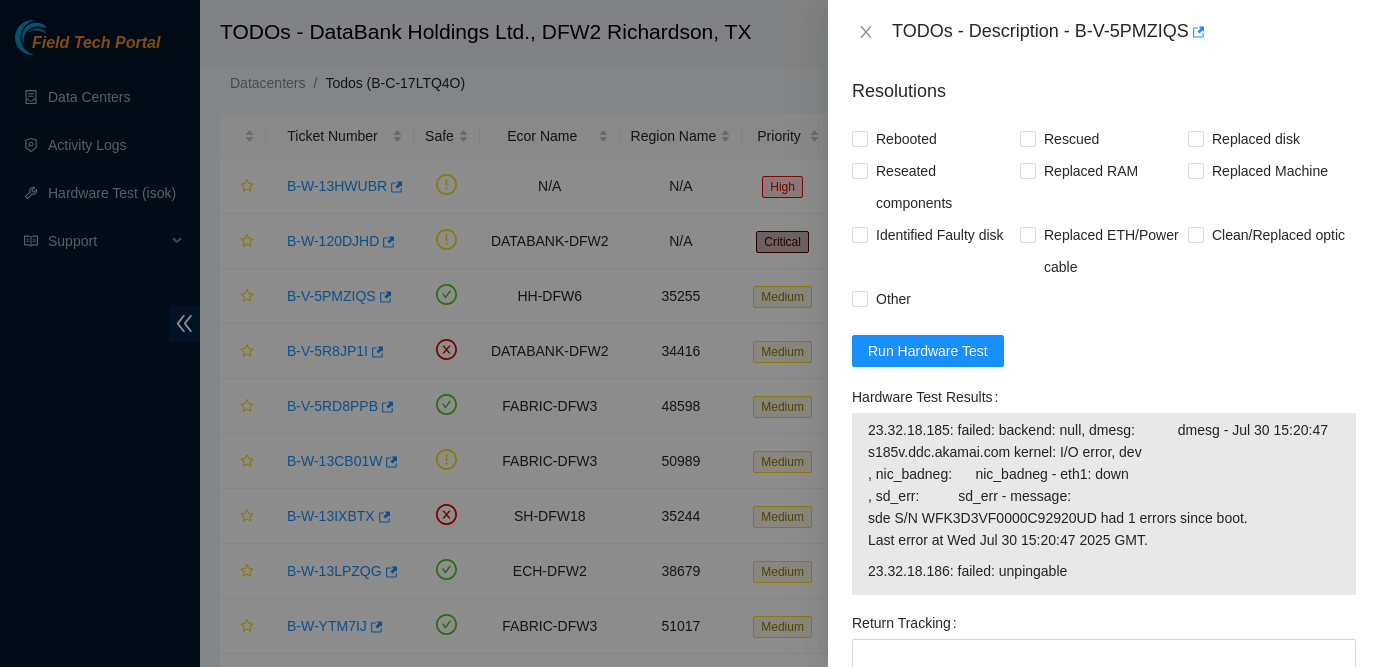scroll, scrollTop: 968, scrollLeft: 0, axis: vertical 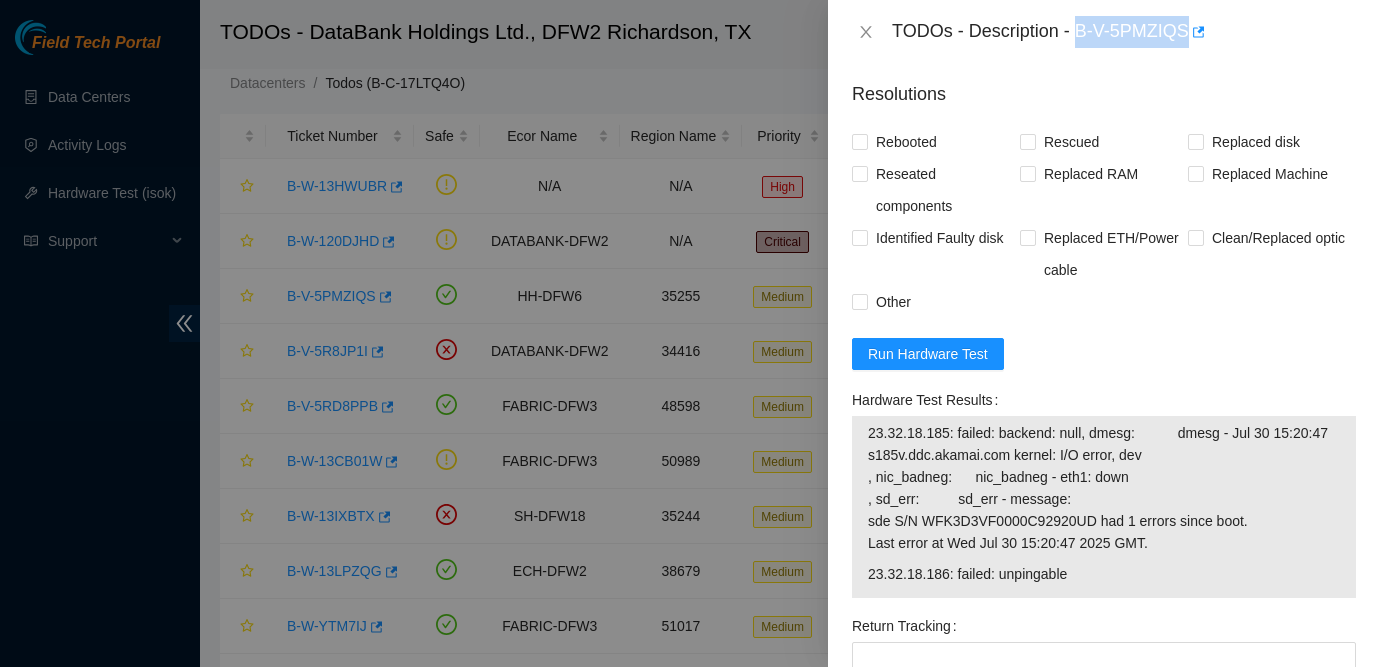 drag, startPoint x: 1078, startPoint y: 27, endPoint x: 1194, endPoint y: 41, distance: 116.841774 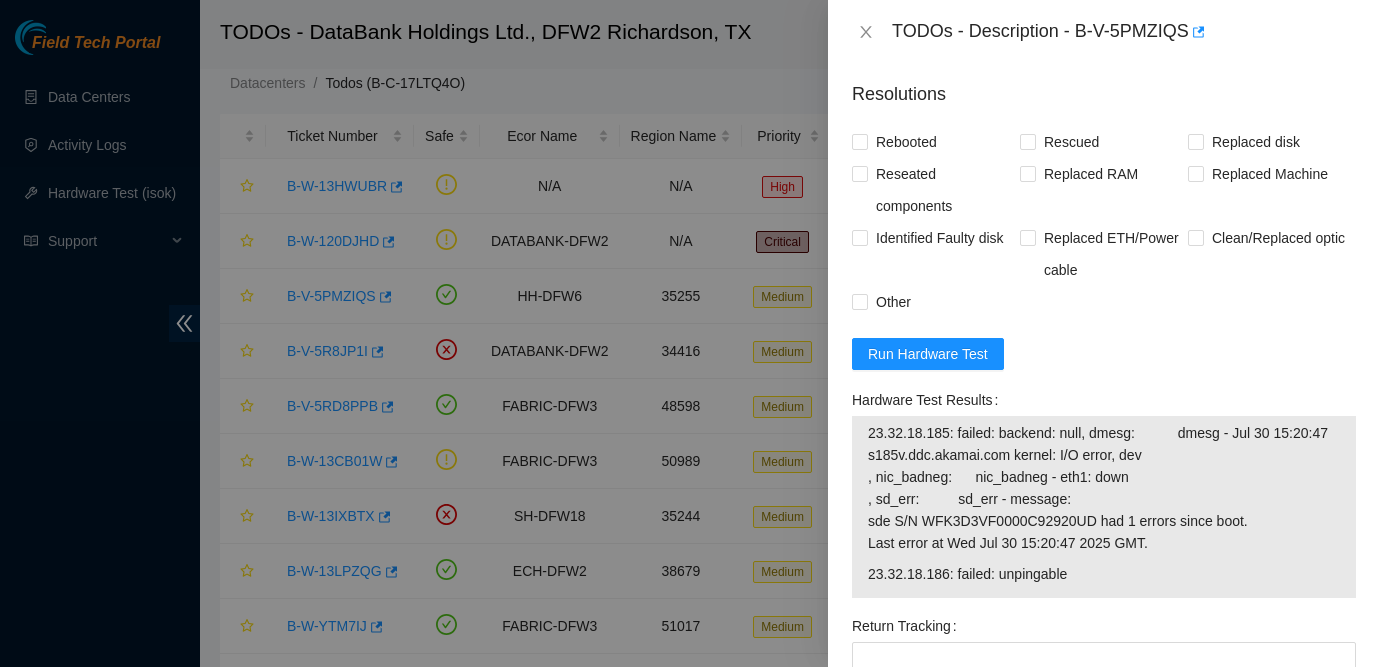 click on "Hardware Test Results" at bounding box center (1104, 400) 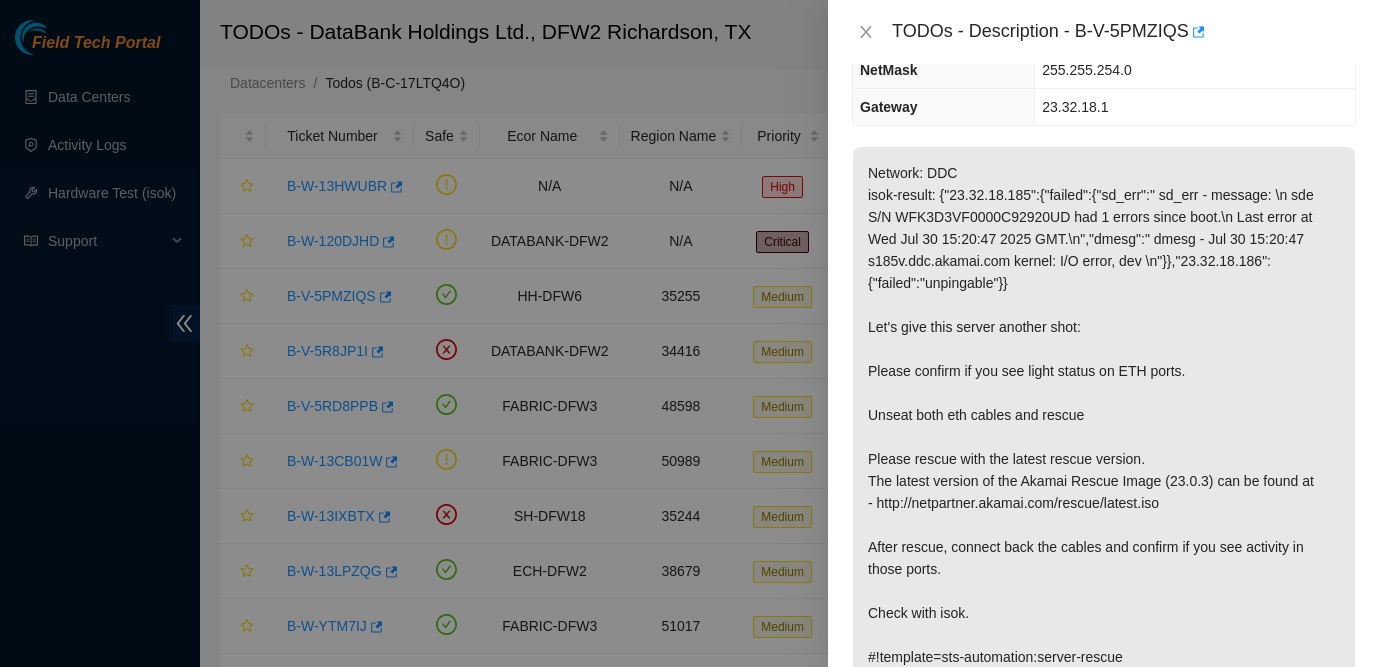 scroll, scrollTop: 149, scrollLeft: 0, axis: vertical 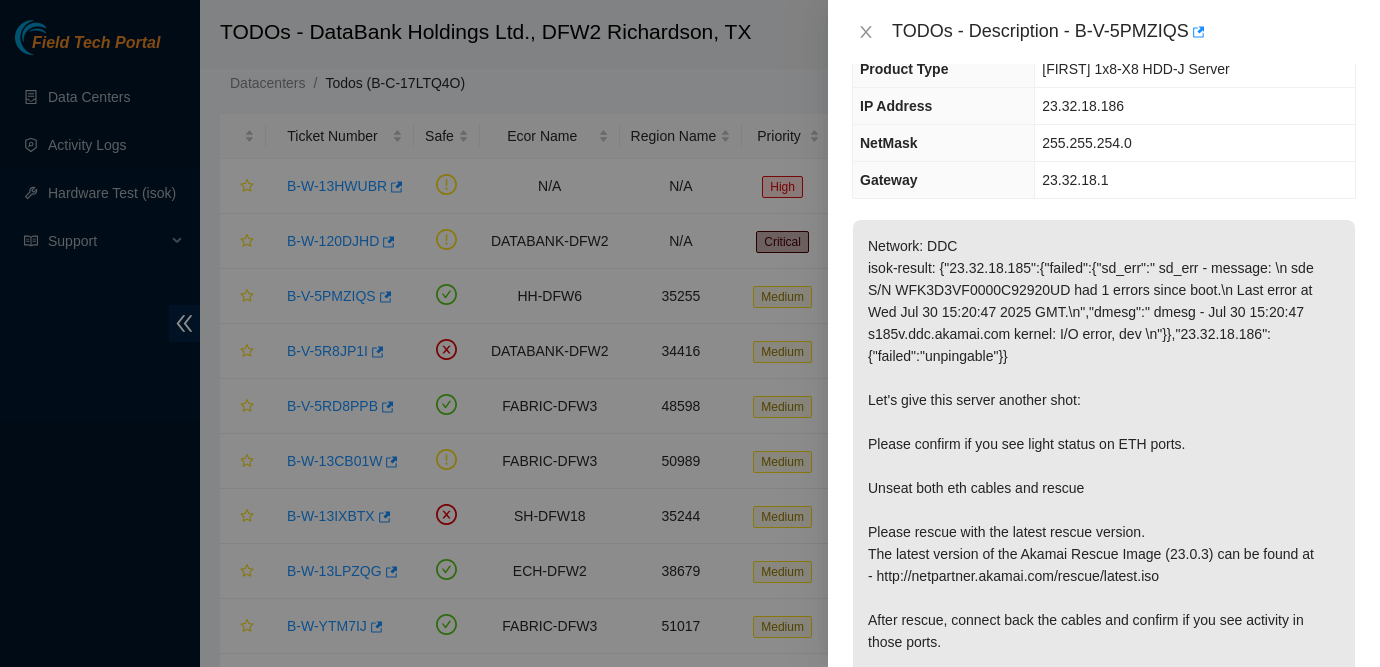 click on "Network: DDC
isok-result: {"23.32.18.185":{"failed":{"sd_err":"         sd_err - message: \n                  sde S/N WFK3D3VF0000C92920UD had 1 errors since boot.\n                      Last error at Wed Jul 30 15:20:47 2025 GMT.\n","dmesg":"          dmesg - Jul 30 15:20:47 s185v.ddc.akamai.com kernel: I/O error, dev \n"}},"23.32.18.186":{"failed":"unpingable"}}
Let's give this server another shot:
Please confirm if you see light status on ETH ports.
Unseat both eth cables and rescue
Please rescue with the latest rescue version.
The latest version of the Akamai Rescue Image (23.0.3) can be found at
- http://netpartner.akamai.com/rescue/latest.iso
After rescue, connect back the cables and confirm if you see activity in those ports.
Check with isok.
#!template=sts-automation:server-rescue" at bounding box center (1104, 488) 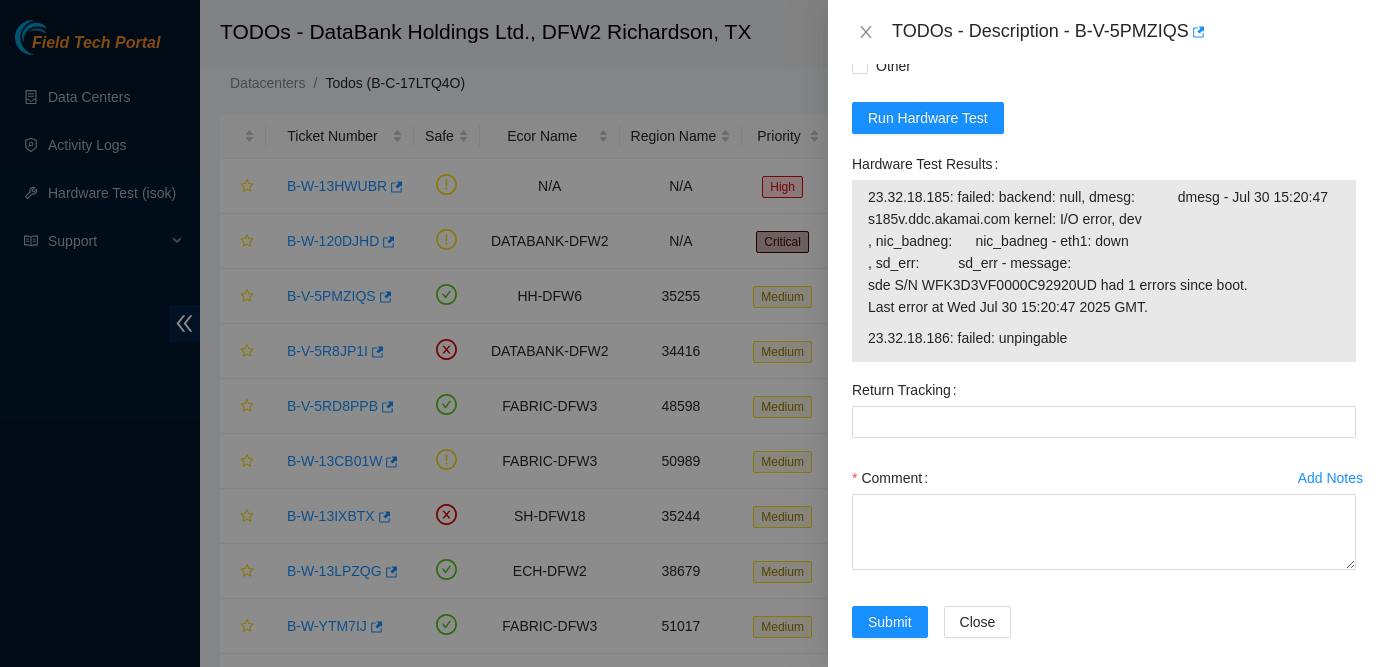scroll, scrollTop: 1223, scrollLeft: 0, axis: vertical 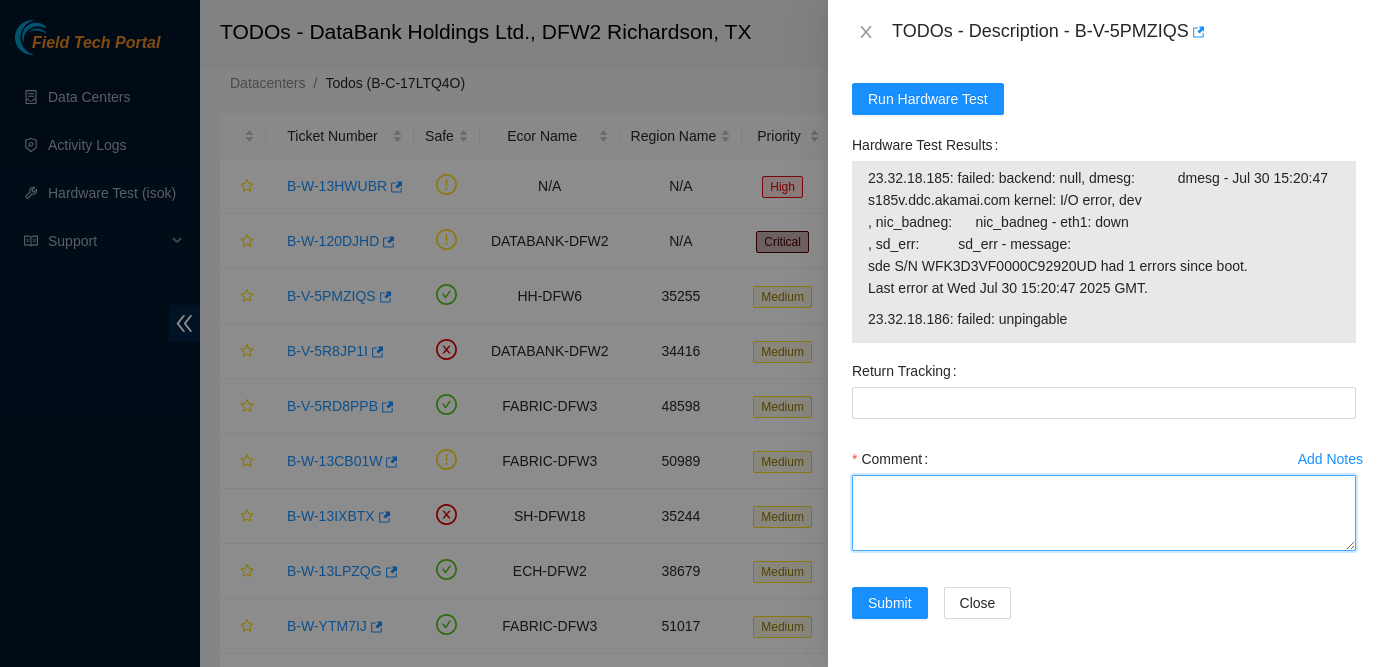 click on "Comment" at bounding box center (1104, 513) 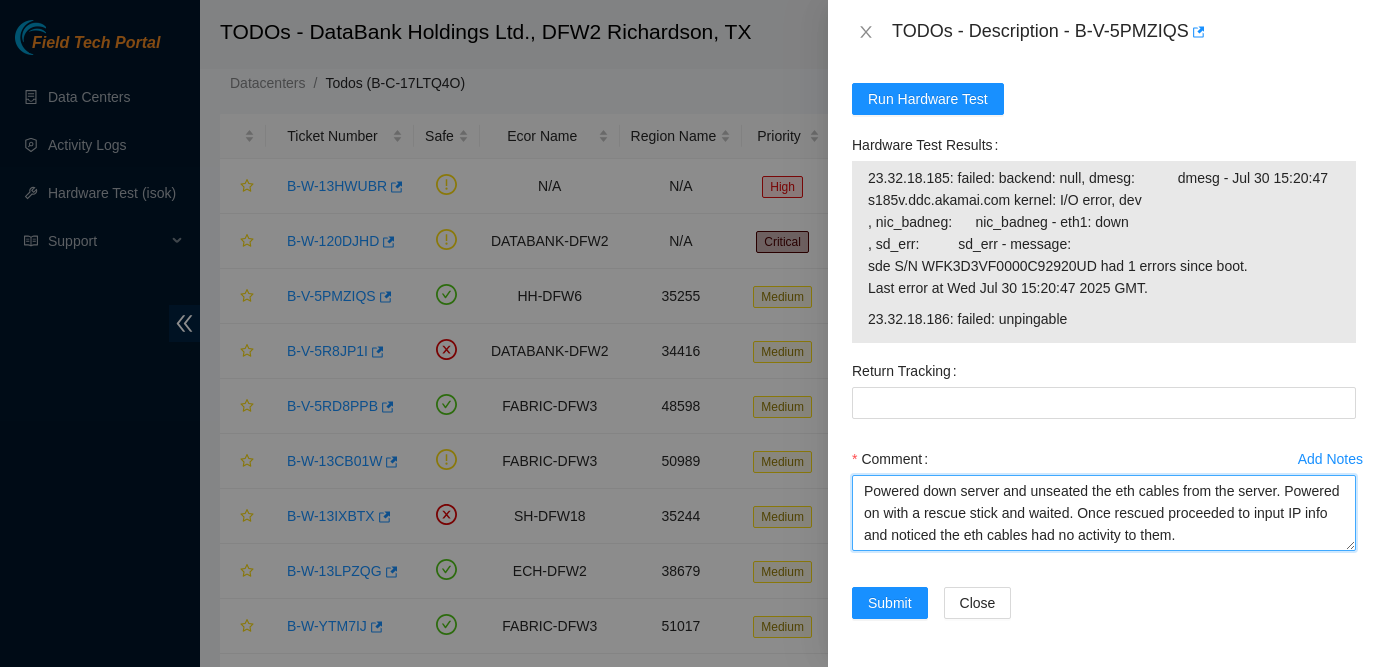 click on "Powered down server and unseated the eth cables from the server. Powered on with a rescue stick and waited. Once rescued proceeded to input IP info and noticed the eth cables had no activity to them." at bounding box center [1104, 513] 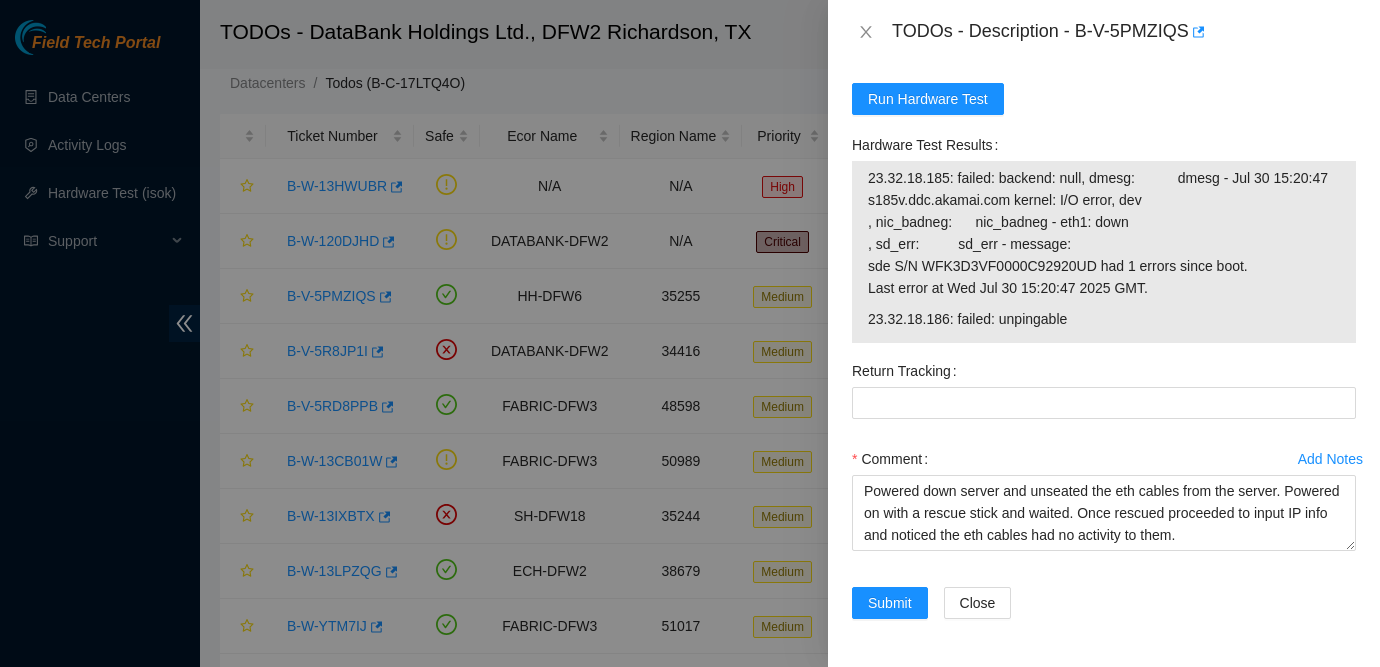 click at bounding box center (690, 333) 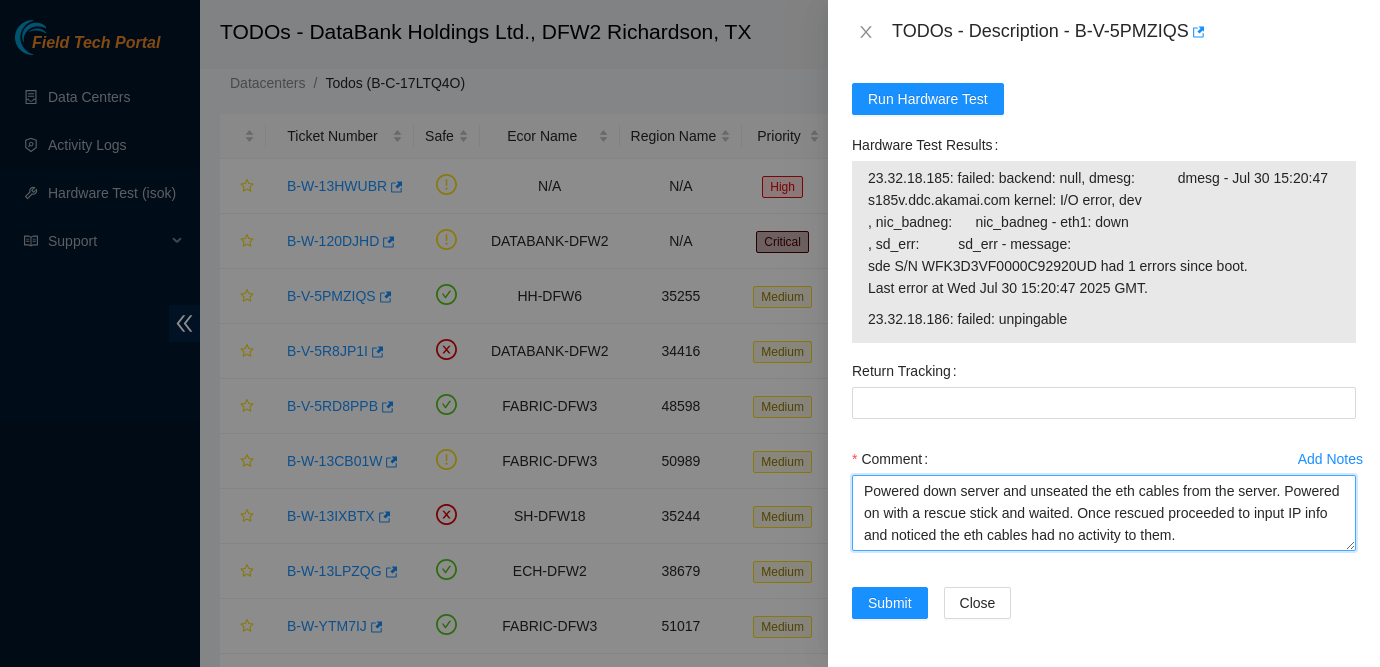 click on "Powered down server and unseated the eth cables from the server. Powered on with a rescue stick and waited. Once rescued proceeded to input IP info and noticed the eth cables had no activity to them." at bounding box center [1104, 513] 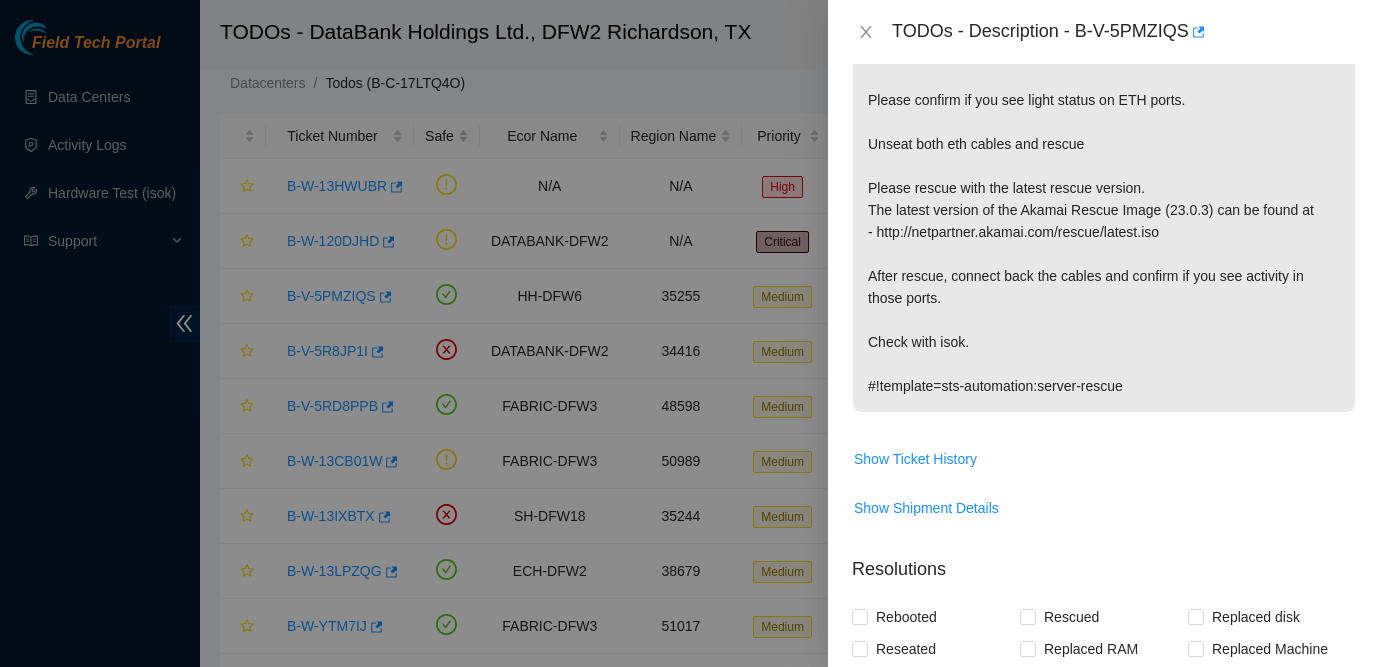 scroll, scrollTop: 1223, scrollLeft: 0, axis: vertical 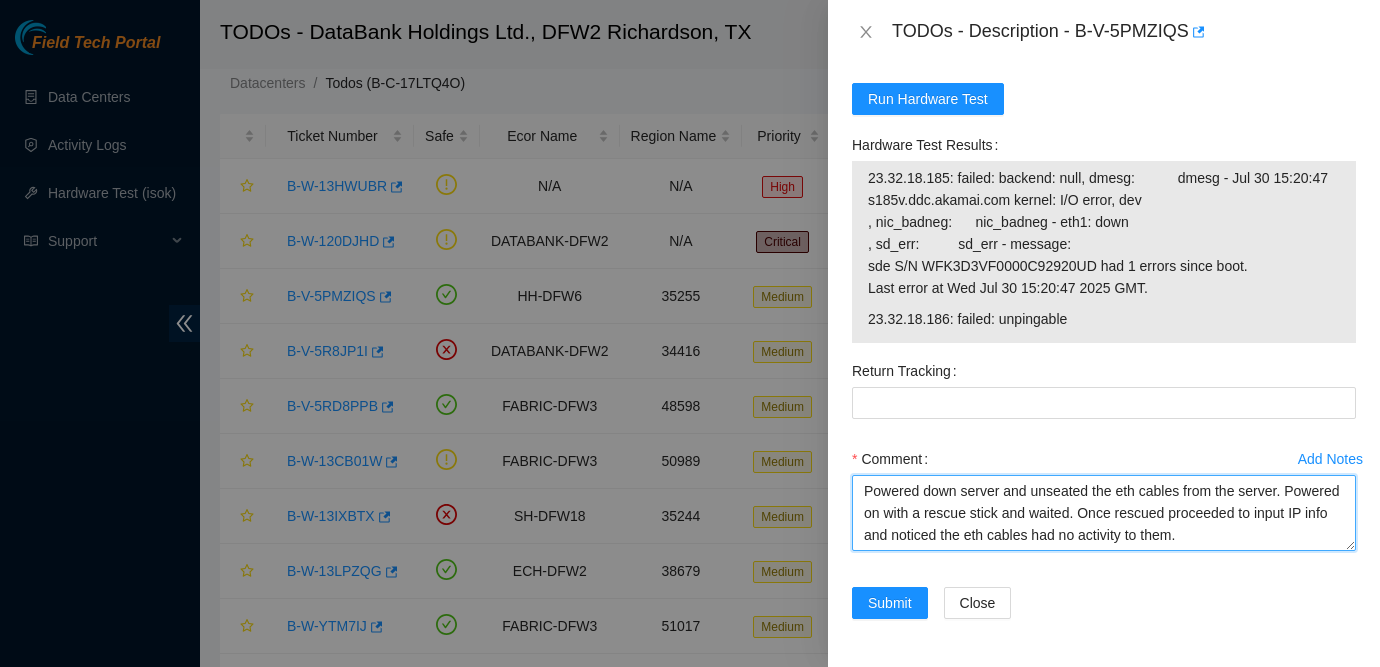 click on "Powered down server and unseated the eth cables from the server. Powered on with a rescue stick and waited. Once rescued proceeded to input IP info and noticed the eth cables had no activity to them." at bounding box center [1104, 513] 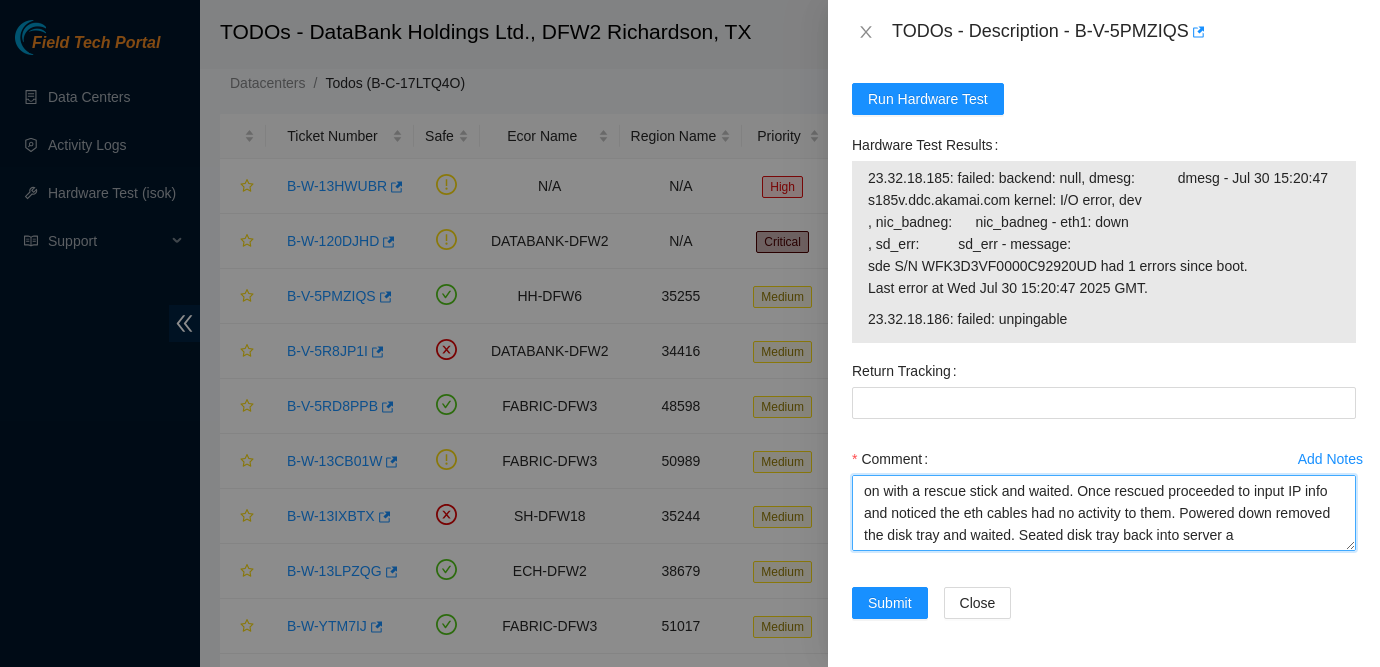 scroll, scrollTop: 37, scrollLeft: 0, axis: vertical 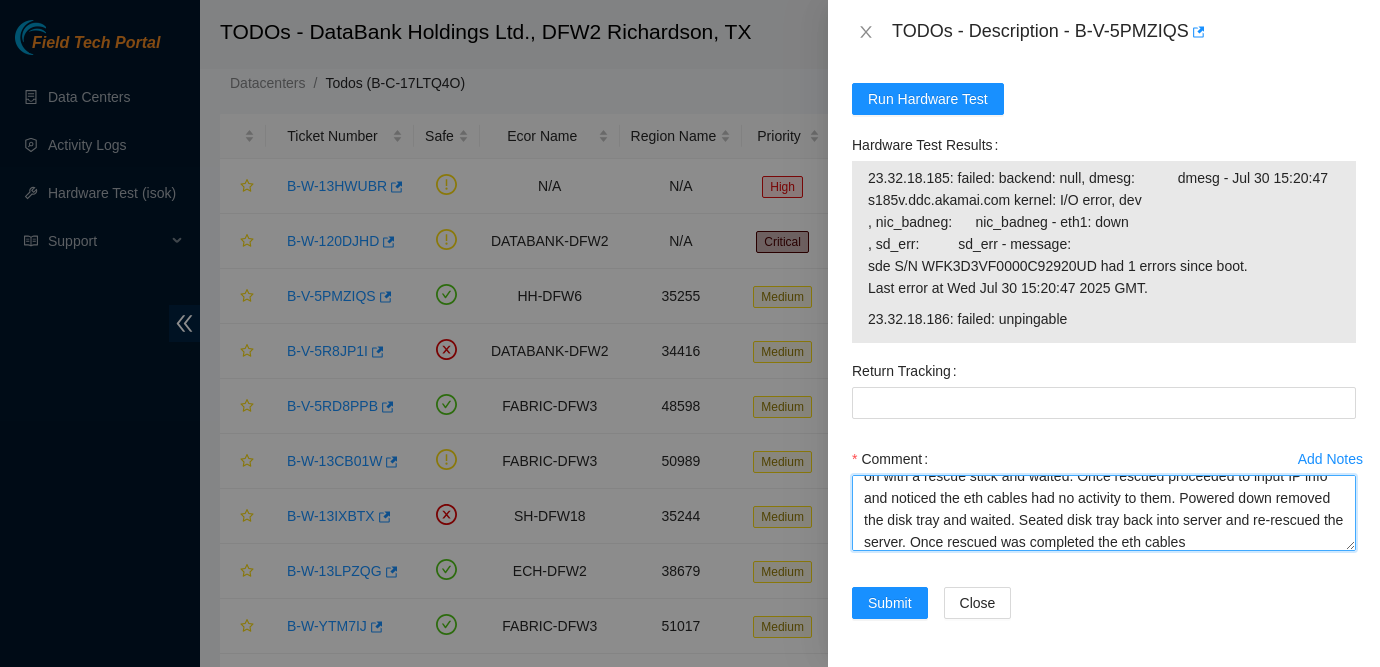 click on "Powered down server and unseated the eth cables from the server. Powered on with a rescue stick and waited. Once rescued proceeded to input IP info and noticed the eth cables had no activity to them. Powered down removed the disk tray and waited. Seated disk tray back into server and re-rescued the server. Once rescued was completed the eth cables" at bounding box center (1104, 513) 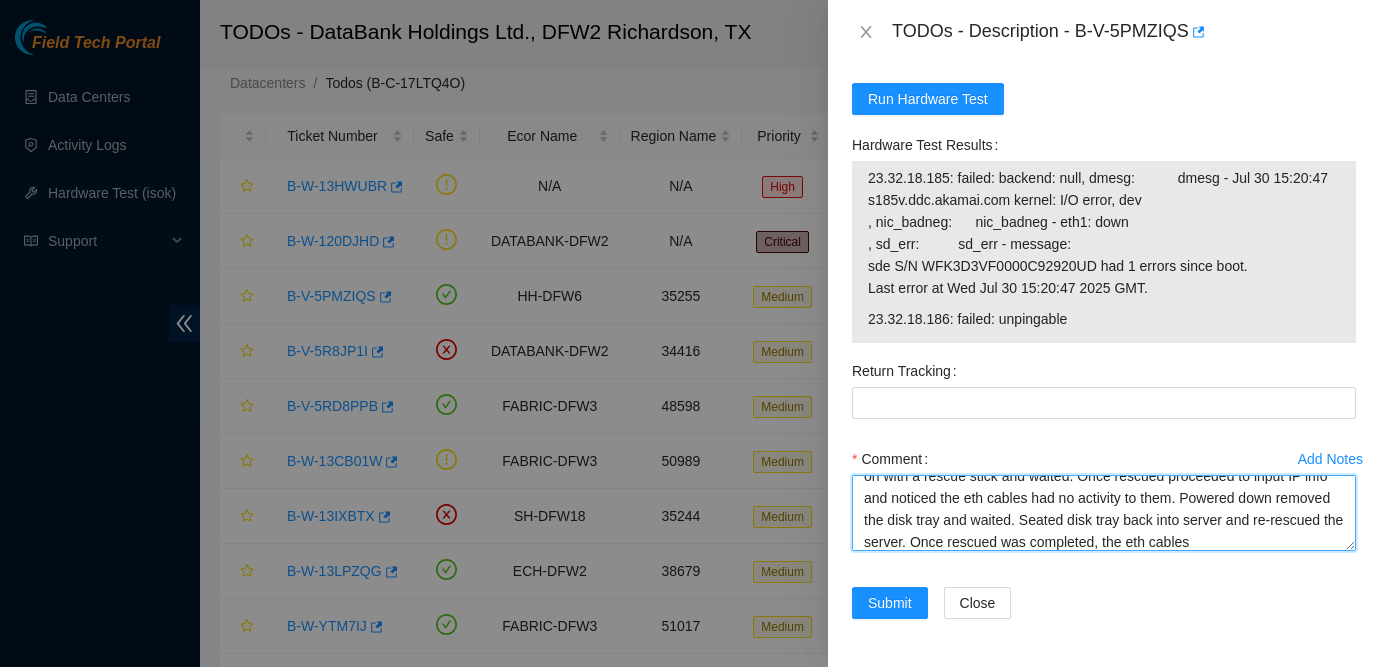 click on "Powered down server and unseated the eth cables from the server. Powered on with a rescue stick and waited. Once rescued proceeded to input IP info and noticed the eth cables had no activity to them. Powered down removed the disk tray and waited. Seated disk tray back into server and re-rescued the server. Once rescued was completed, the eth cables" at bounding box center (1104, 513) 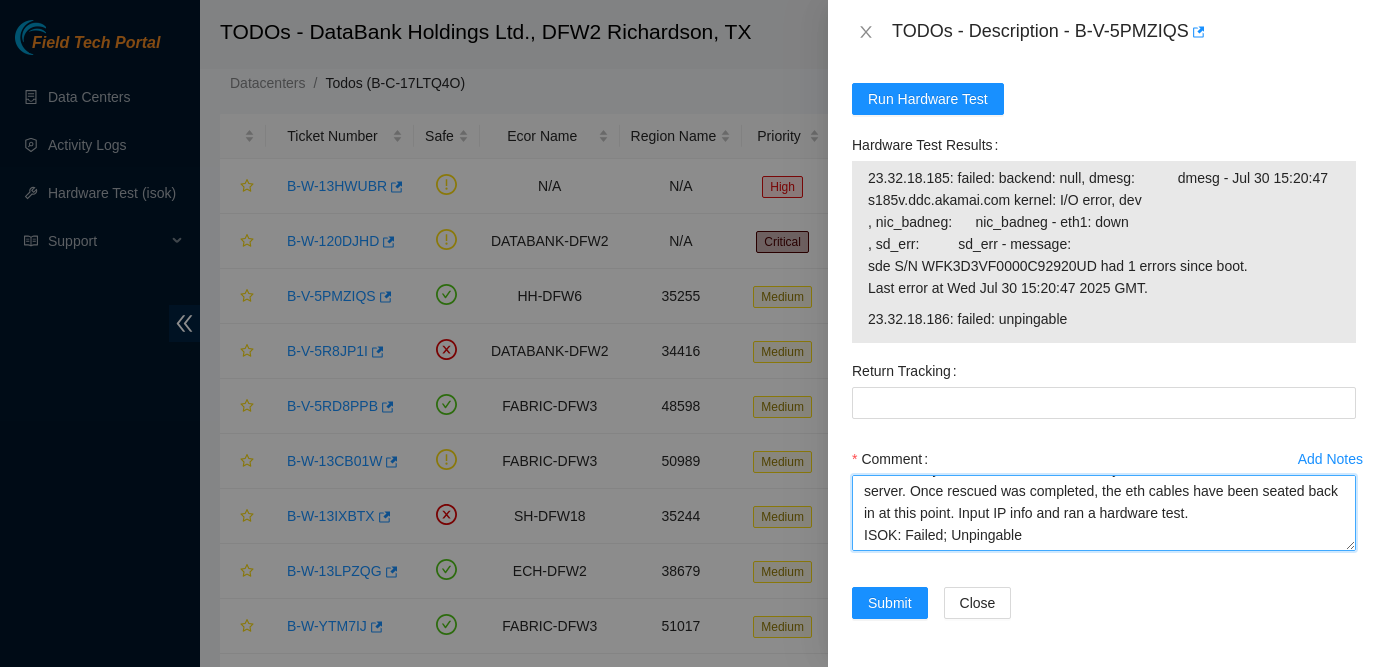 scroll, scrollTop: 125, scrollLeft: 0, axis: vertical 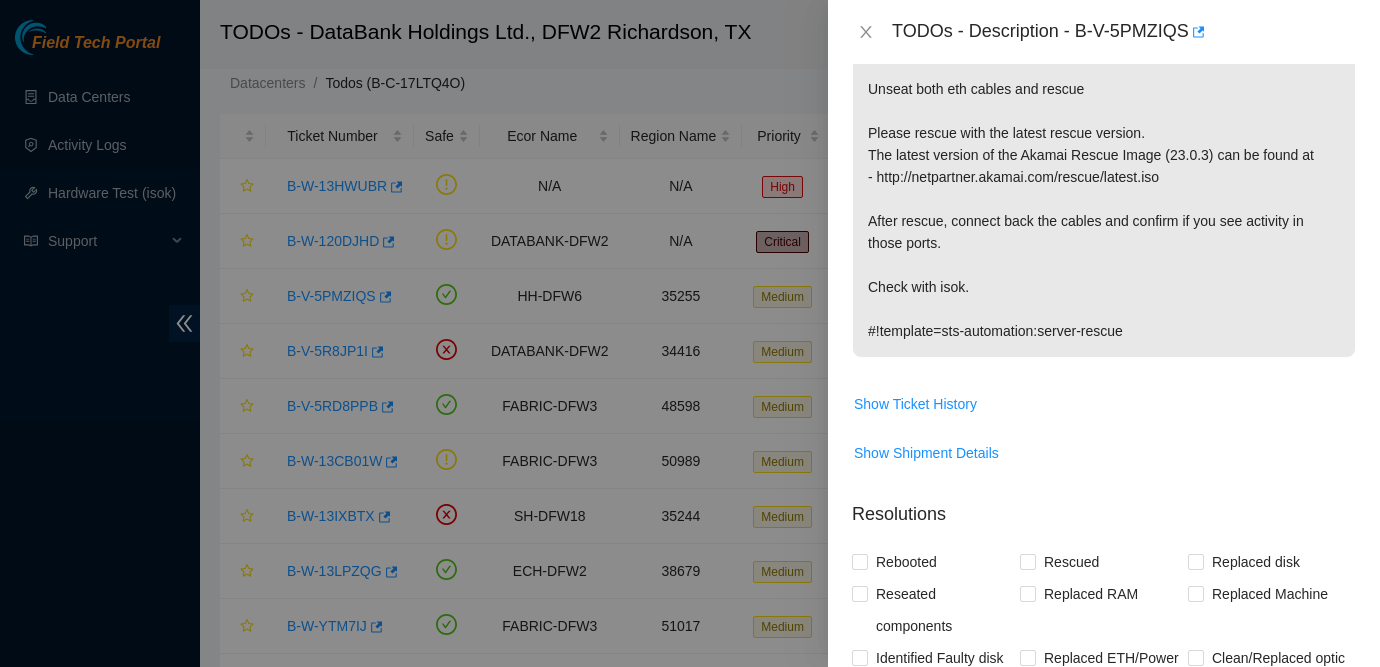 click on "Network: DDC
isok-result: {"23.32.18.185":{"failed":{"sd_err":"         sd_err - message: \n                  sde S/N WFK3D3VF0000C92920UD had 1 errors since boot.\n                      Last error at Wed Jul 30 15:20:47 2025 GMT.\n","dmesg":"          dmesg - Jul 30 15:20:47 s185v.ddc.akamai.com kernel: I/O error, dev \n"}},"23.32.18.186":{"failed":"unpingable"}}
Let's give this server another shot:
Please confirm if you see light status on ETH ports.
Unseat both eth cables and rescue
Please rescue with the latest rescue version.
The latest version of the Akamai Rescue Image (23.0.3) can be found at
- http://netpartner.akamai.com/rescue/latest.iso
After rescue, connect back the cables and confirm if you see activity in those ports.
Check with isok.
#!template=sts-automation:server-rescue" at bounding box center (1104, 89) 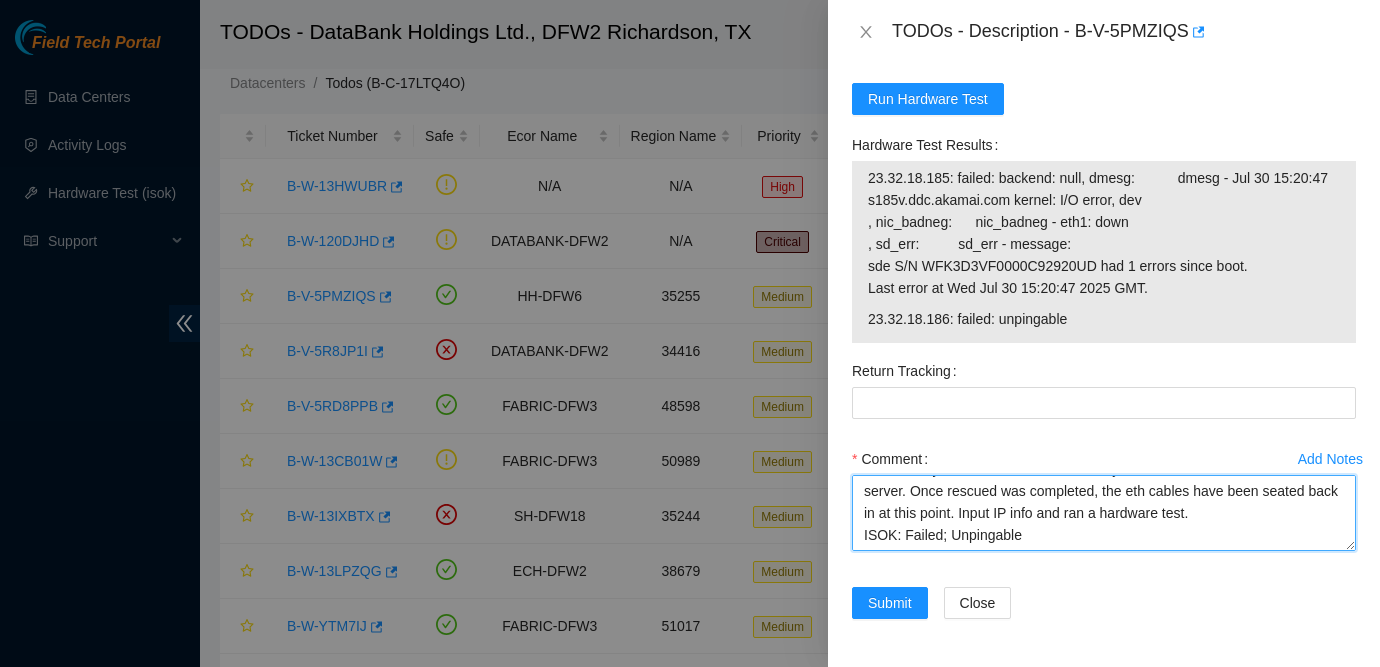 click on "Powered down server and unseated the eth cables from the server. Powered on with a rescue stick and waited. Once rescued proceeded to input IP info and noticed the eth cables had no activity to them. Powered down removed the disk tray and waited. Seated disk tray back into server and re-rescued the server. Once rescued was completed, the eth cables have been seated back in at this point. Input IP info and ran a hardware test.
ISOK: Failed; Unpingable" at bounding box center (1104, 513) 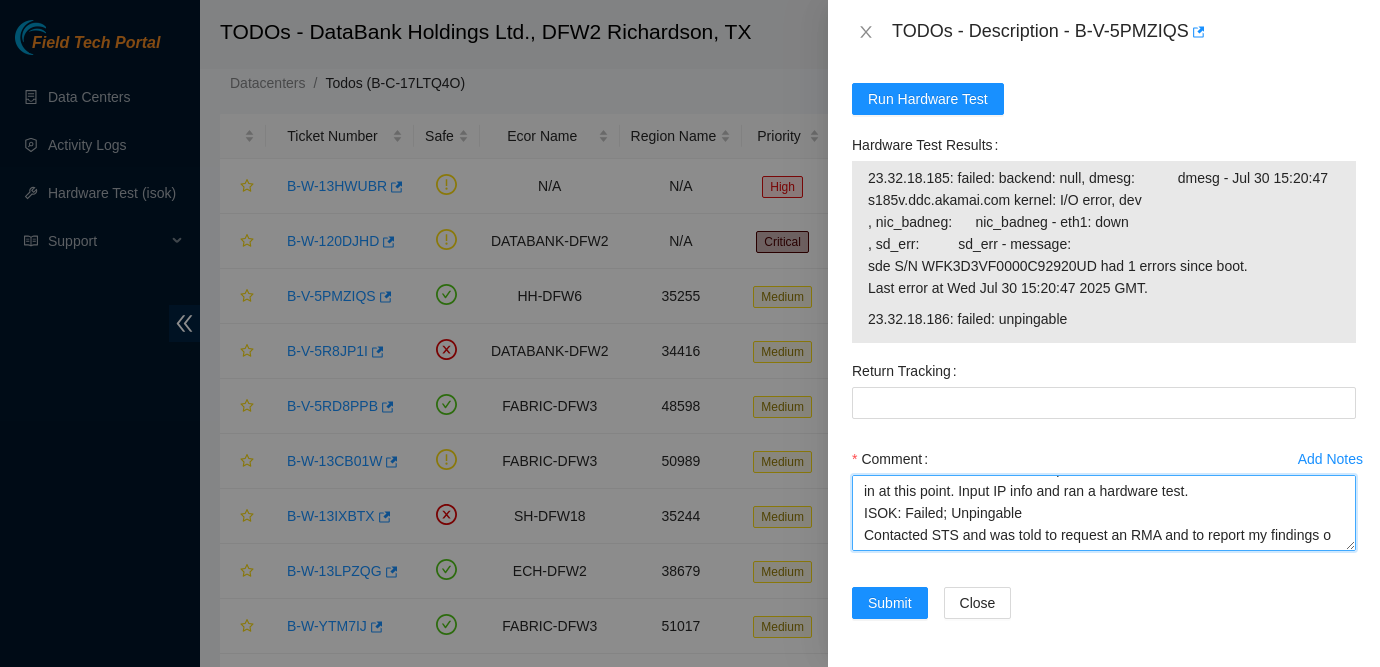 scroll, scrollTop: 147, scrollLeft: 0, axis: vertical 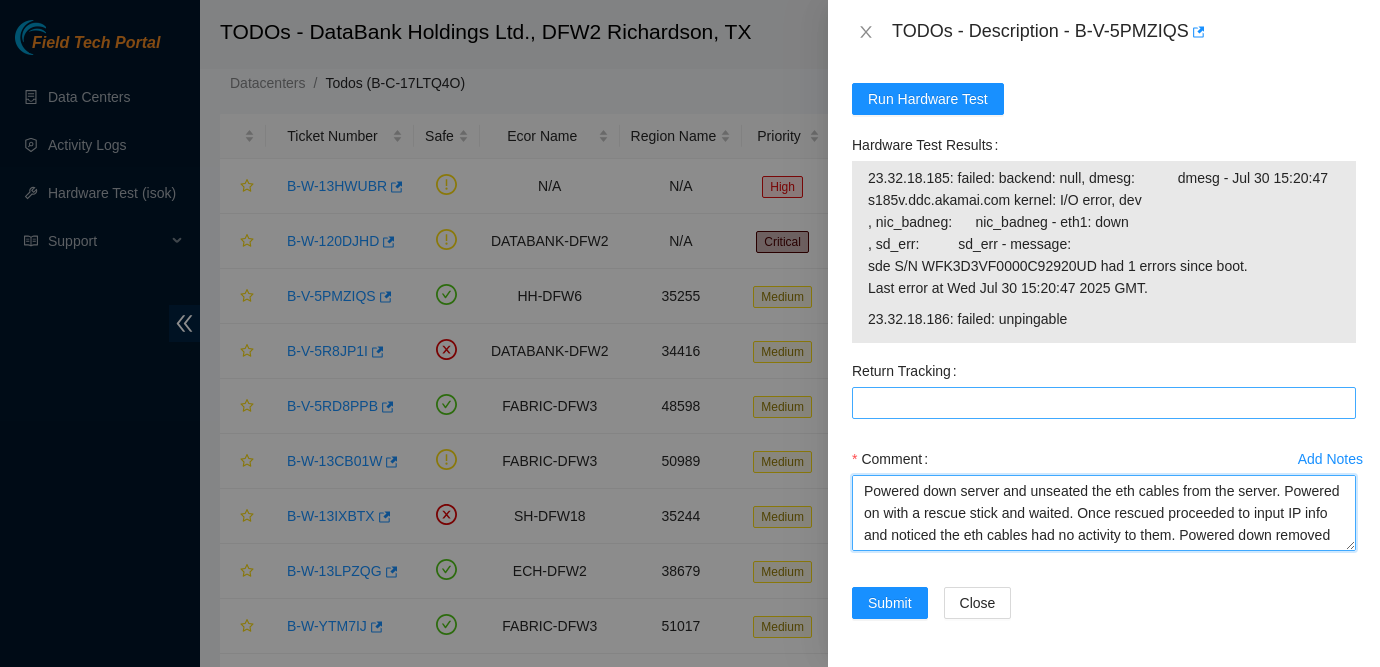 drag, startPoint x: 964, startPoint y: 537, endPoint x: 902, endPoint y: 407, distance: 144.02777 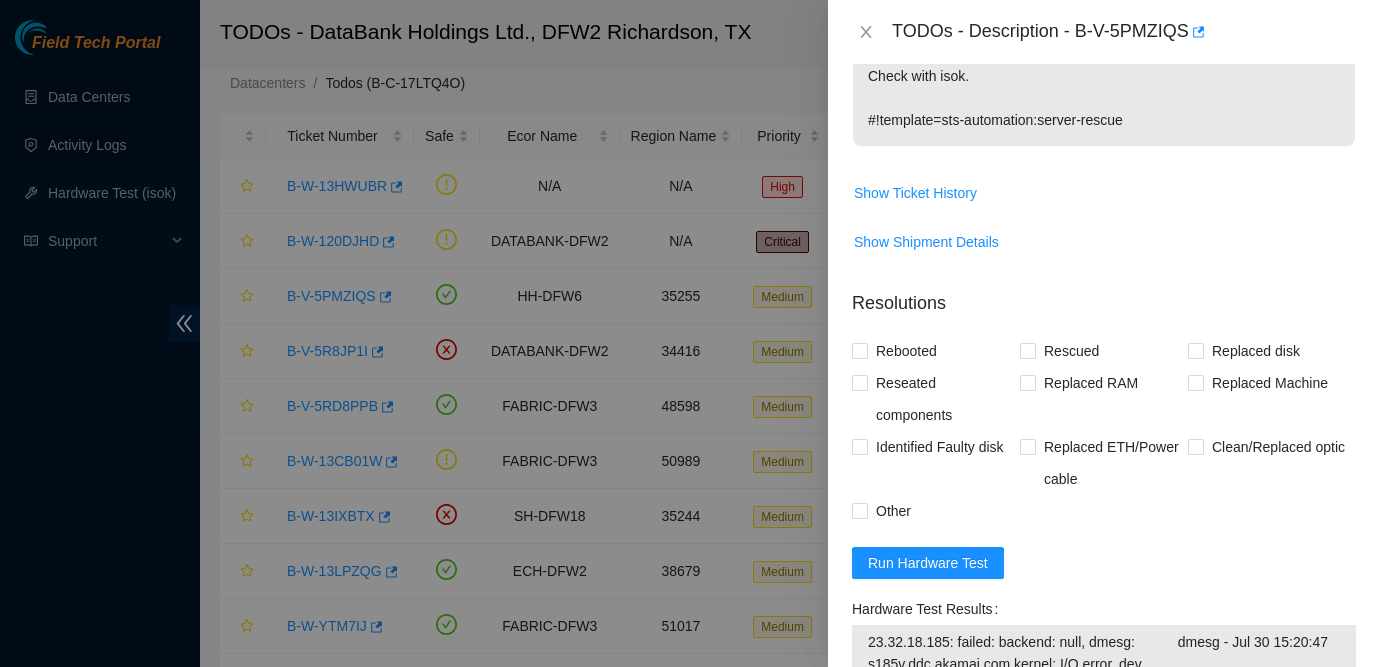 scroll, scrollTop: 765, scrollLeft: 0, axis: vertical 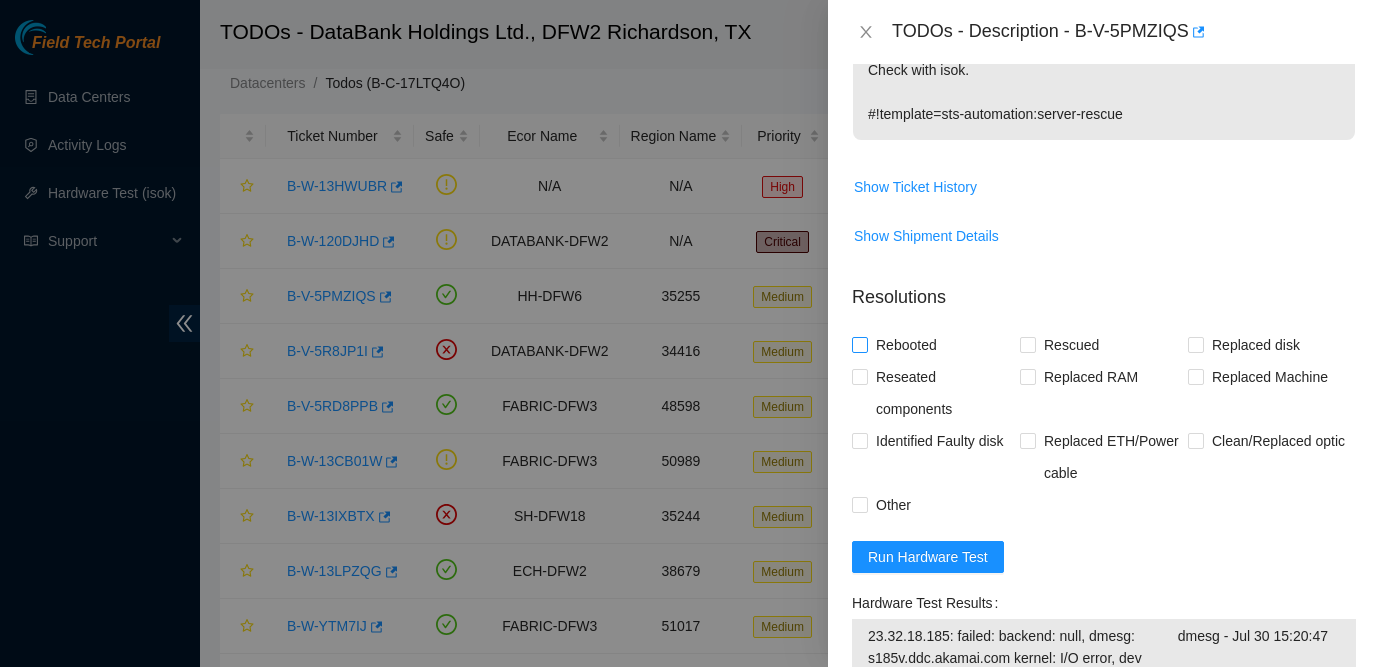 type on "Powered down server and unseated the eth cables from the server. Powered on with a rescue stick and waited. Once rescued proceeded to input IP info and noticed the eth cables had no activity to them. Powered down removed the disk tray and waited. Seated disk tray back into server and re-rescued the server. Once rescued was completed, the eth cables have been seated back in at this point. Input IP info and ran a hardware test.
ISOK: Failed; Unpingable
Contacted STS and was told to request an RMA and to report my findings on the ticket." 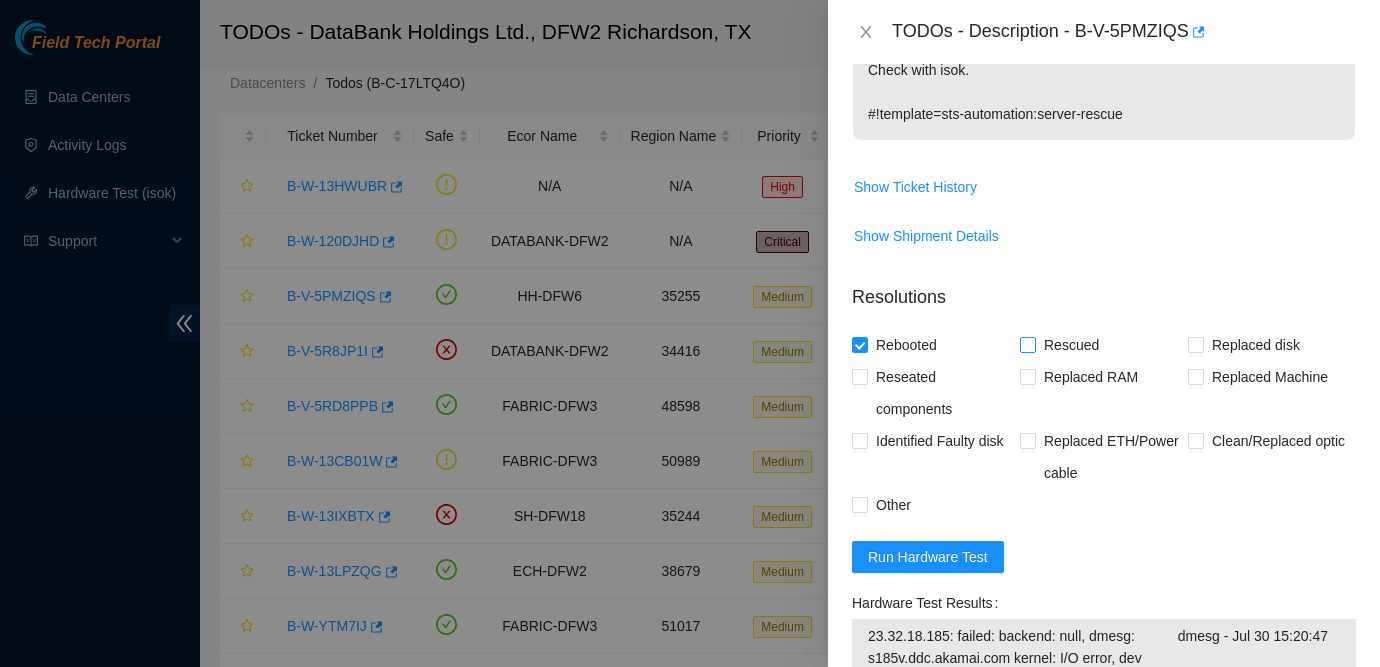 click on "Rescued" at bounding box center (1071, 345) 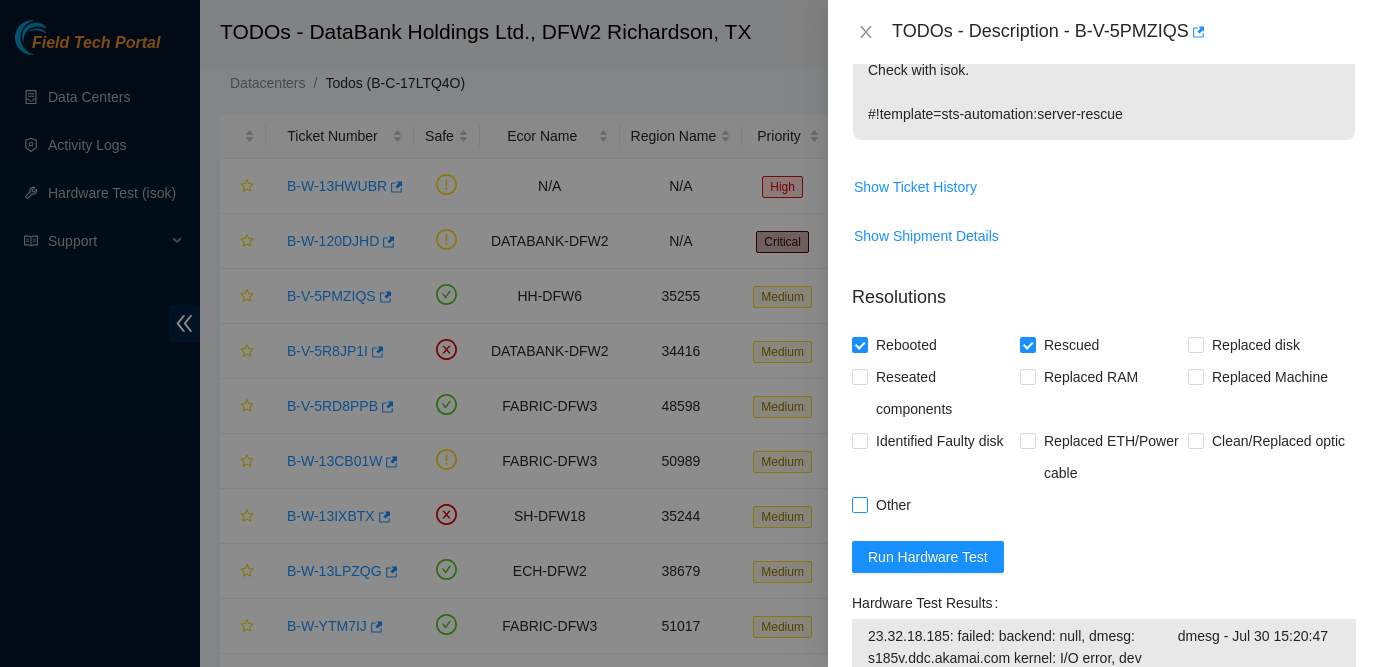 click on "Other" at bounding box center (893, 505) 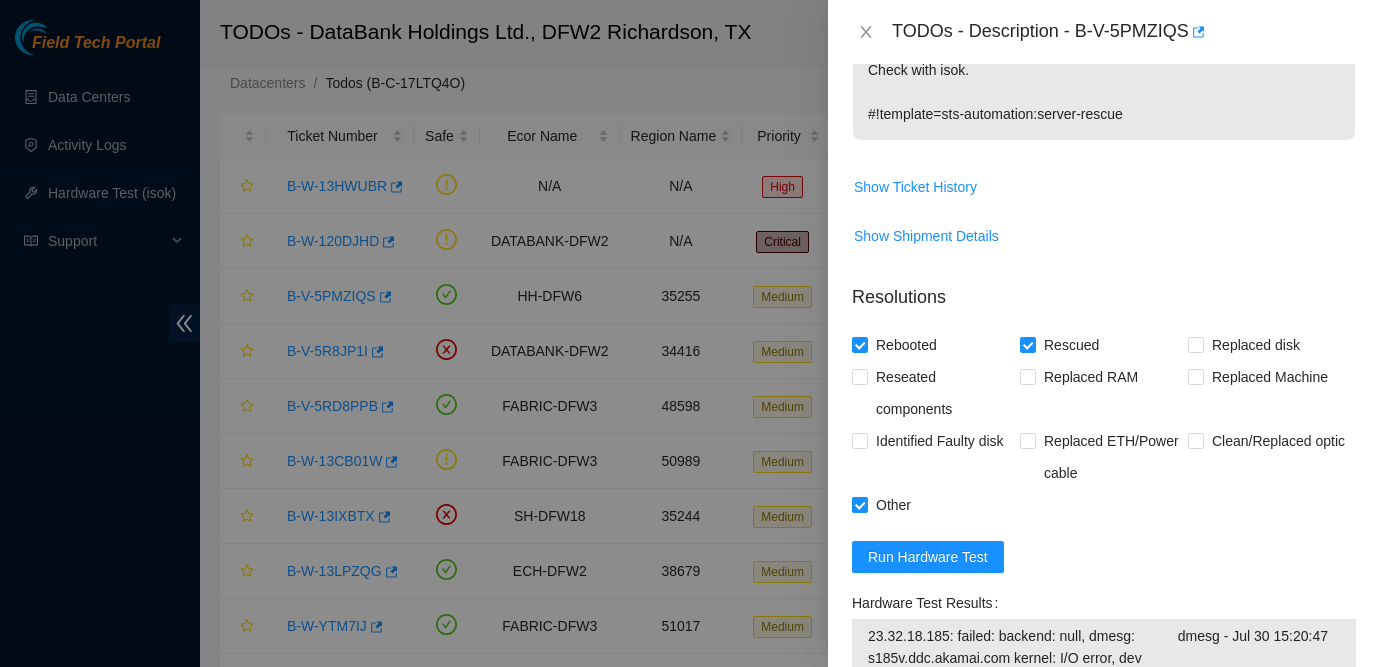 scroll, scrollTop: 1223, scrollLeft: 0, axis: vertical 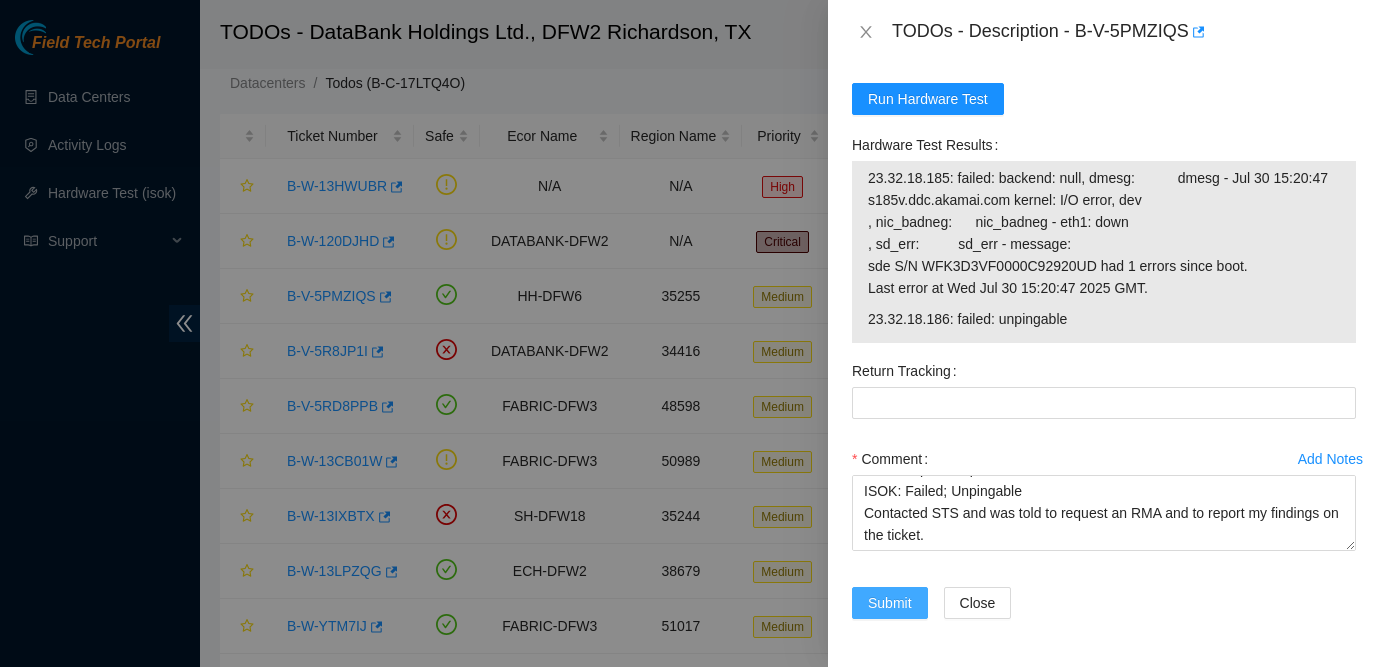 click on "Submit" at bounding box center [890, 603] 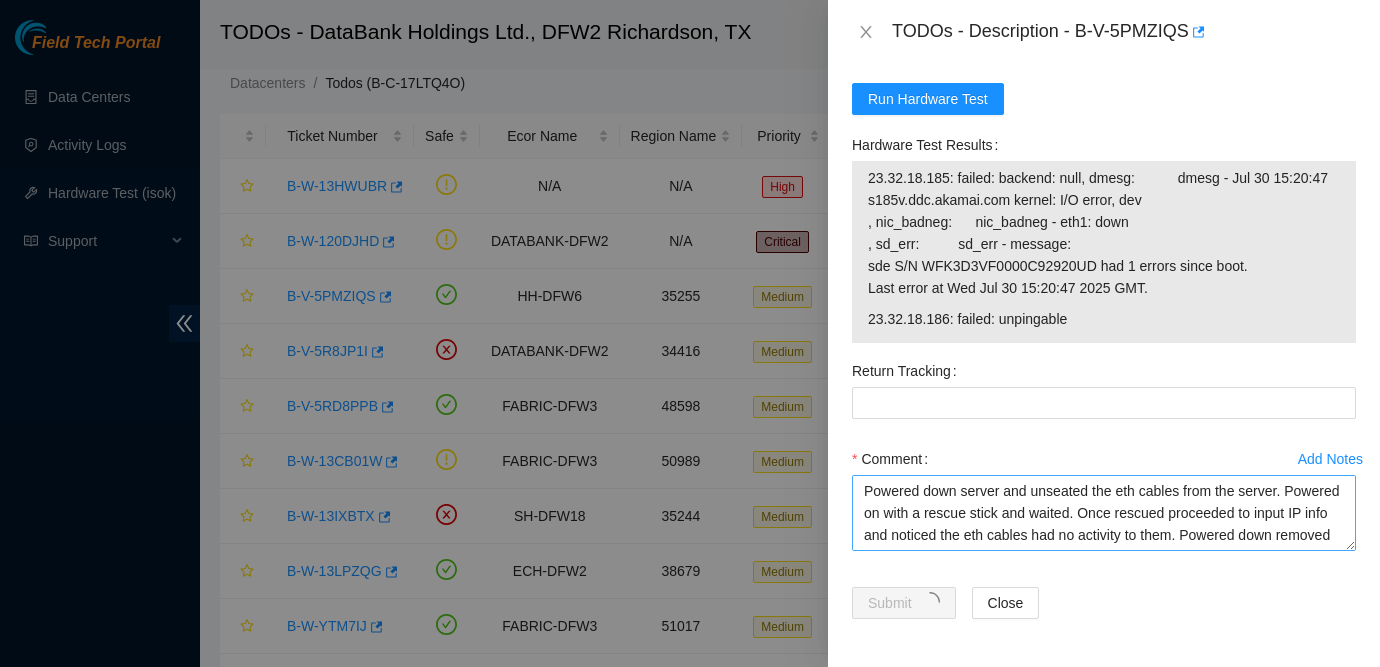 type 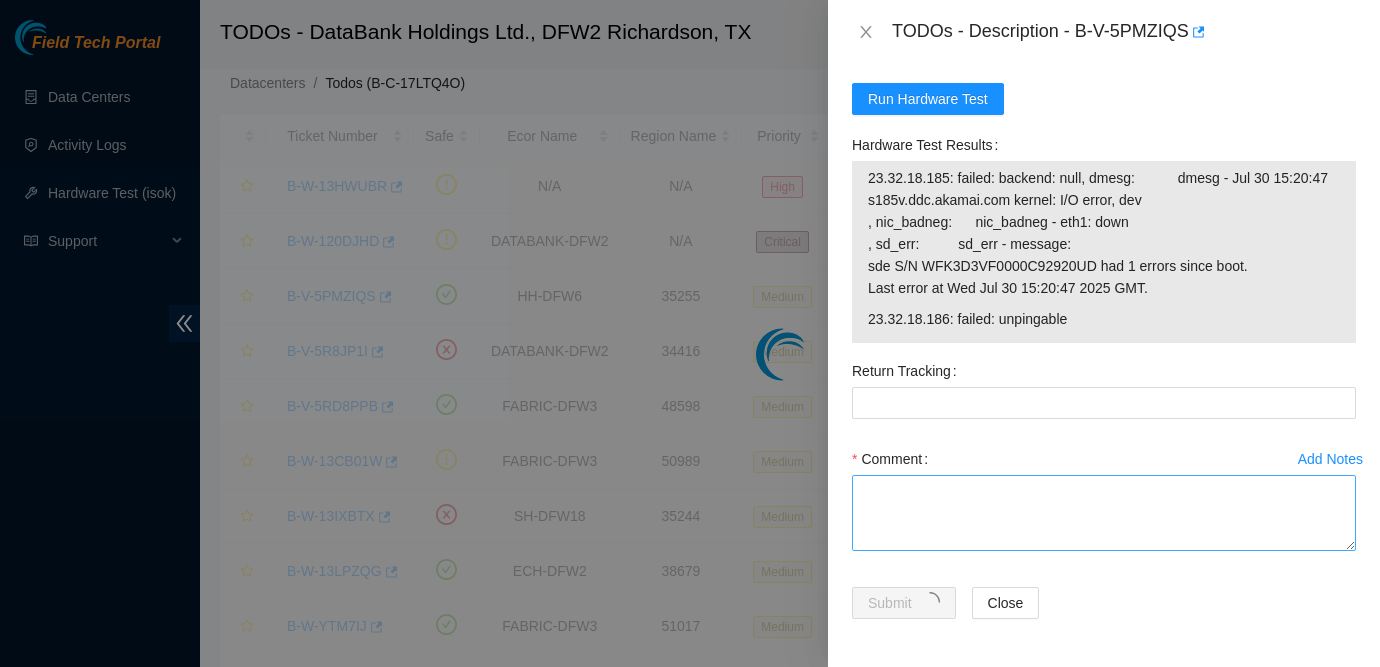 scroll, scrollTop: 0, scrollLeft: 0, axis: both 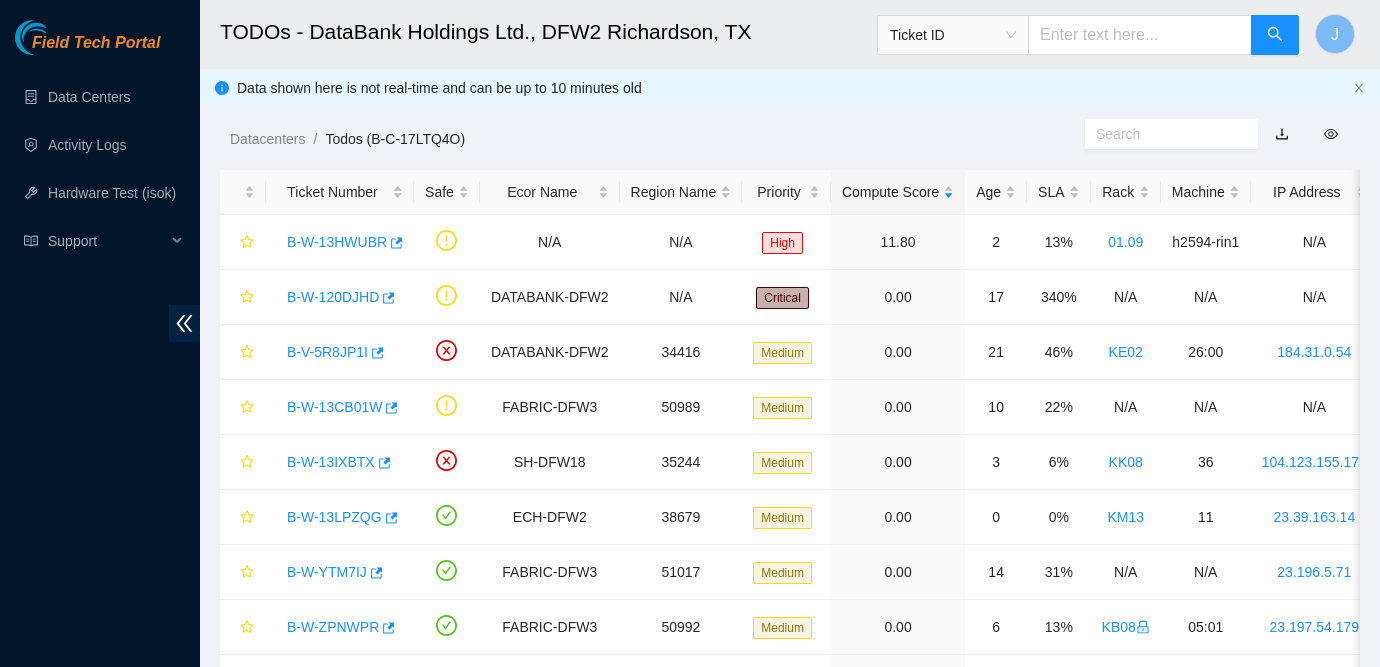 click on "Field Tech Portal" at bounding box center [96, 43] 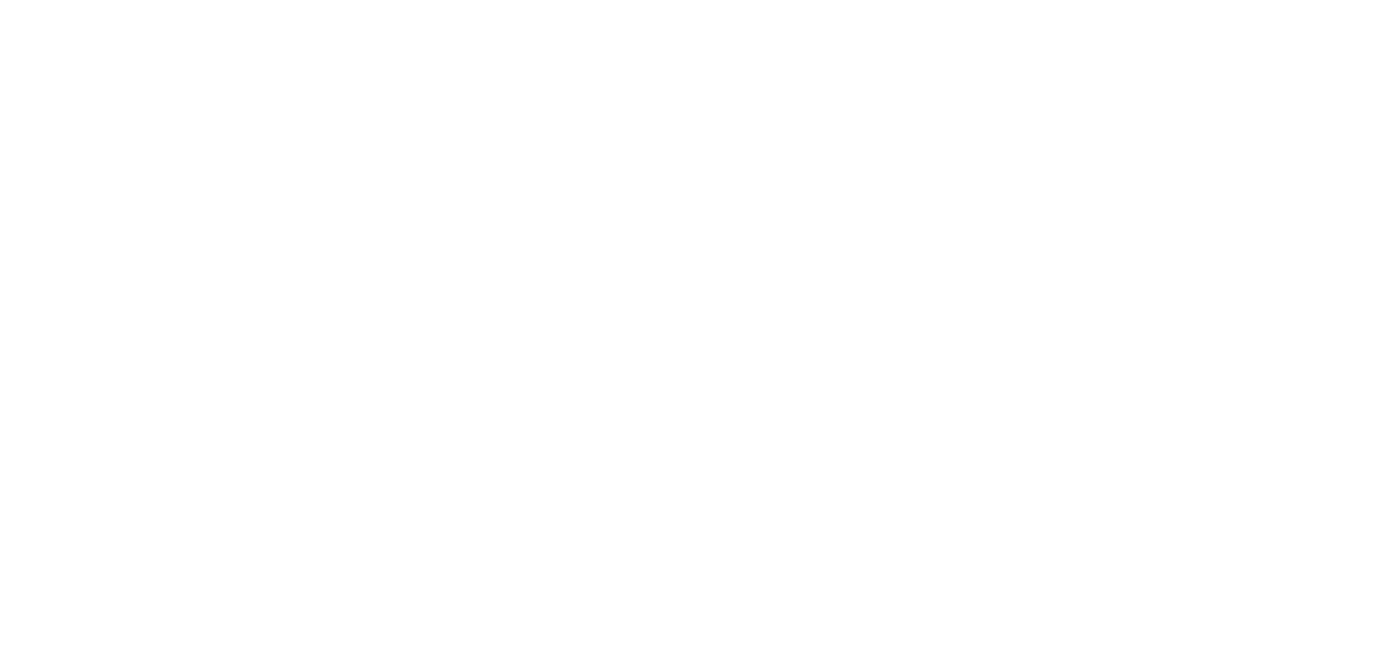 scroll, scrollTop: 0, scrollLeft: 0, axis: both 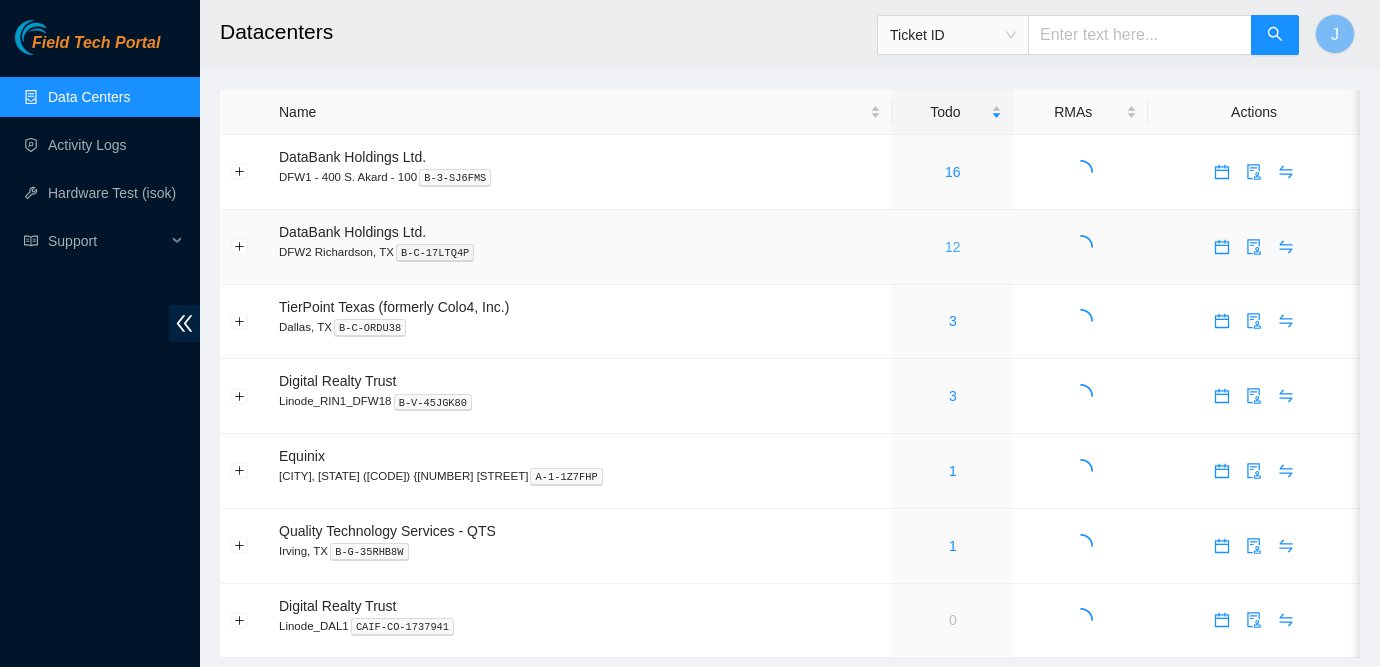 click on "12" at bounding box center [953, 247] 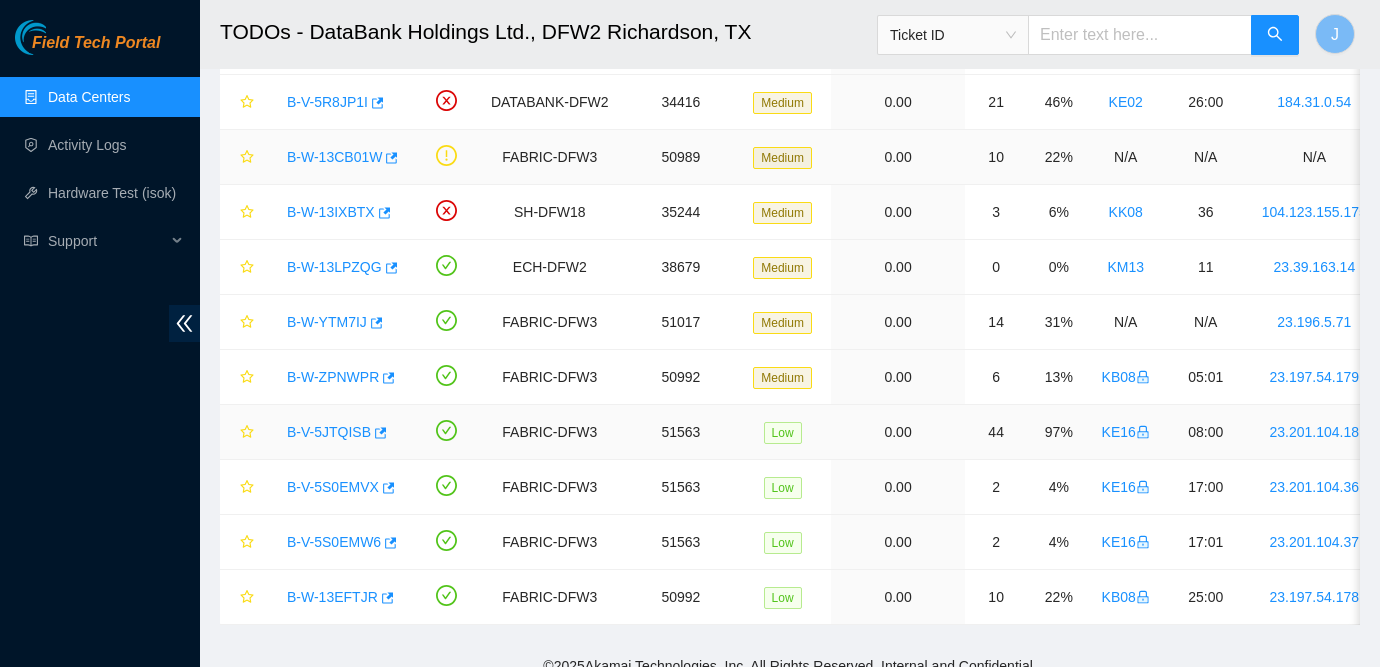 scroll, scrollTop: 249, scrollLeft: 0, axis: vertical 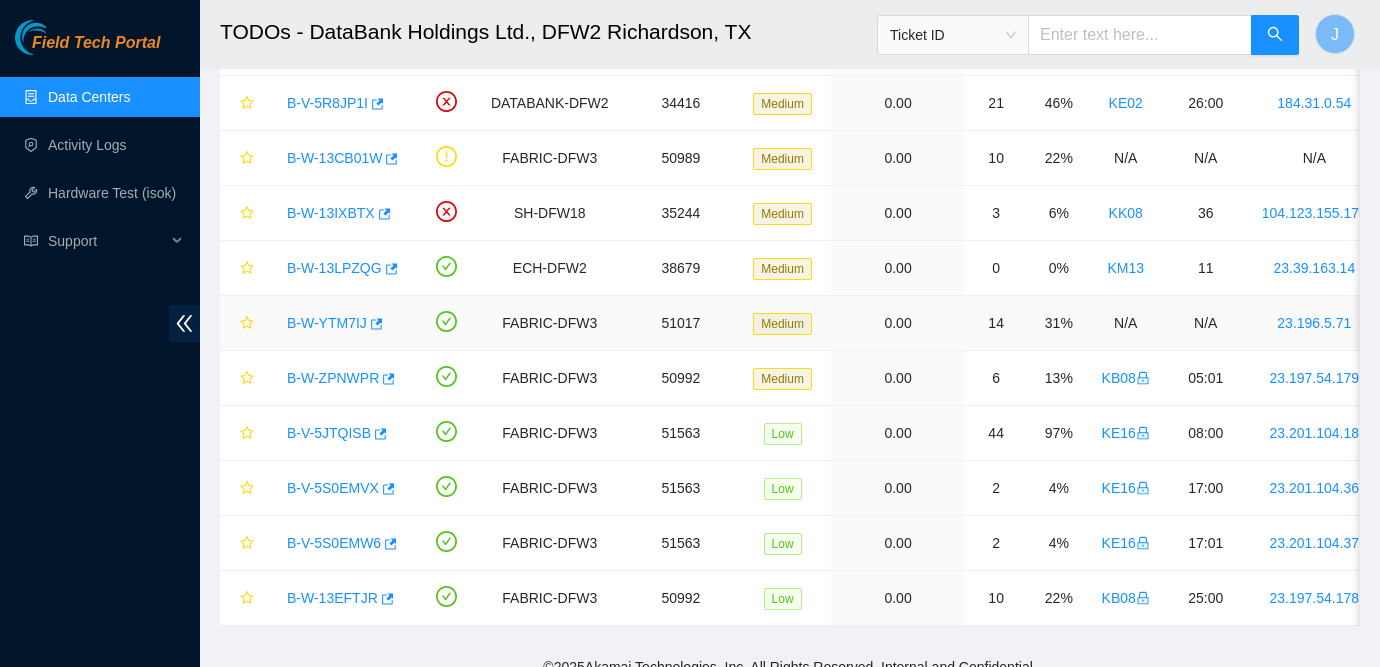 click on "B-W-YTM7IJ" at bounding box center [327, 323] 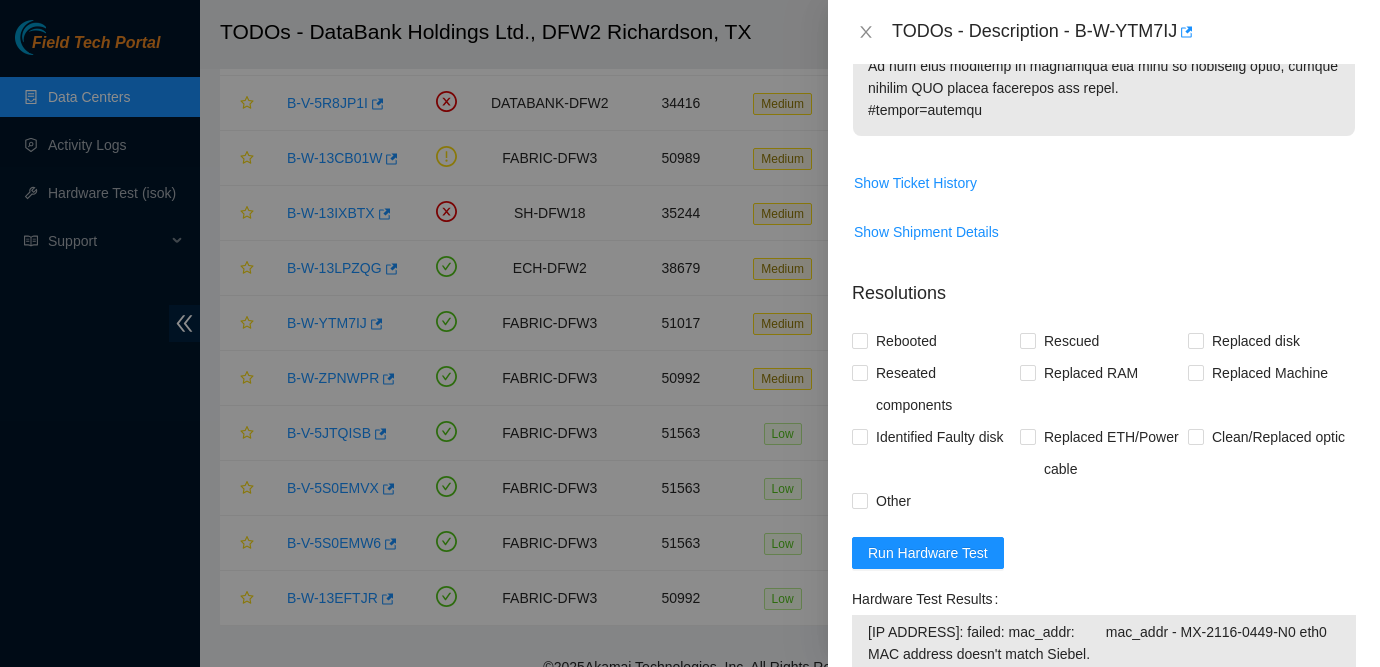 scroll, scrollTop: 1796, scrollLeft: 0, axis: vertical 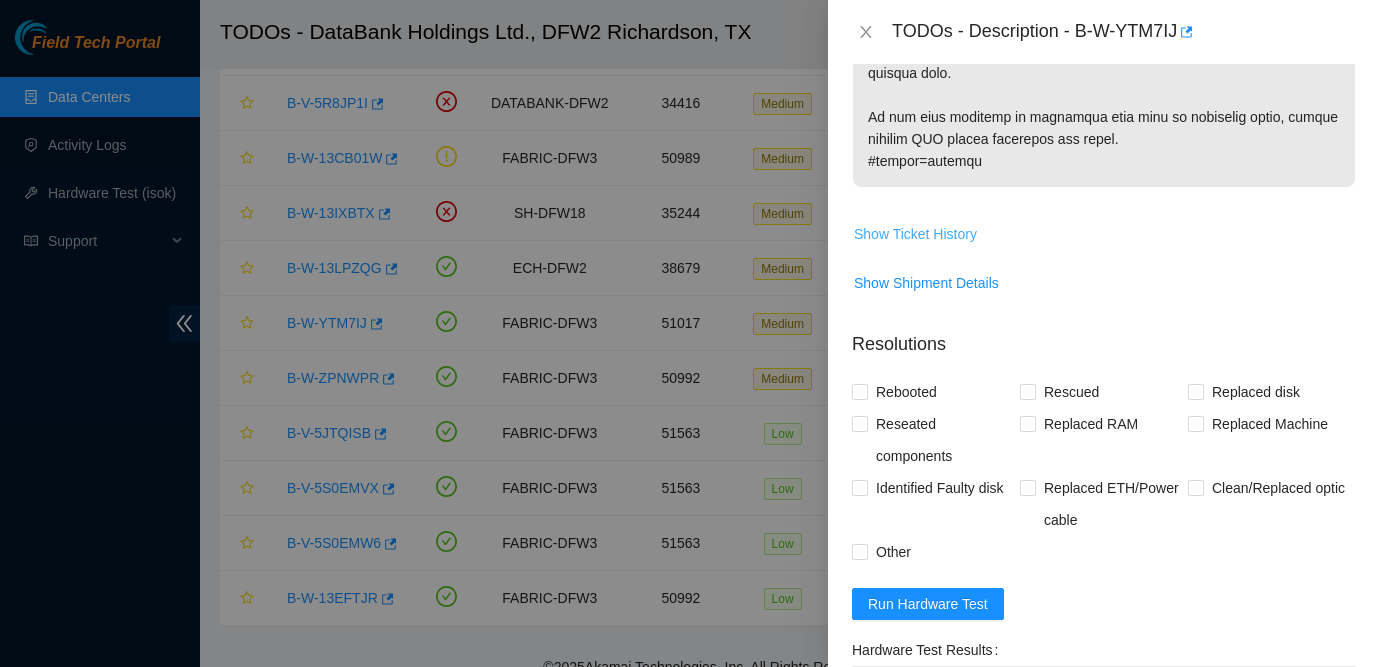 click on "Show Ticket History" at bounding box center (915, 234) 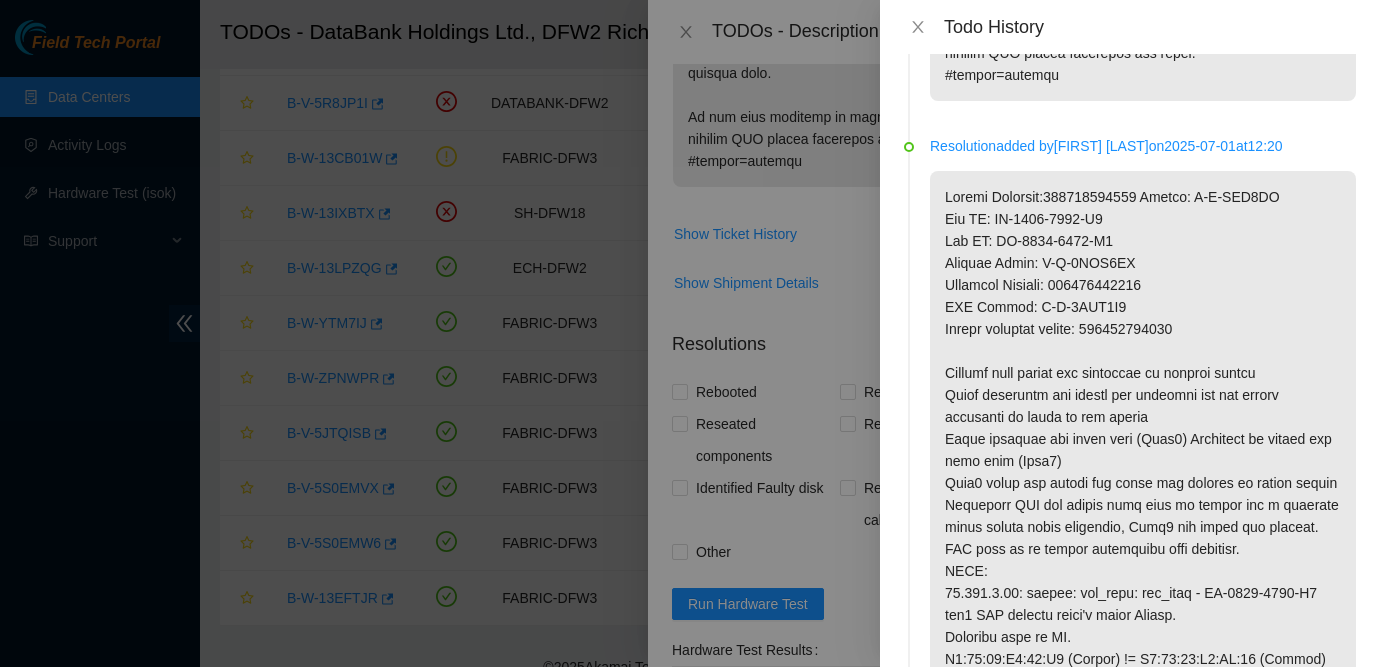 scroll, scrollTop: 1694, scrollLeft: 0, axis: vertical 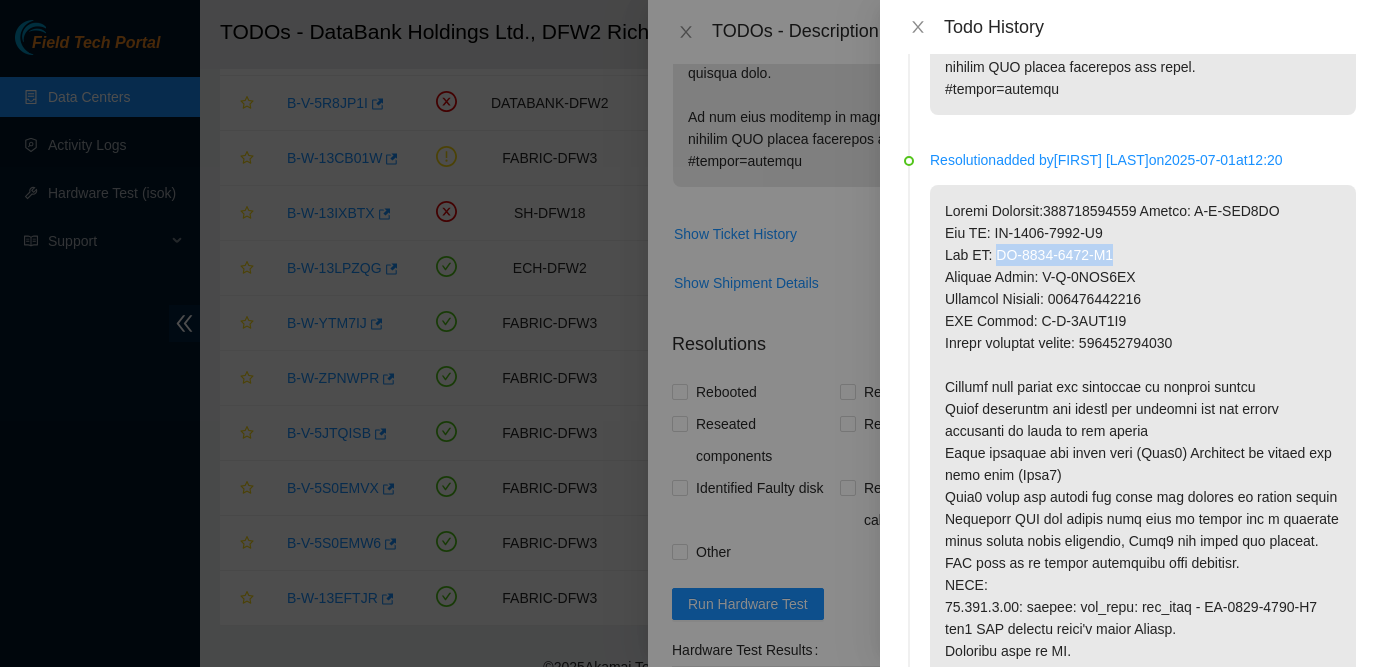 drag, startPoint x: 999, startPoint y: 273, endPoint x: 1127, endPoint y: 282, distance: 128.31601 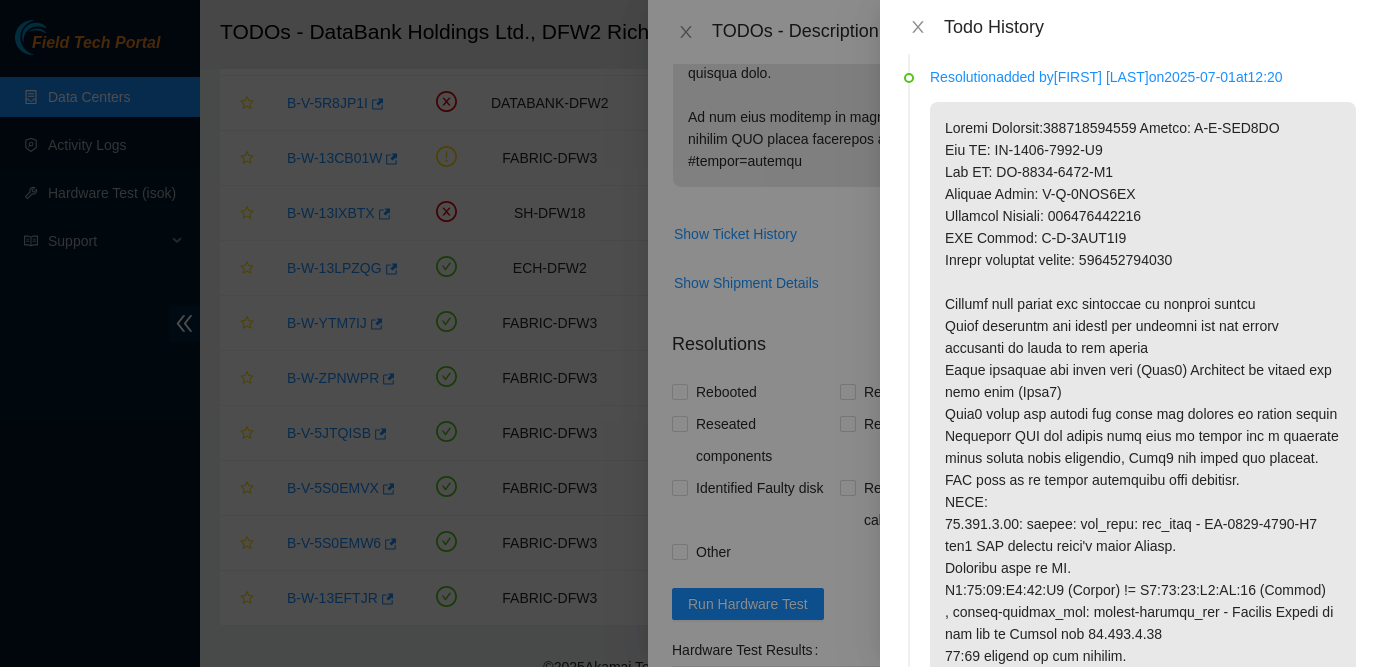 scroll, scrollTop: 1787, scrollLeft: 0, axis: vertical 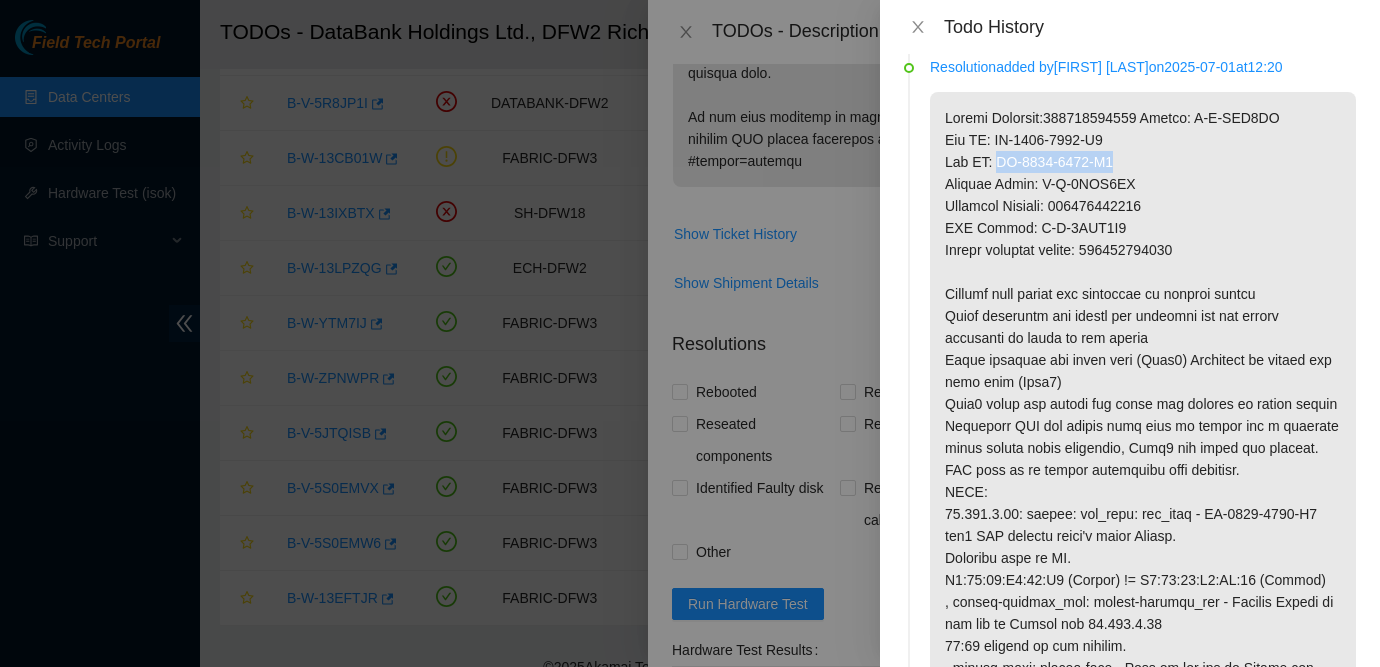 drag, startPoint x: 1002, startPoint y: 177, endPoint x: 1129, endPoint y: 184, distance: 127.192764 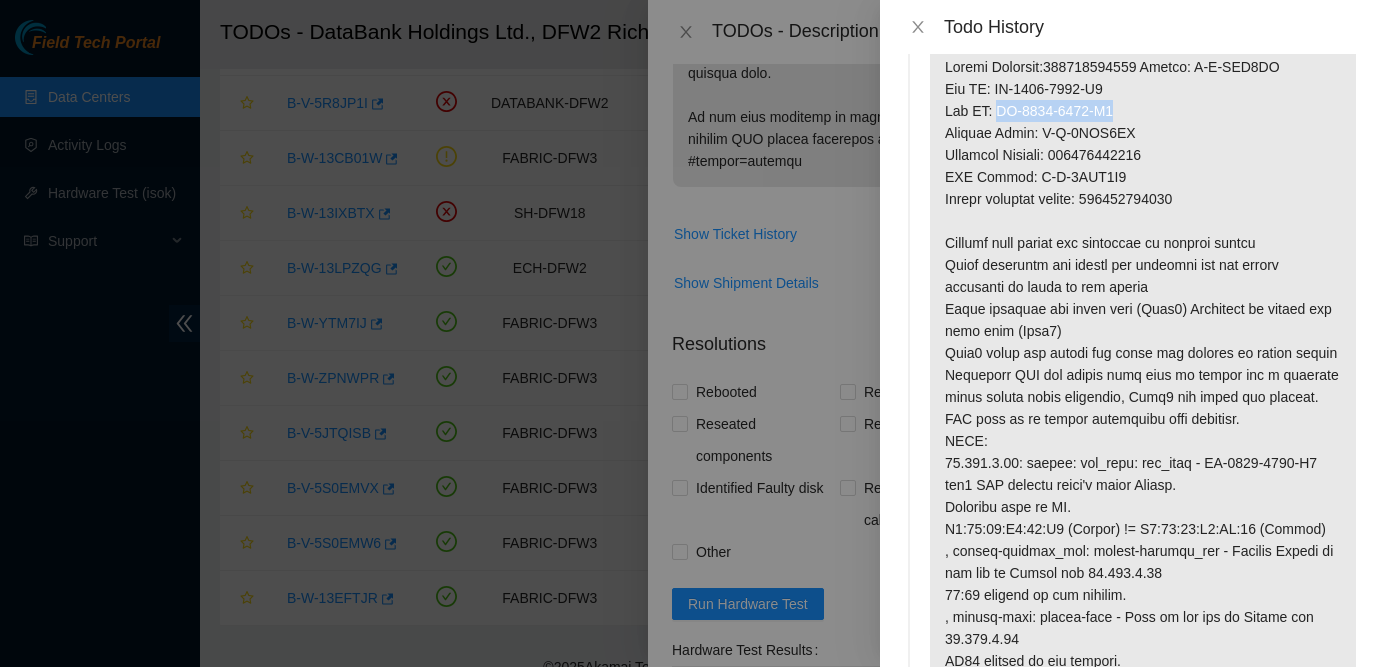 scroll, scrollTop: 1793, scrollLeft: 0, axis: vertical 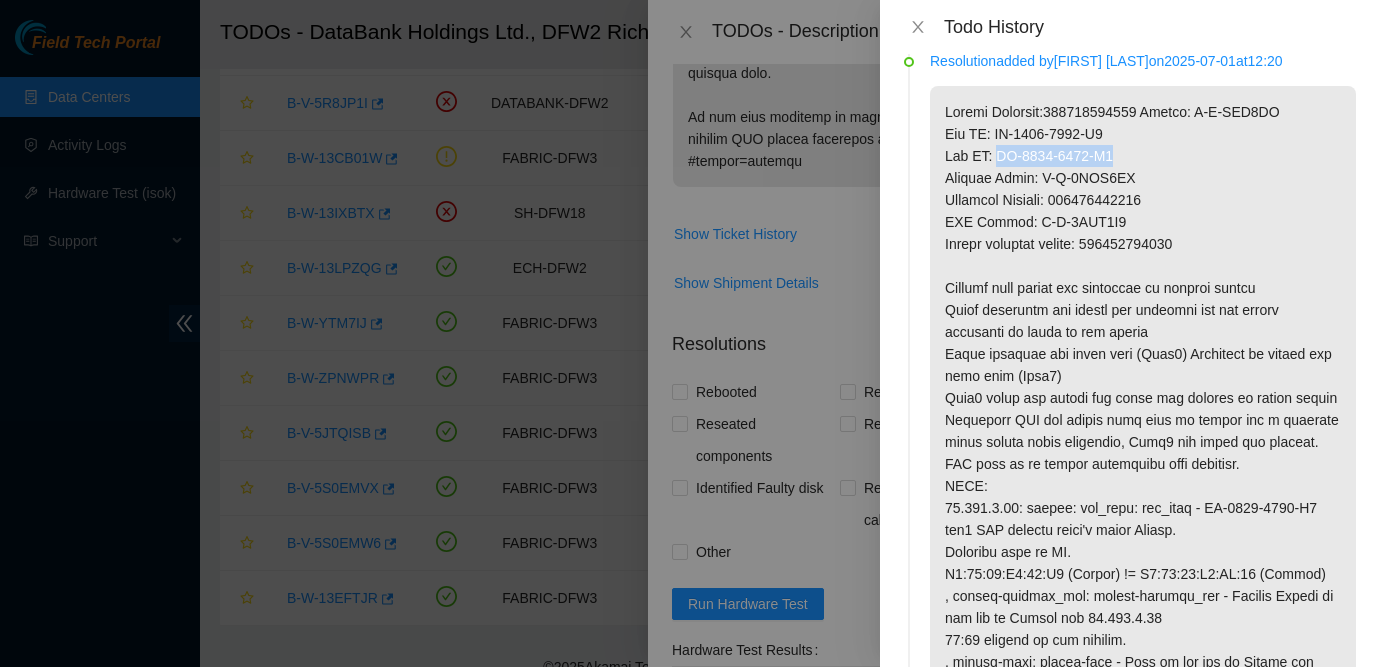 copy on "MX-2002-1091-N1" 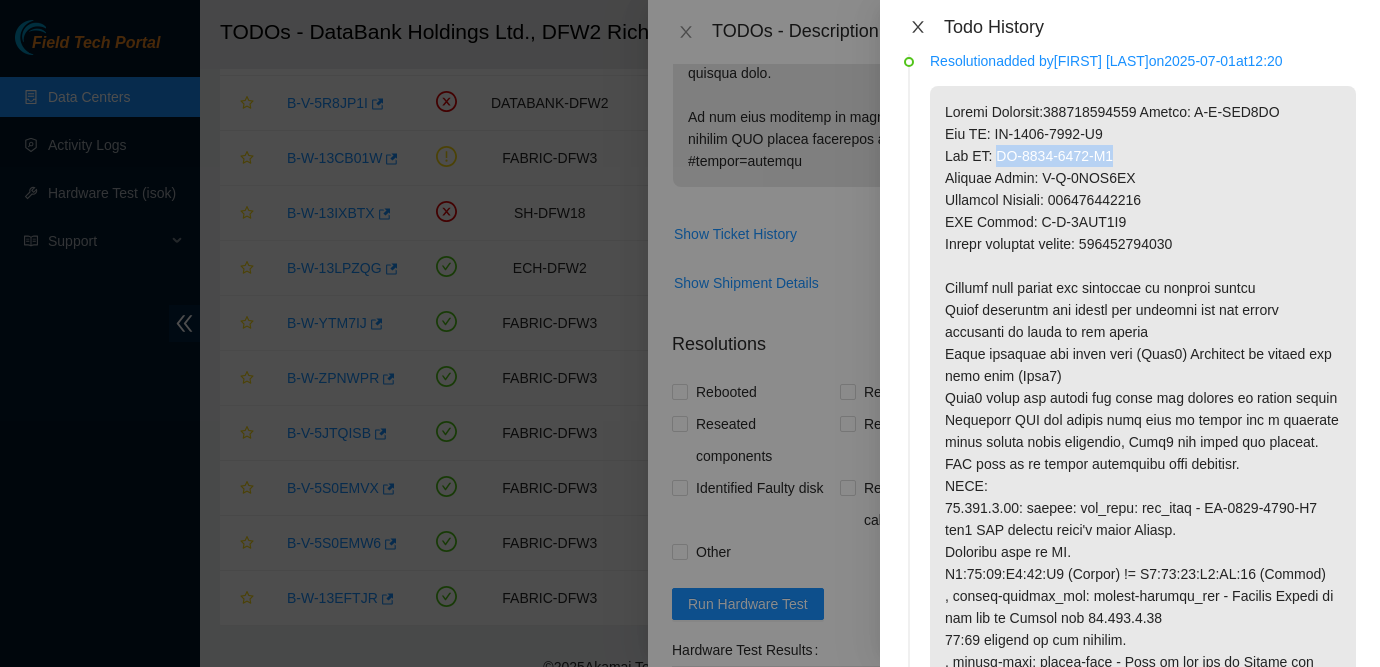 click 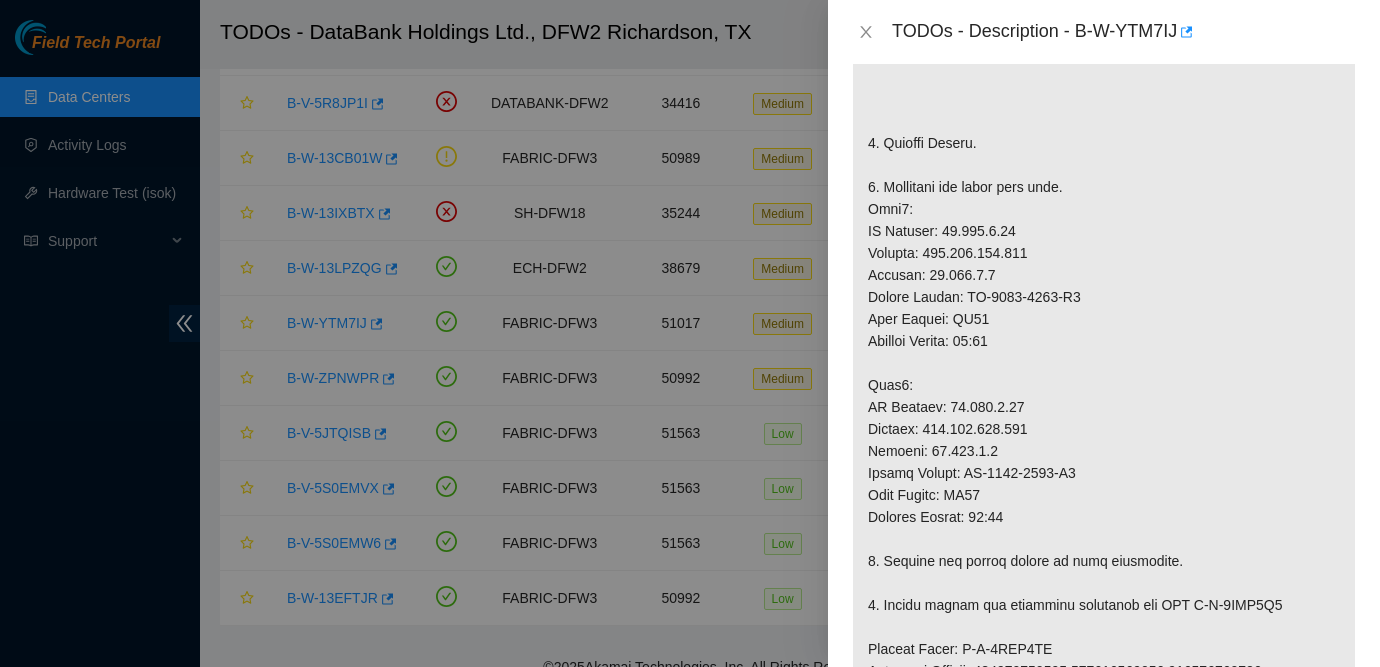 scroll, scrollTop: 0, scrollLeft: 0, axis: both 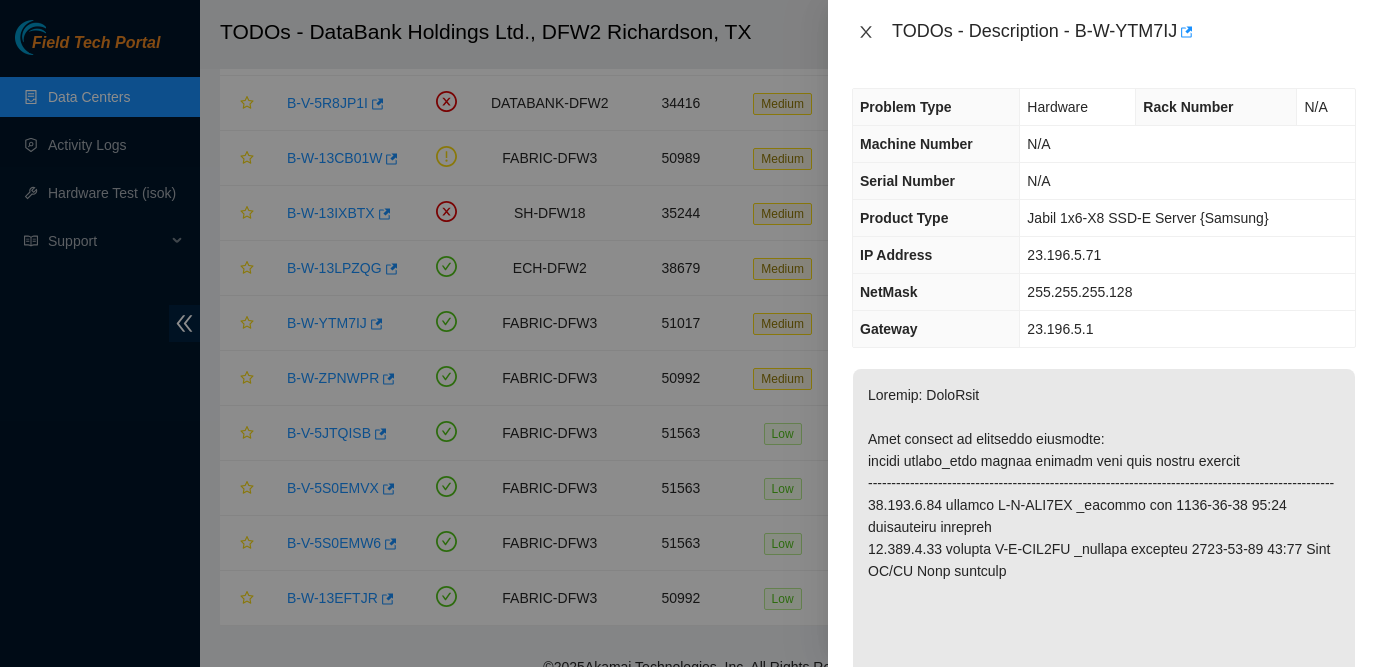 click 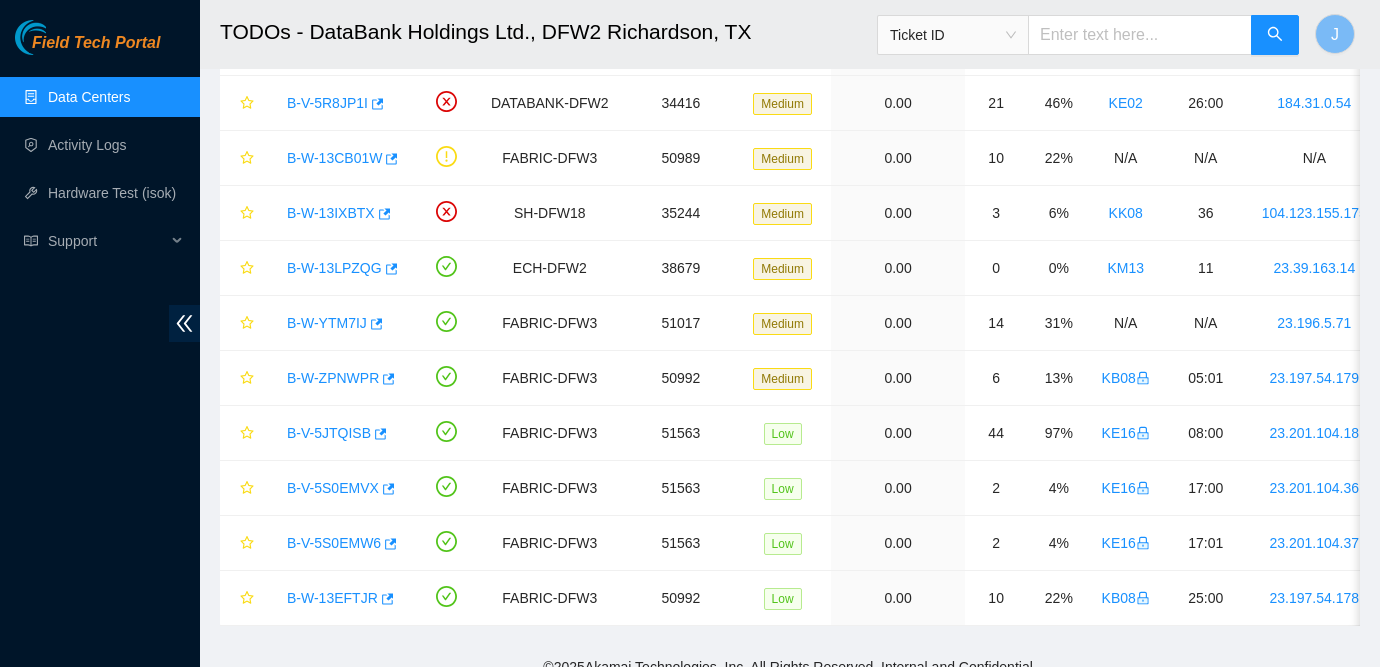 click at bounding box center (1140, 35) 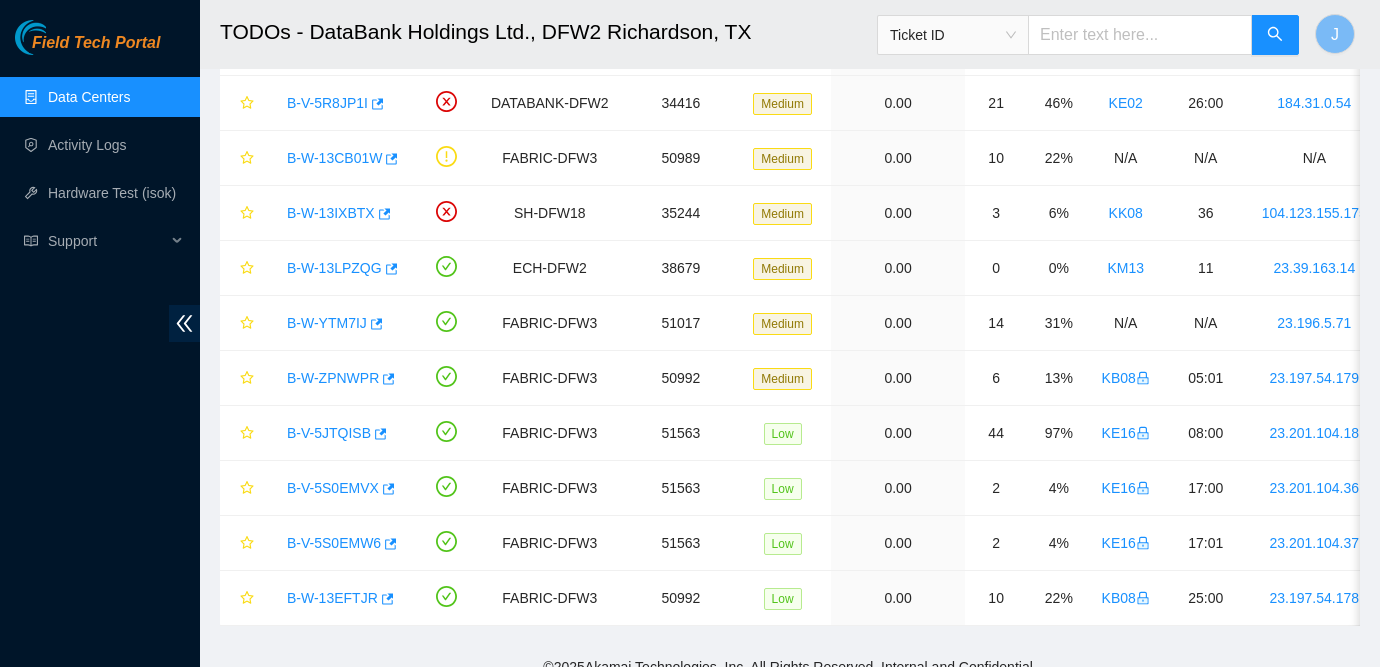 click on "Ticket ID" at bounding box center (953, 35) 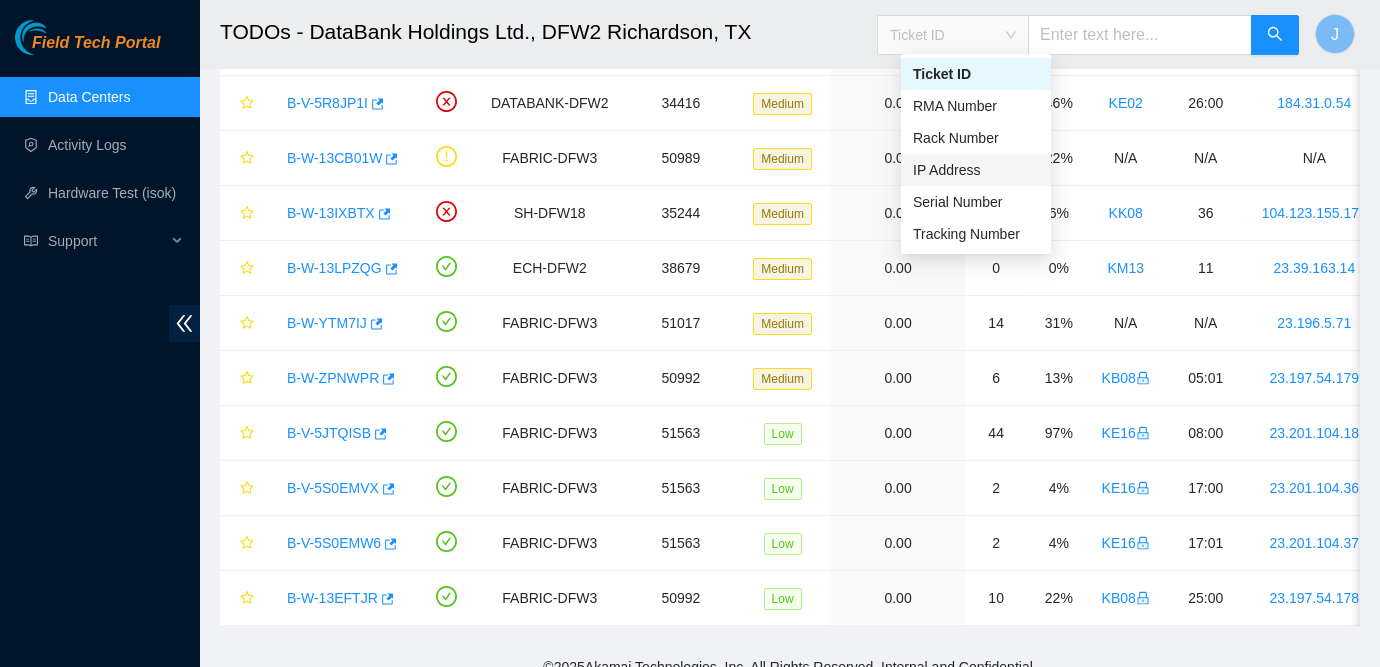 click on "IP Address" at bounding box center [976, 170] 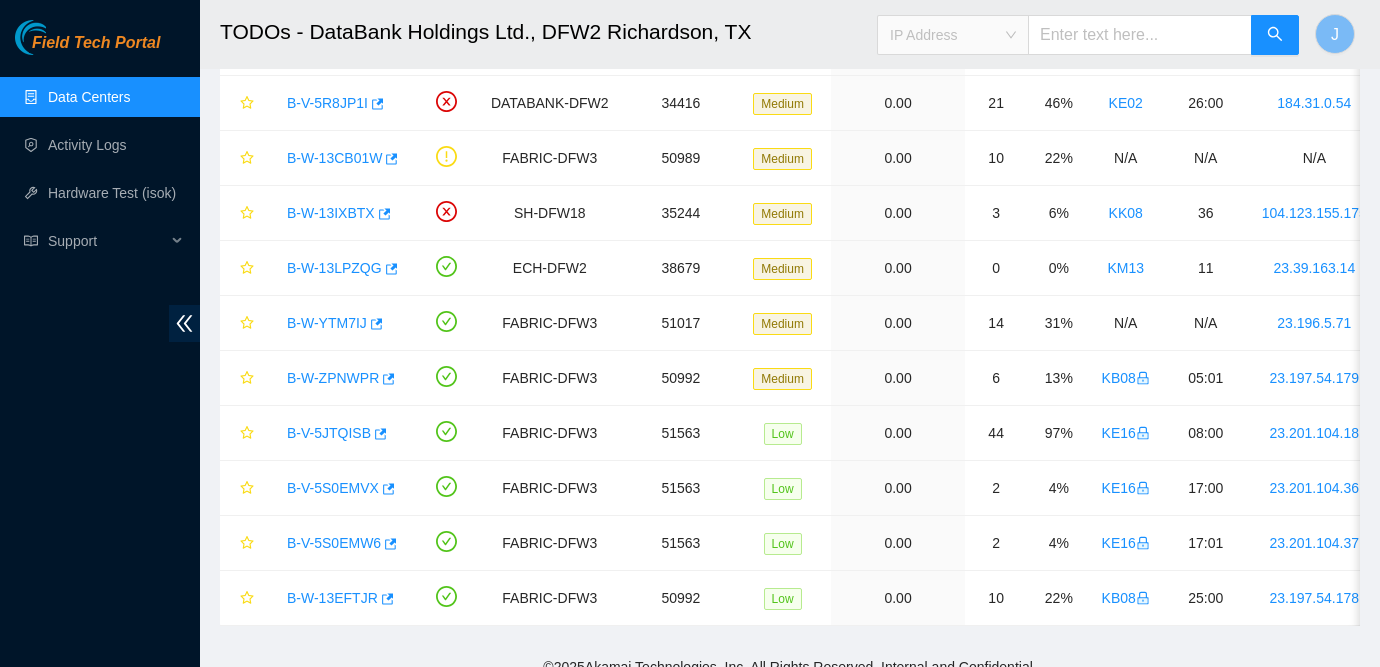 click on "IP Address" at bounding box center (953, 35) 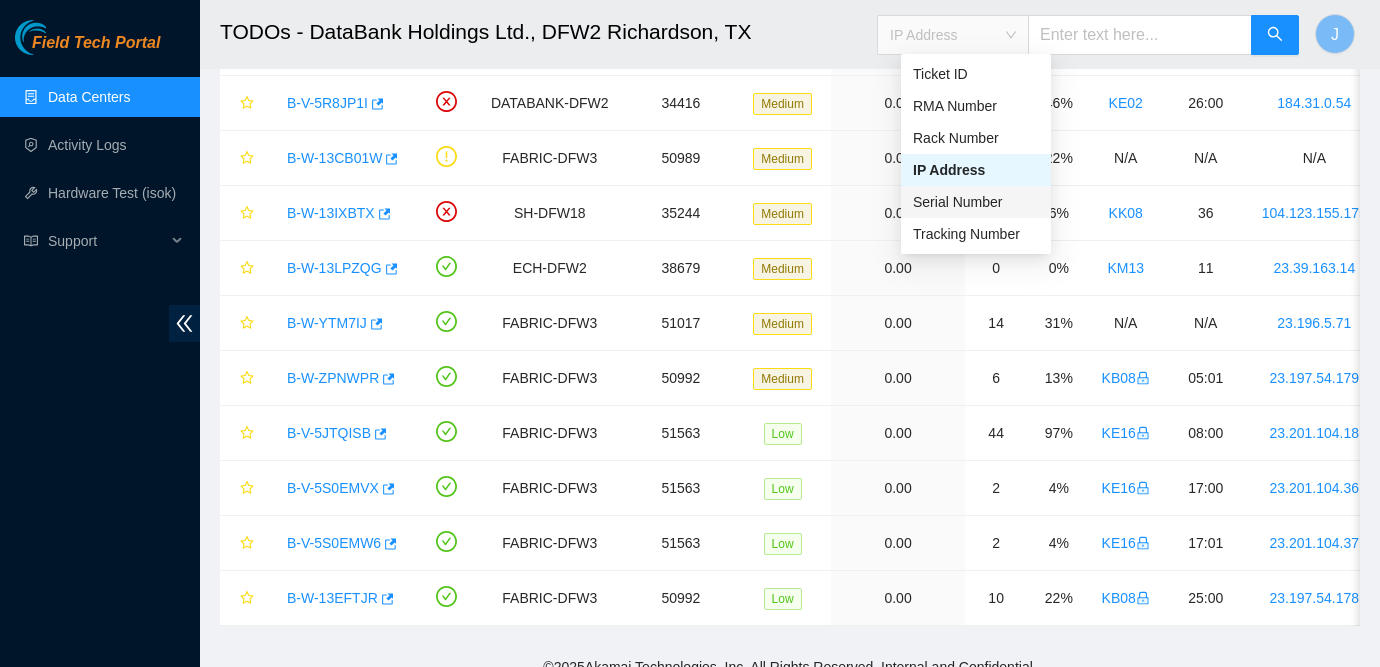click on "Serial Number" at bounding box center [976, 202] 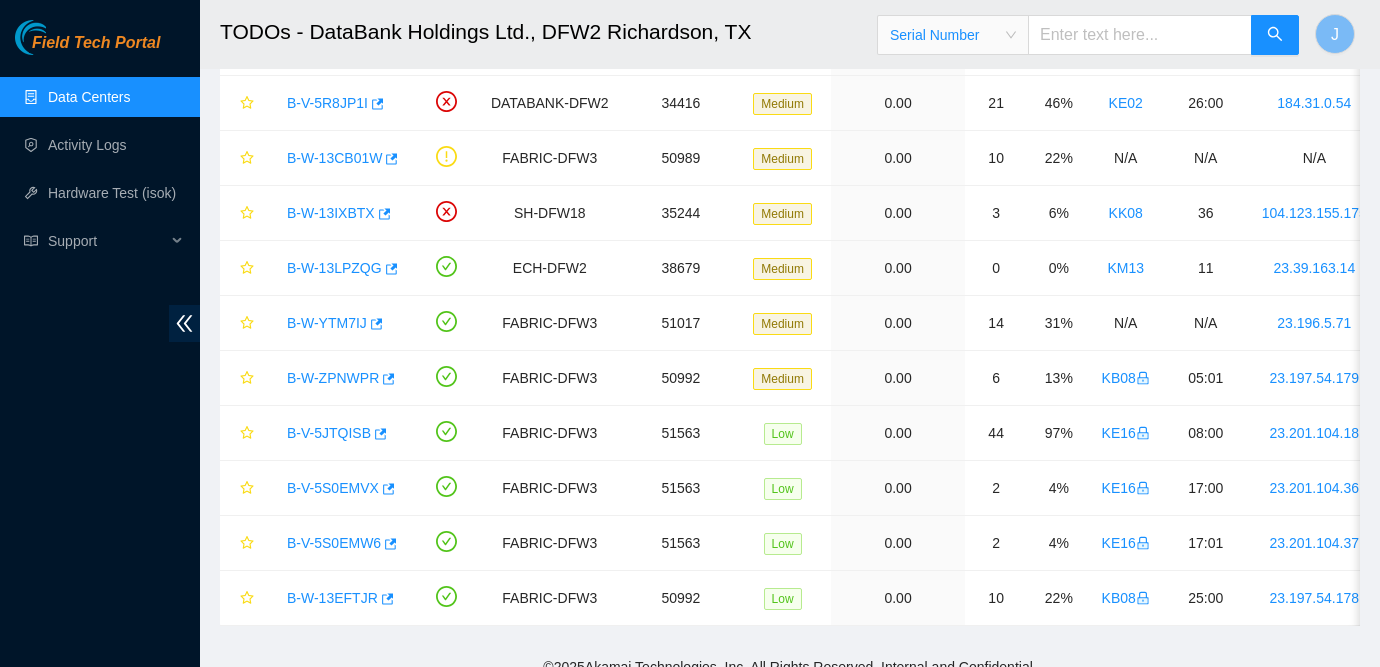 click at bounding box center (1140, 35) 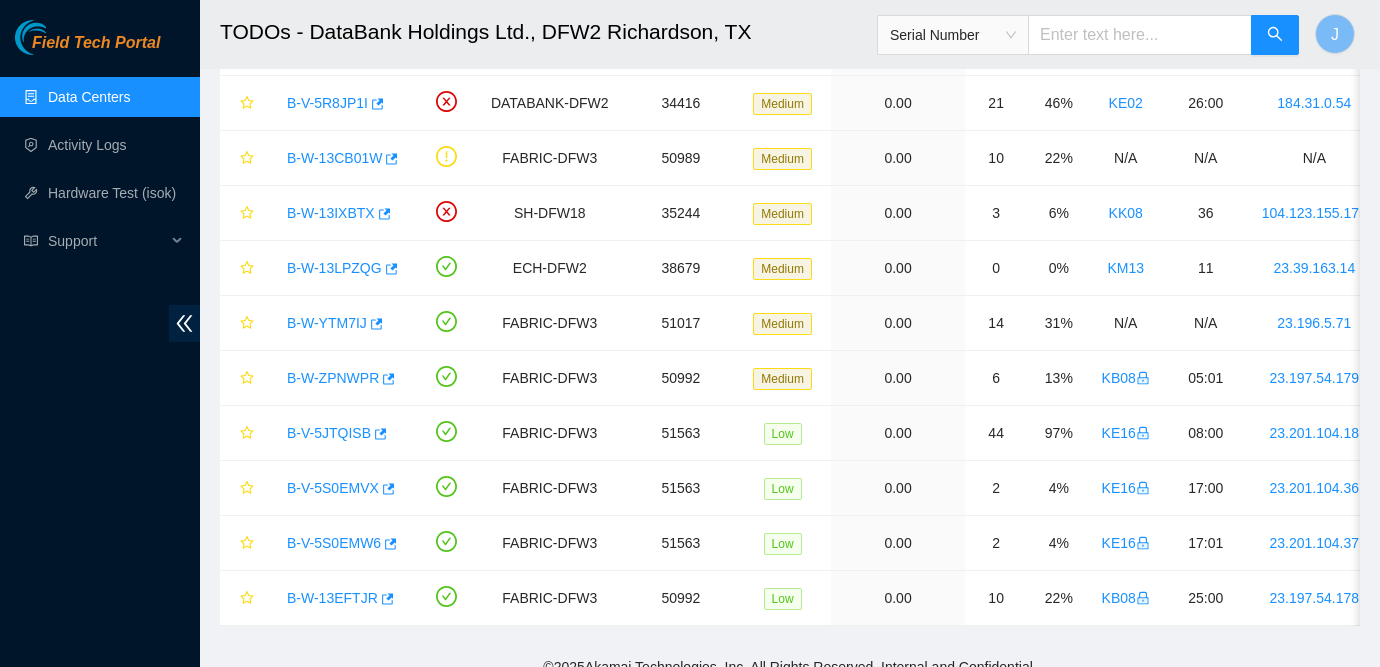 paste on "MX-2002-1091-N1" 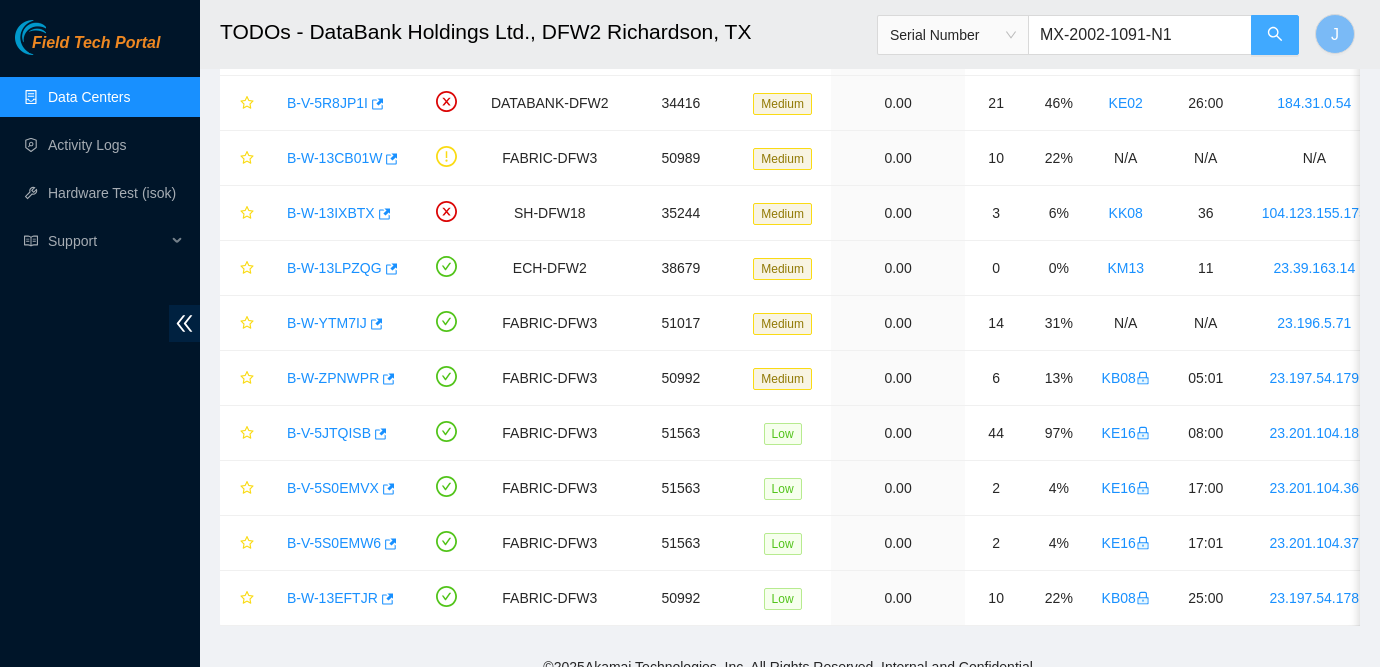 click at bounding box center (1275, 35) 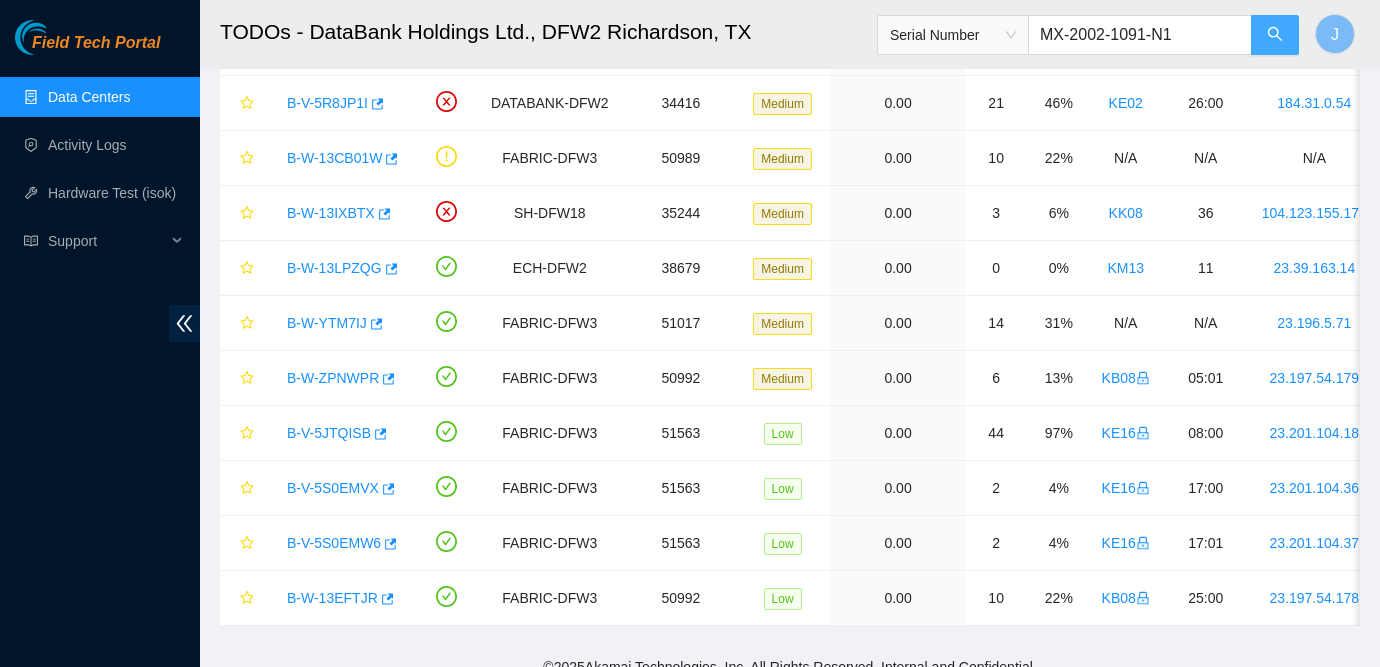 scroll, scrollTop: 0, scrollLeft: 0, axis: both 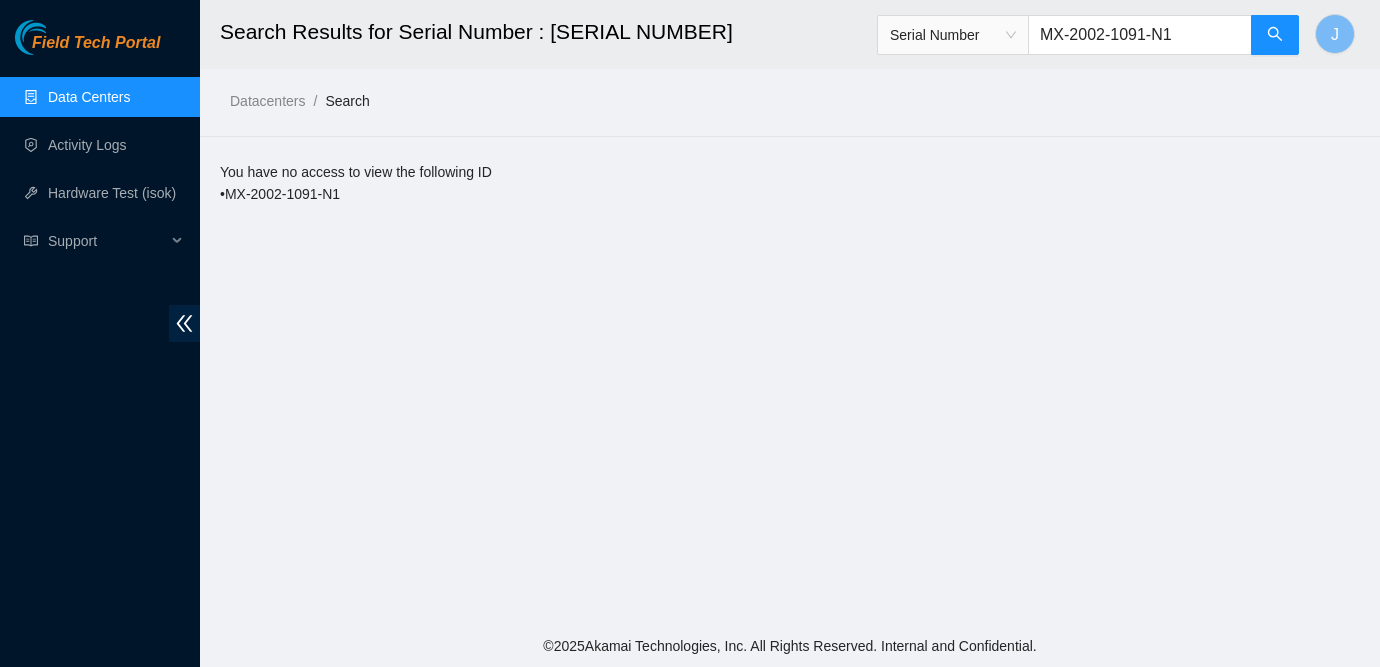 click on "Data Centers" at bounding box center [89, 97] 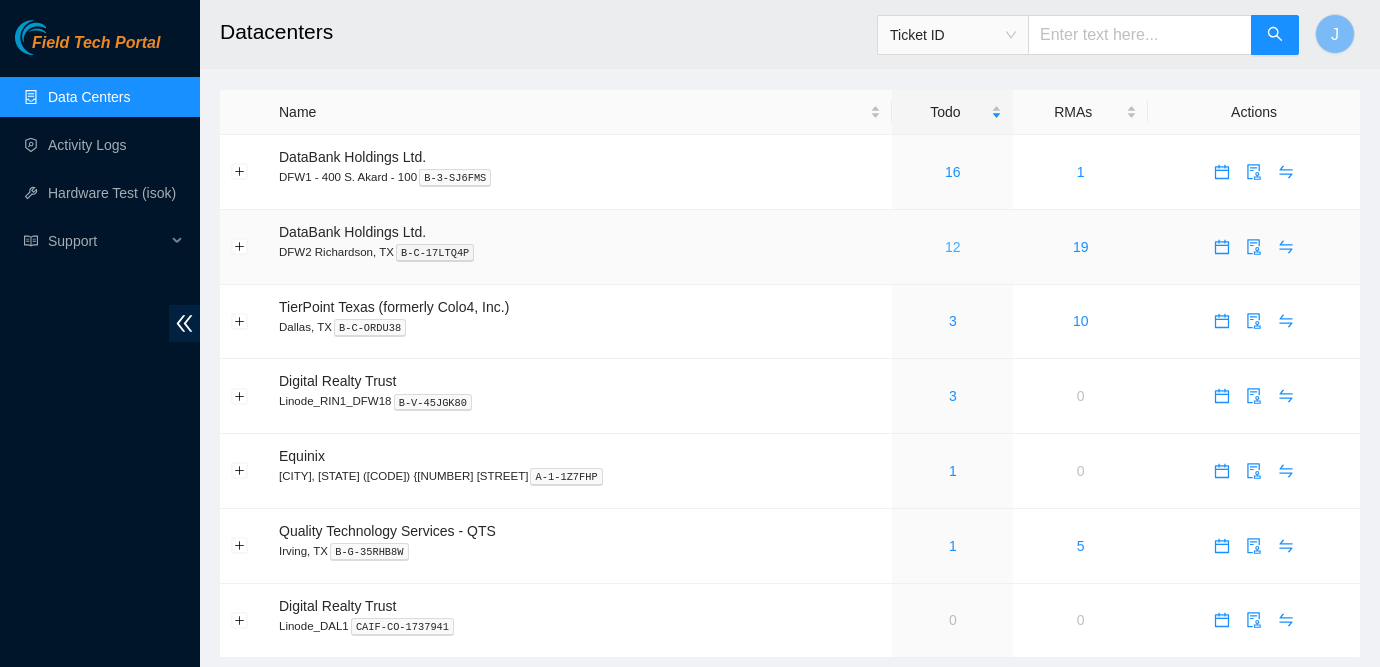 click on "12" at bounding box center [953, 247] 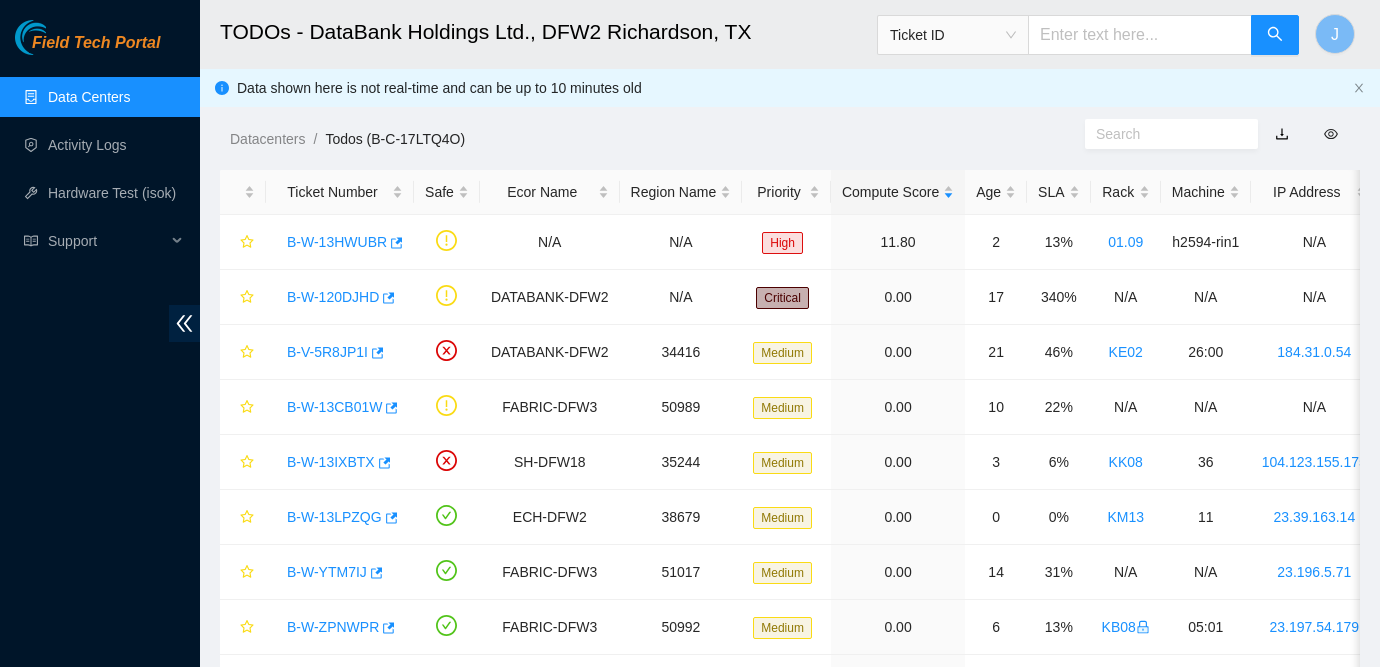 click at bounding box center (1140, 35) 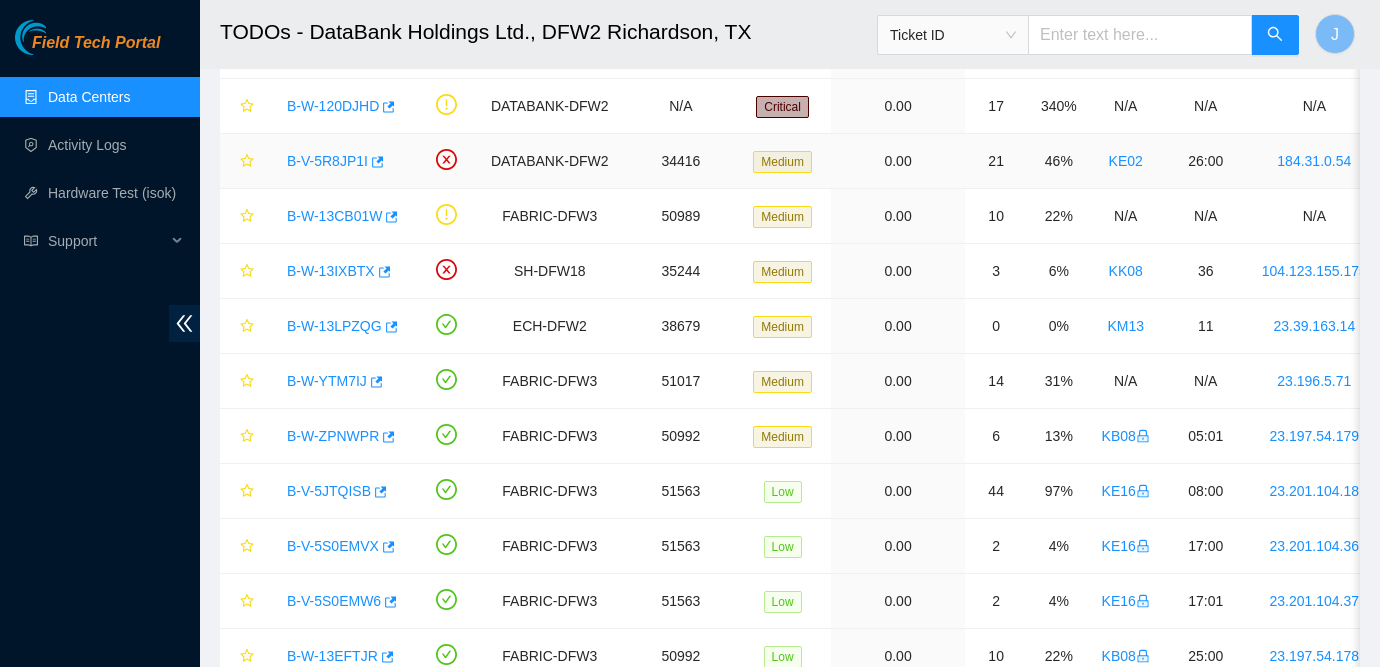 scroll, scrollTop: 270, scrollLeft: 0, axis: vertical 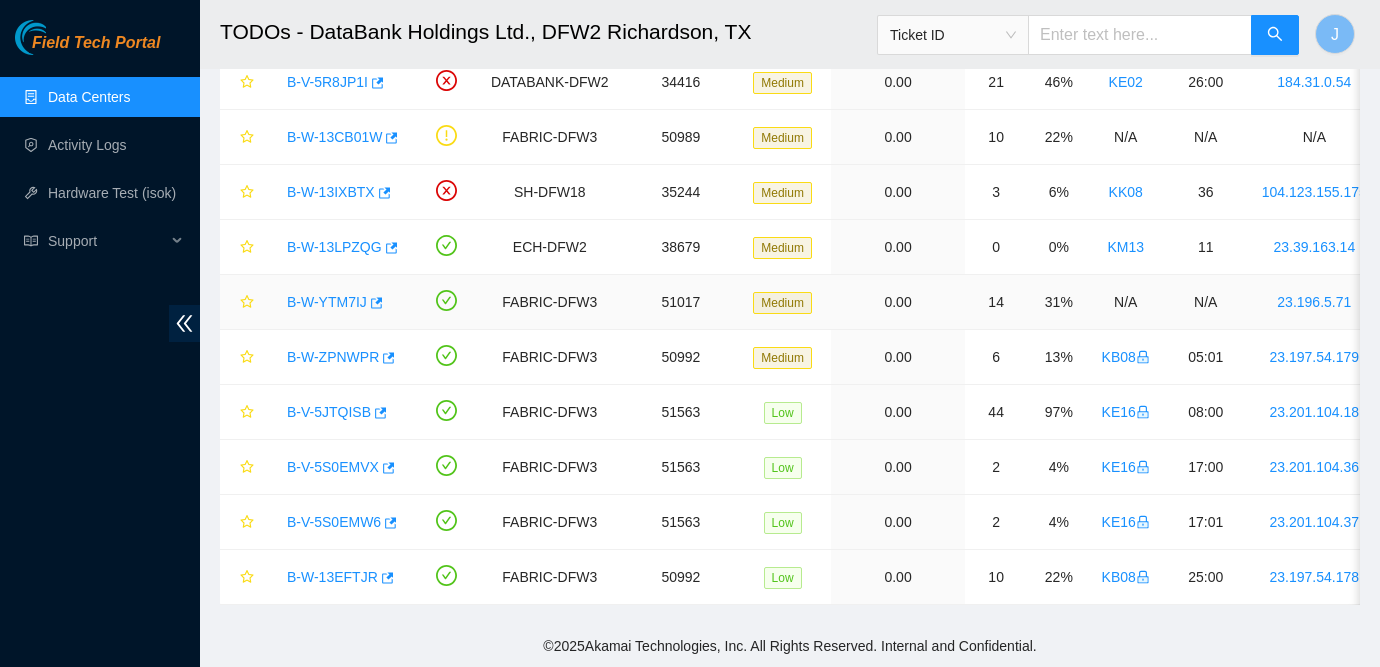 click on "B-W-YTM7IJ" at bounding box center (327, 302) 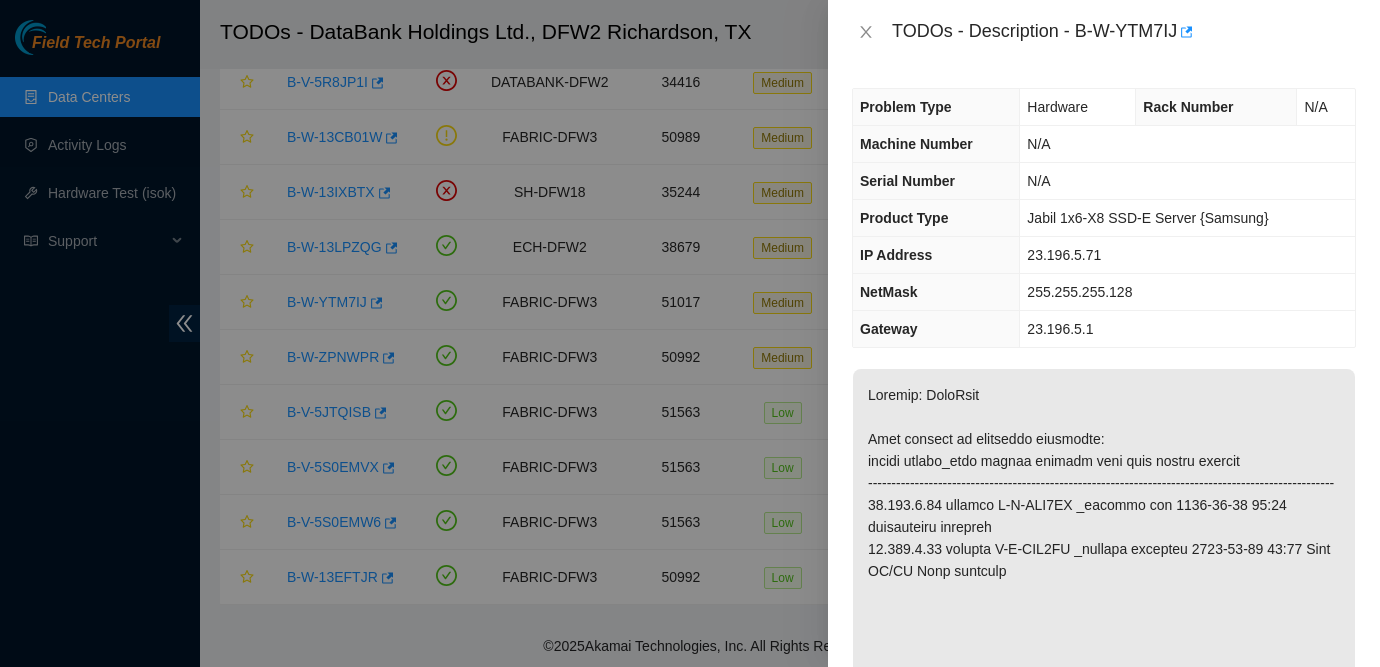 scroll, scrollTop: 21, scrollLeft: 0, axis: vertical 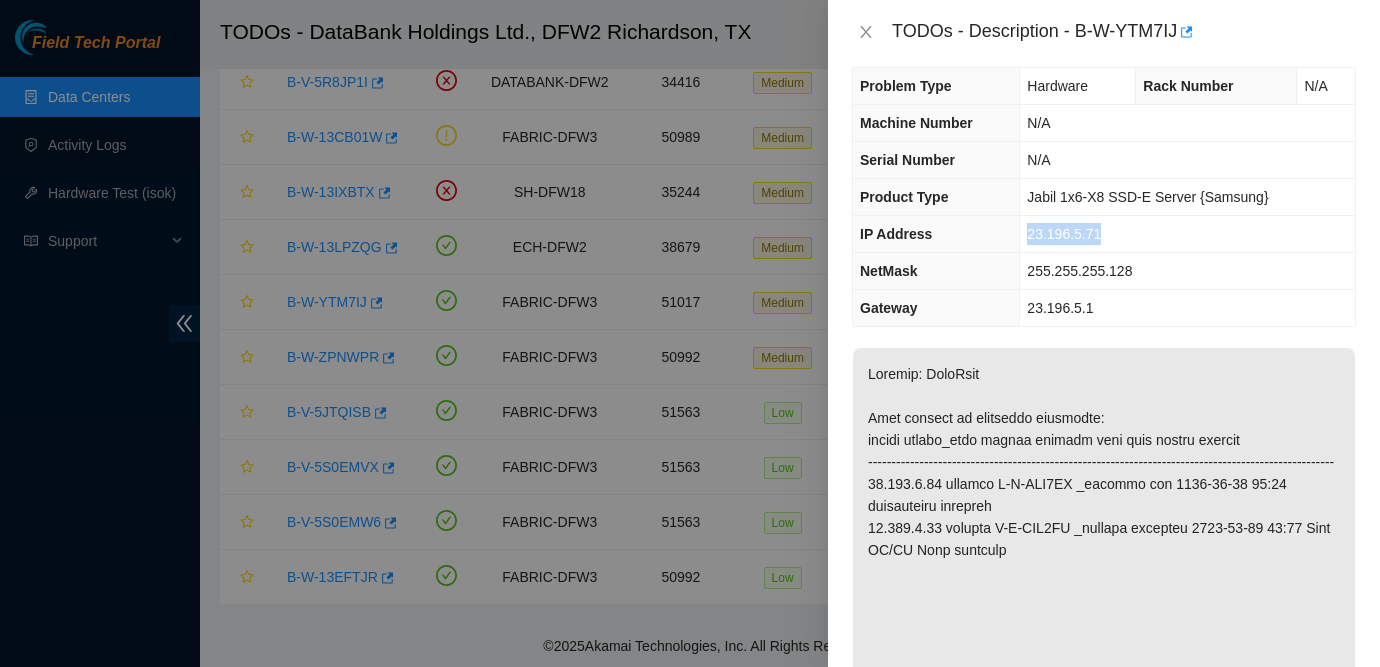 drag, startPoint x: 1028, startPoint y: 232, endPoint x: 1107, endPoint y: 233, distance: 79.00633 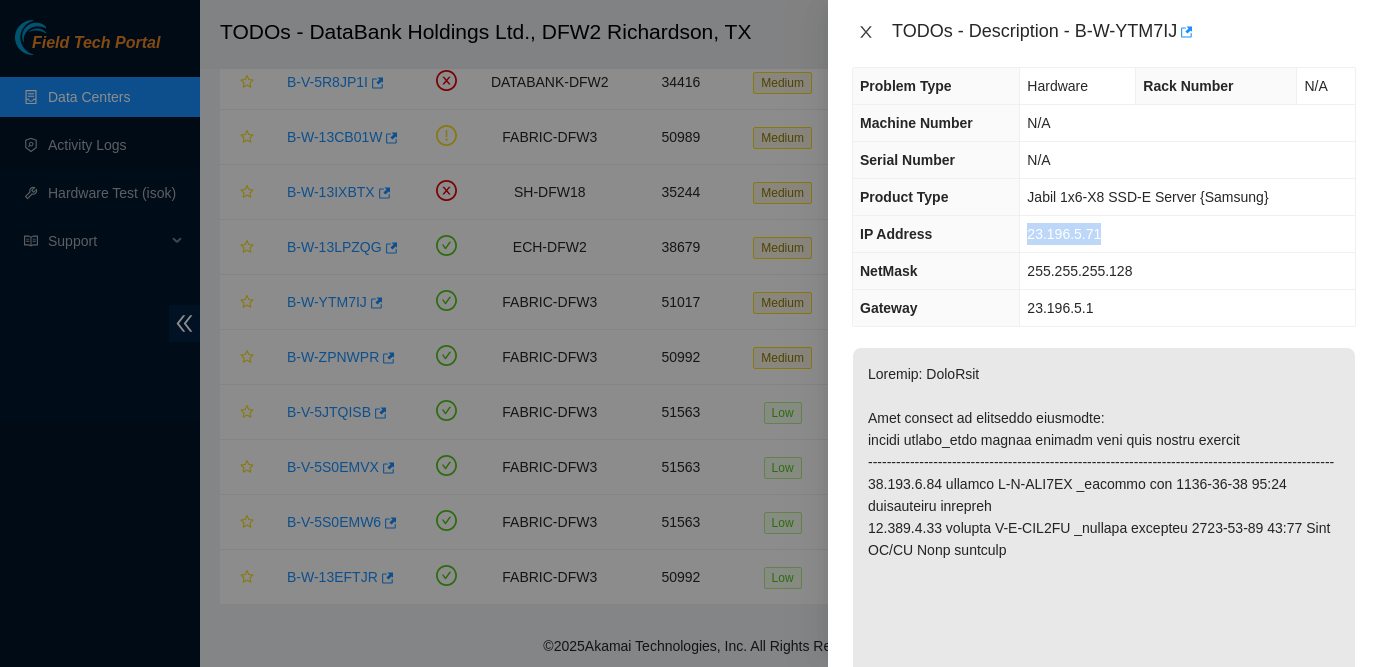 click 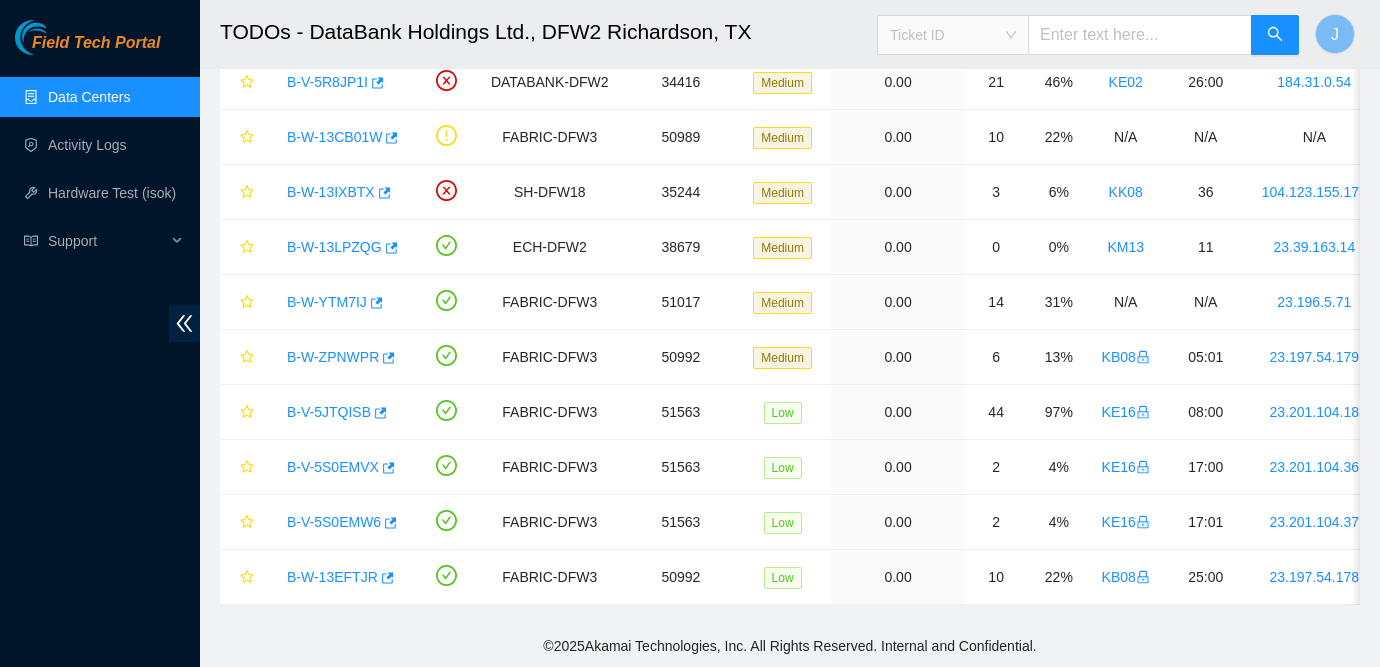 click on "Ticket ID" at bounding box center [953, 35] 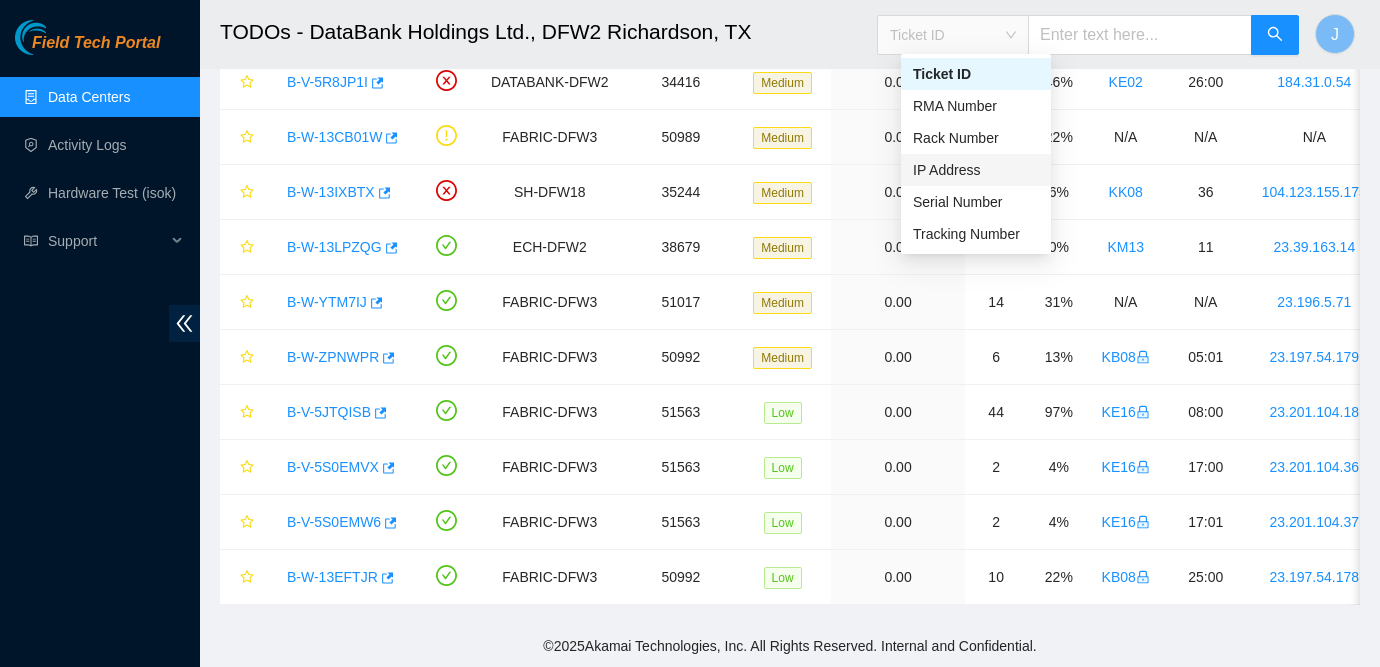 click on "IP Address" at bounding box center [976, 170] 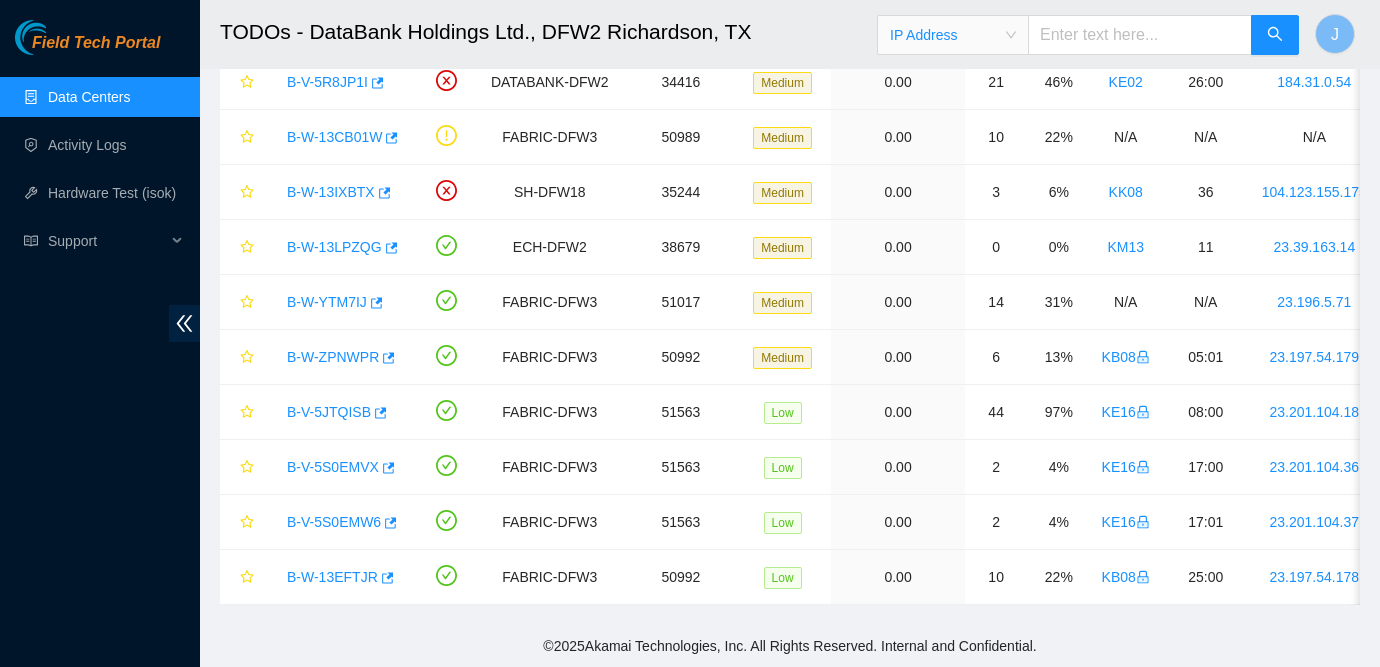 click at bounding box center [1140, 35] 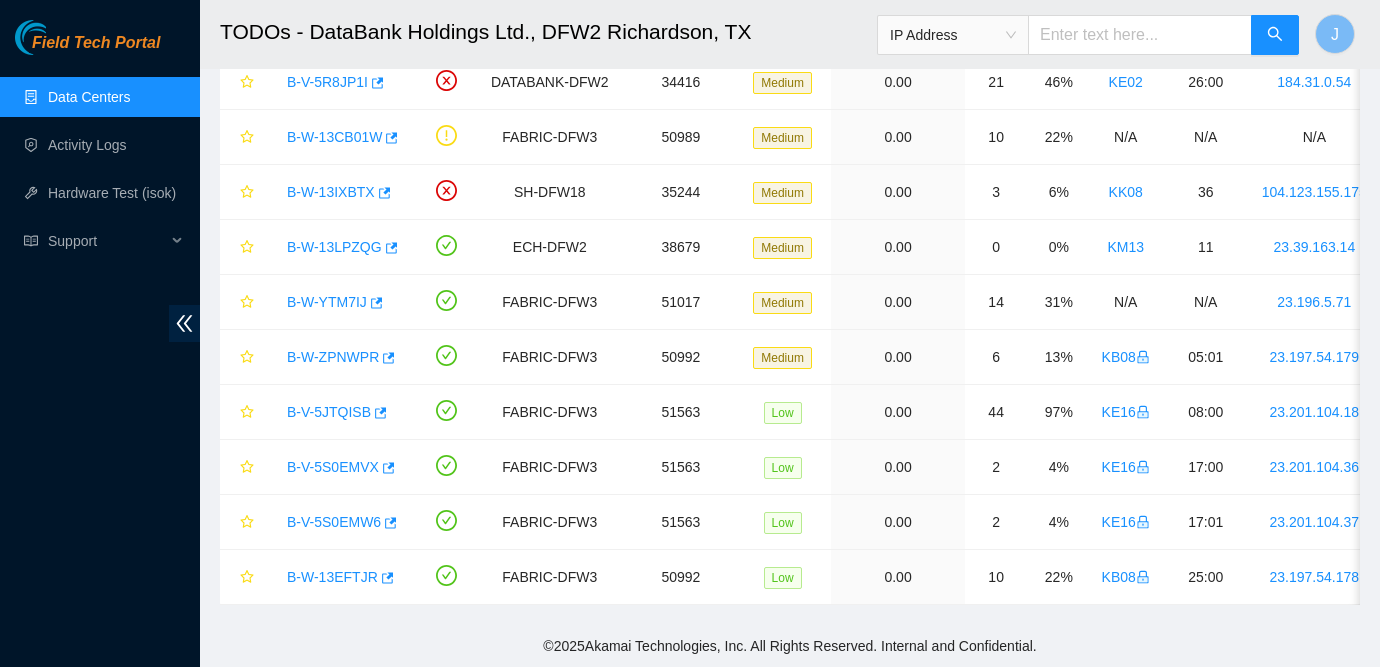 paste on "23.196.5.71" 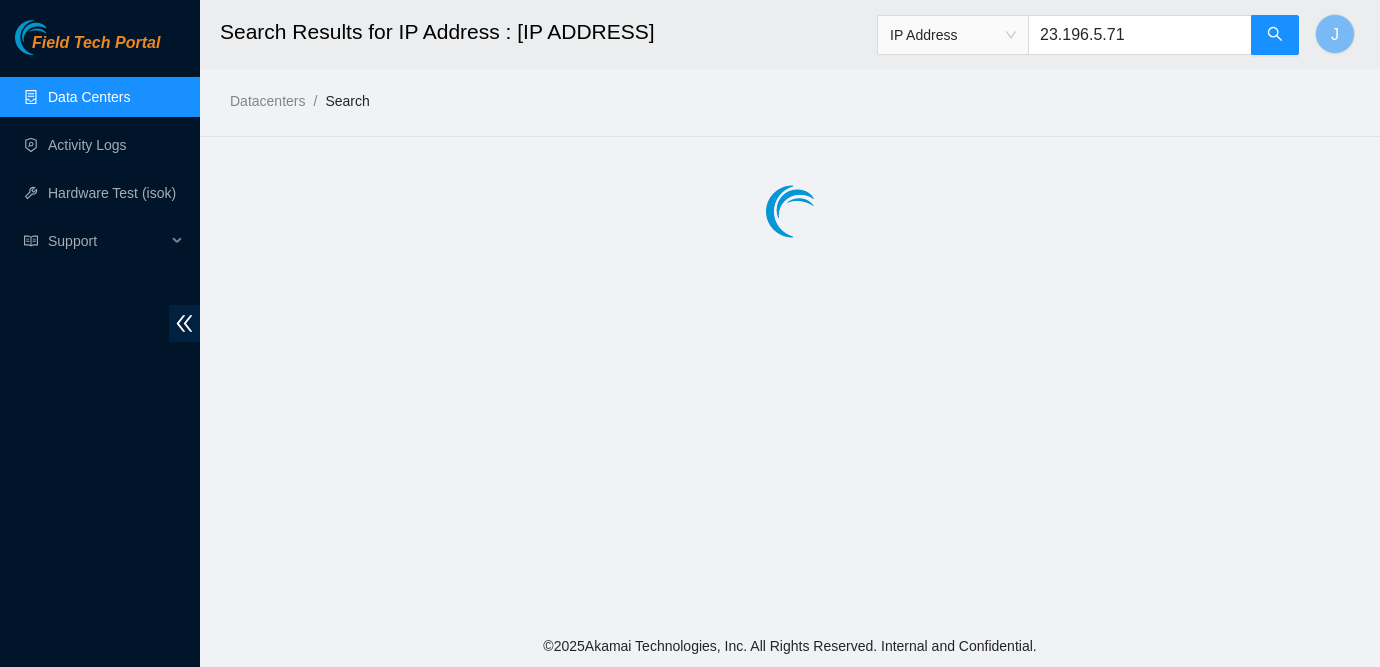 scroll, scrollTop: 0, scrollLeft: 0, axis: both 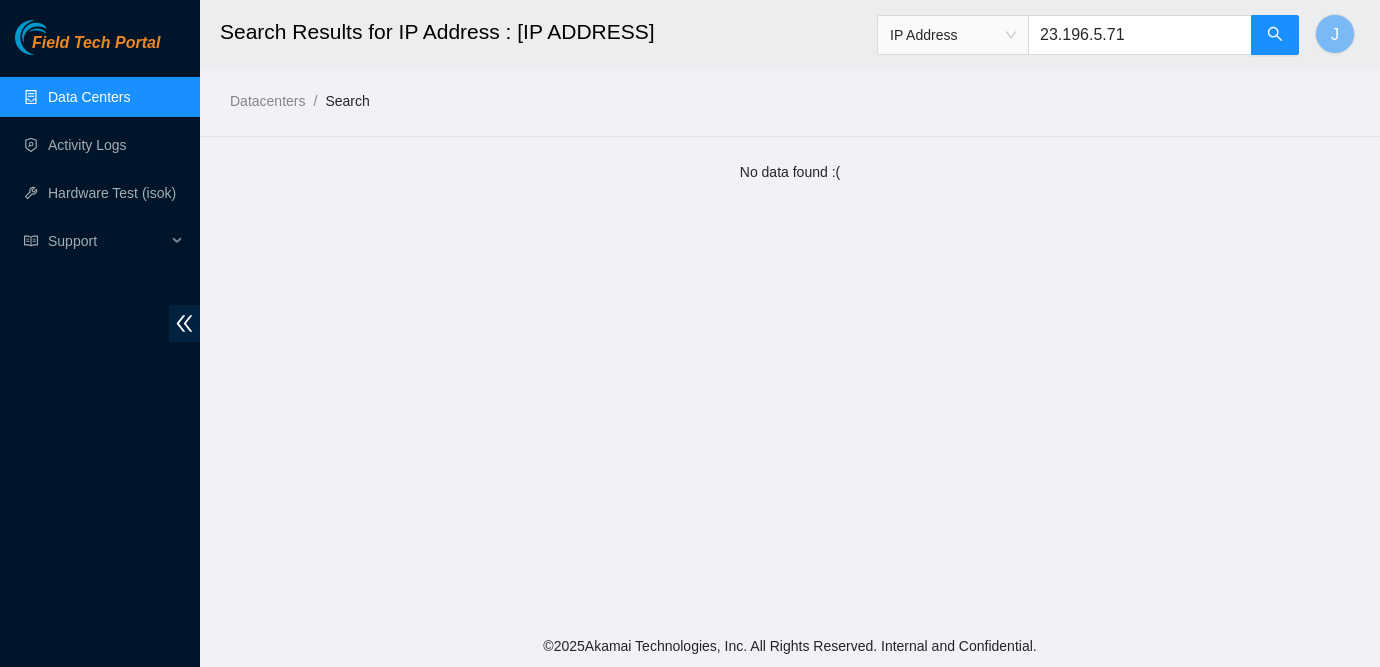click on "23.196.5.71" at bounding box center [1140, 35] 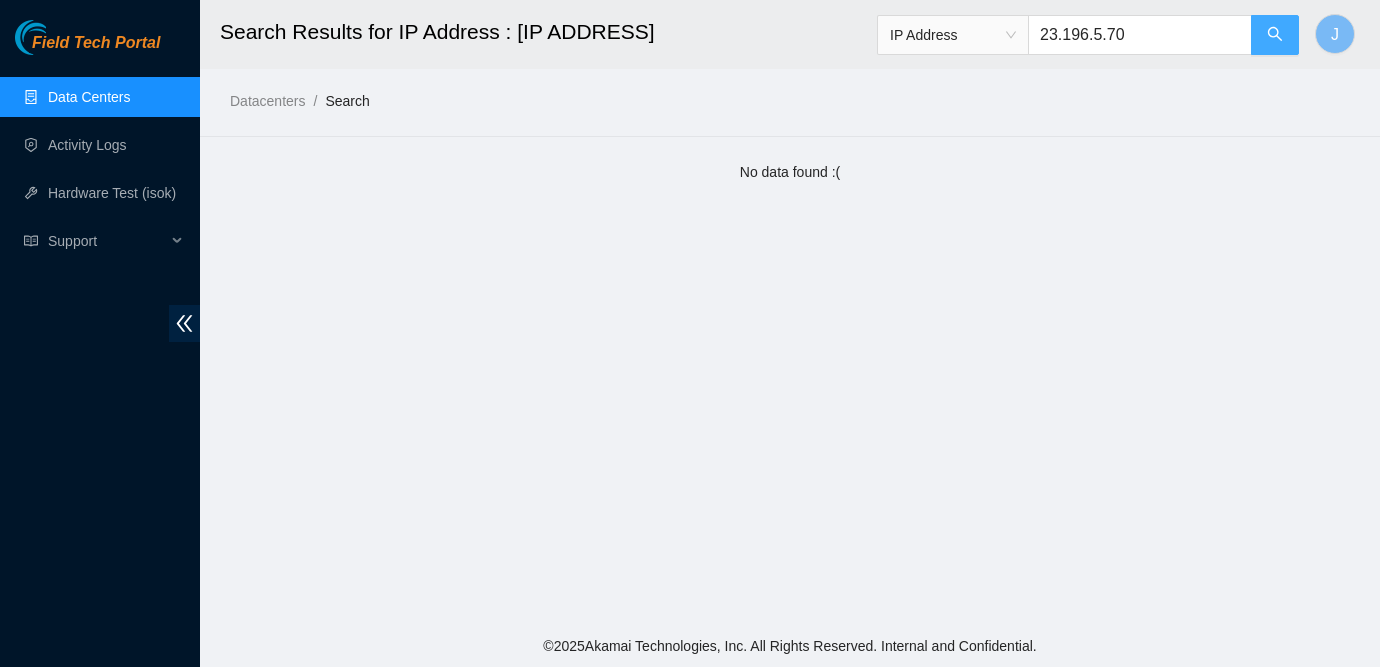 click at bounding box center [1275, 35] 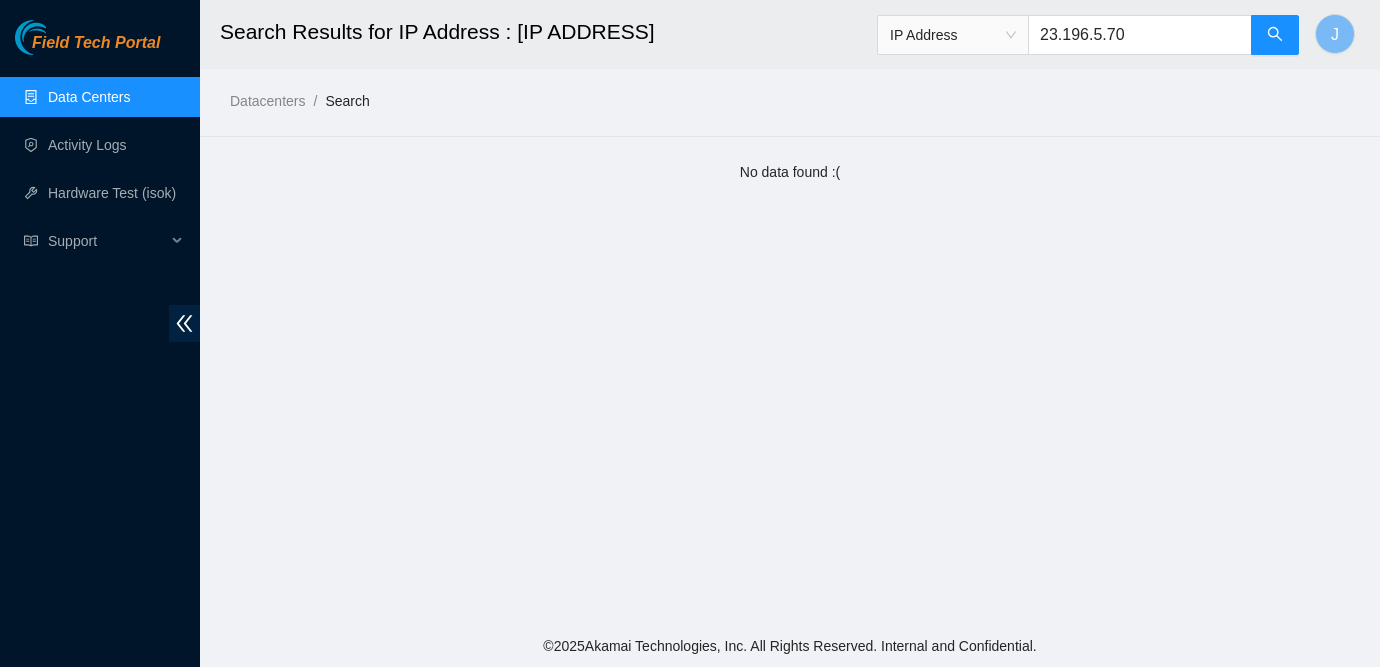 click on "23.196.5.70" at bounding box center (1140, 35) 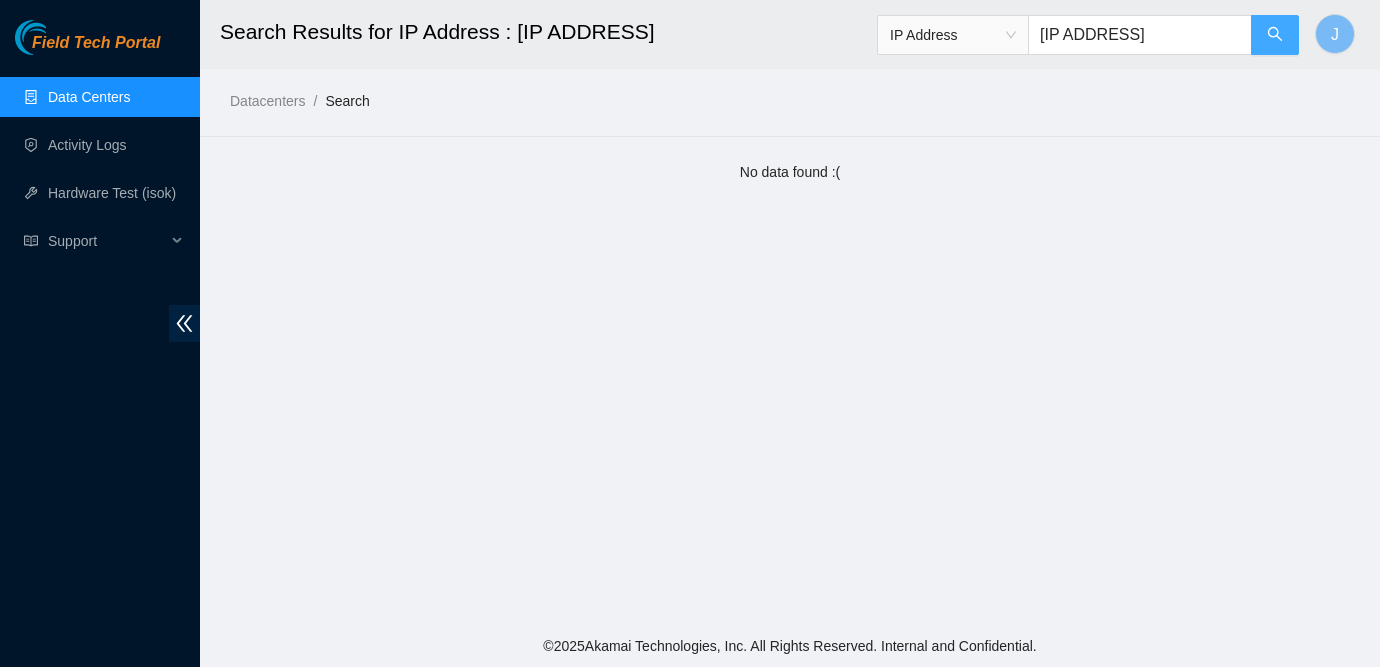 click at bounding box center (1275, 35) 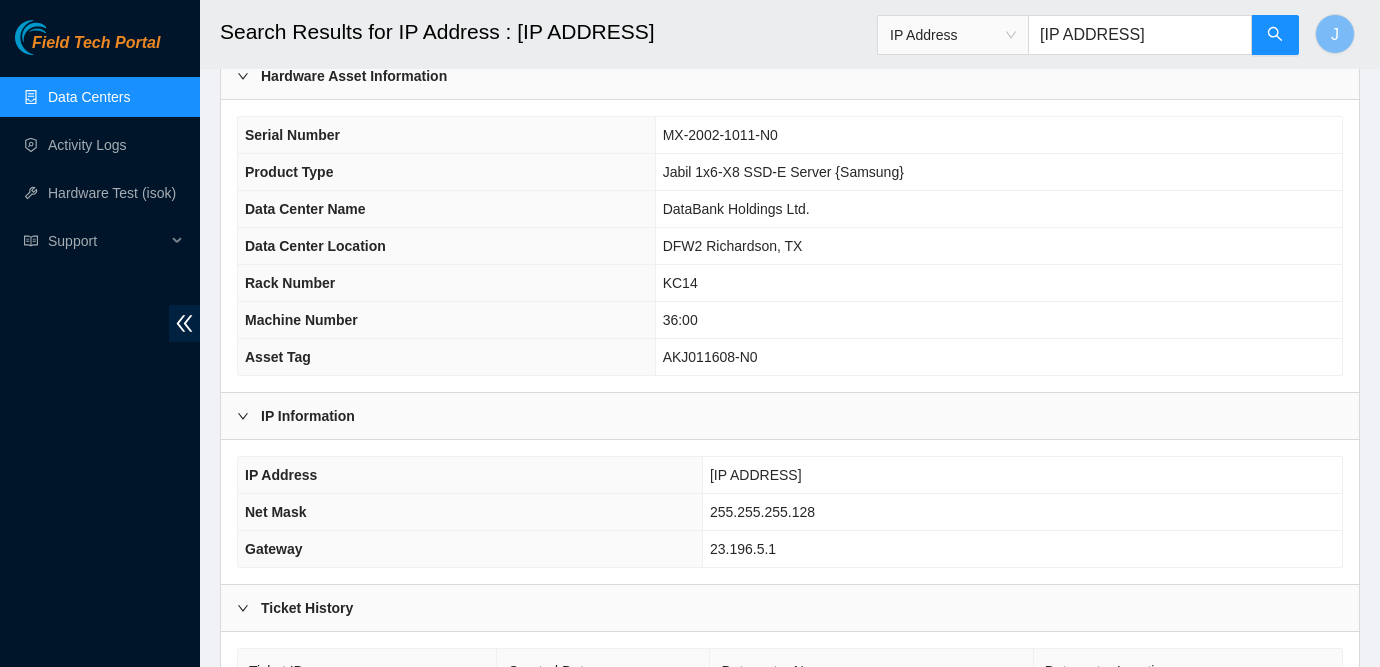 scroll, scrollTop: 114, scrollLeft: 0, axis: vertical 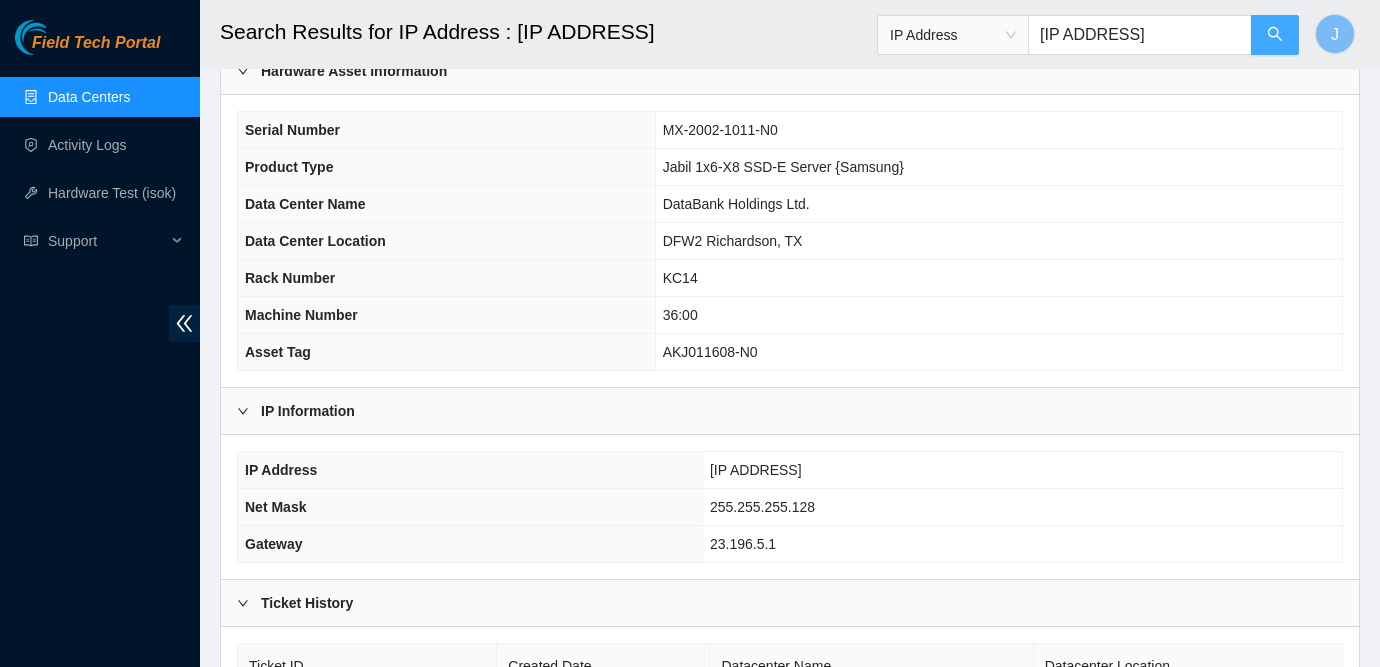 click at bounding box center (1275, 35) 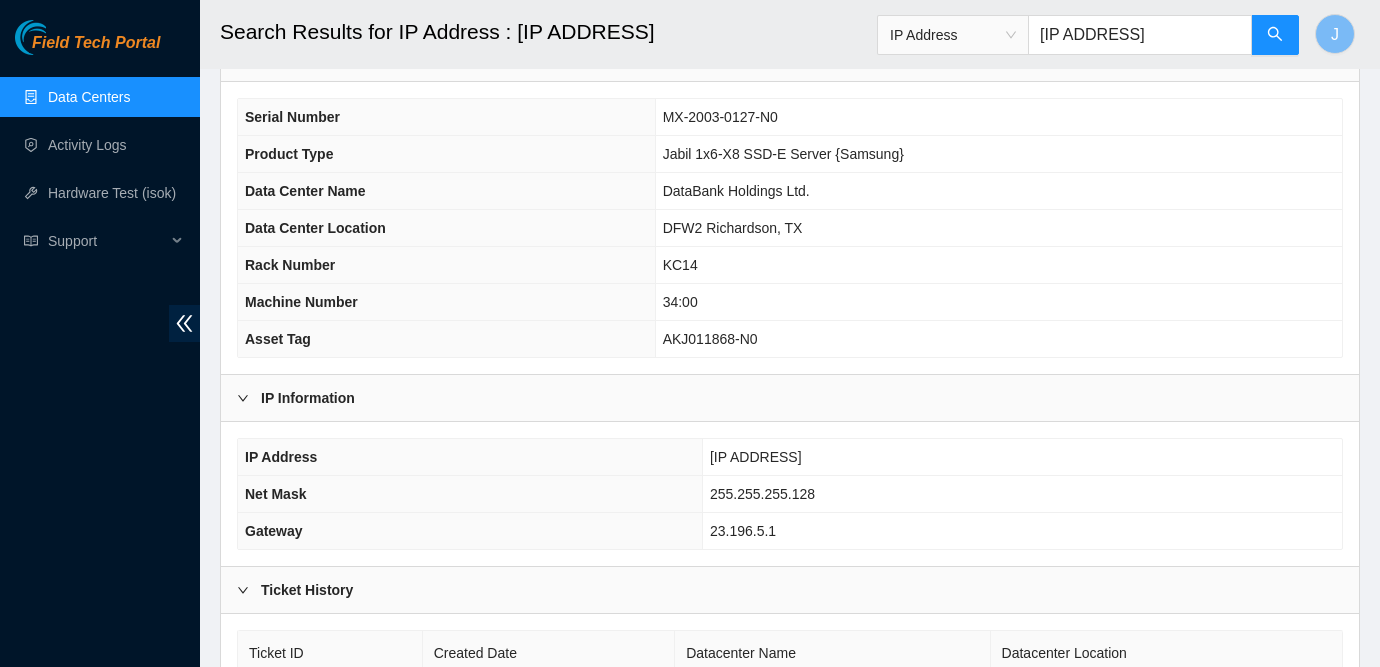 scroll, scrollTop: 130, scrollLeft: 0, axis: vertical 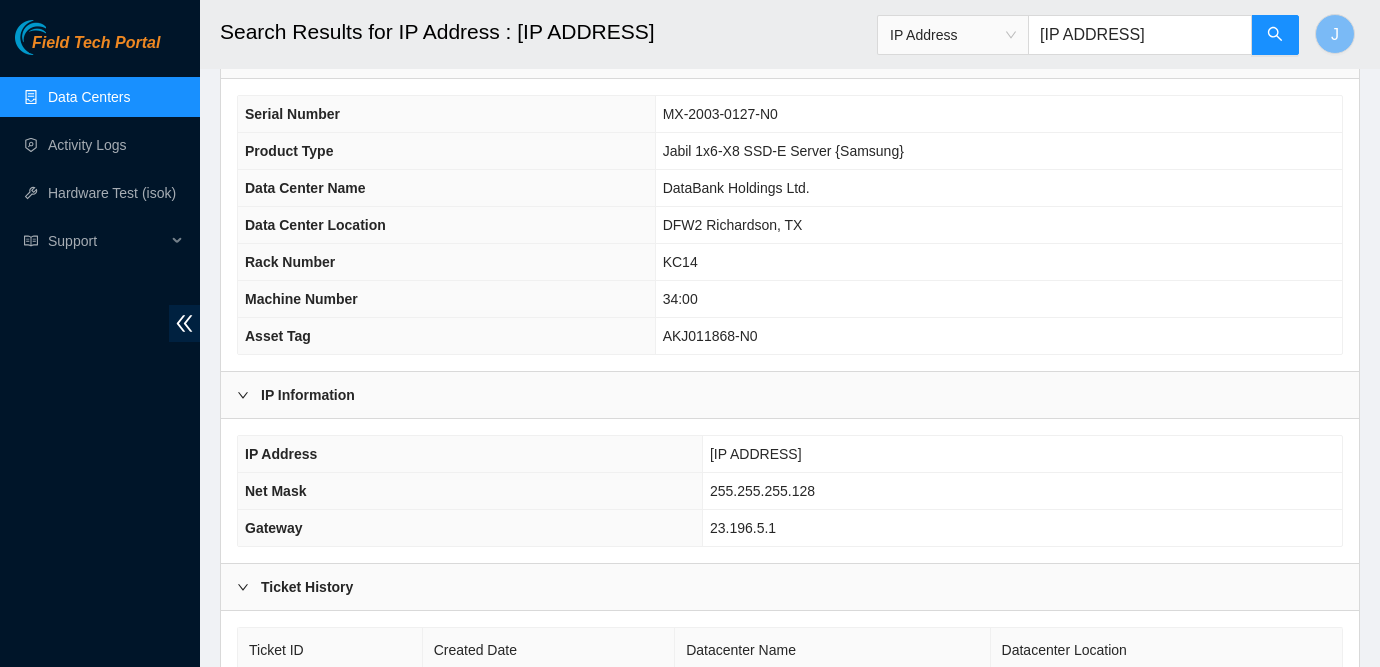 type on "23.196.5.68" 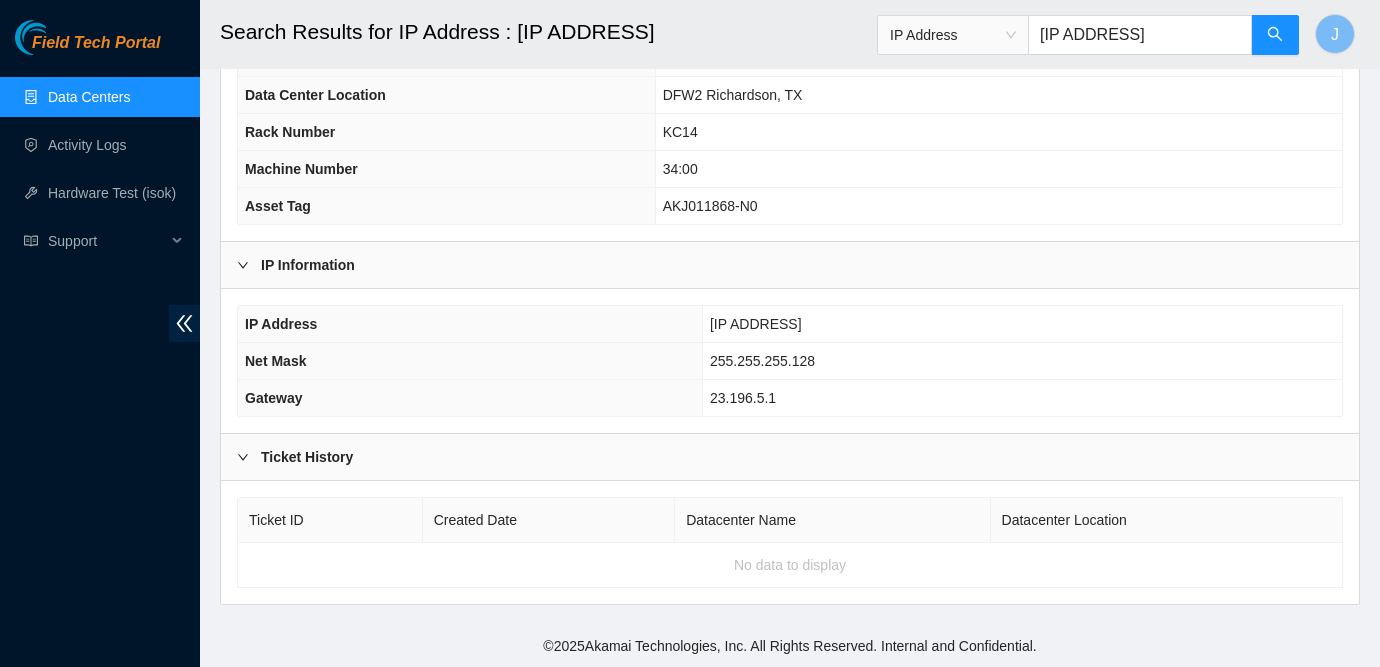 scroll, scrollTop: 0, scrollLeft: 0, axis: both 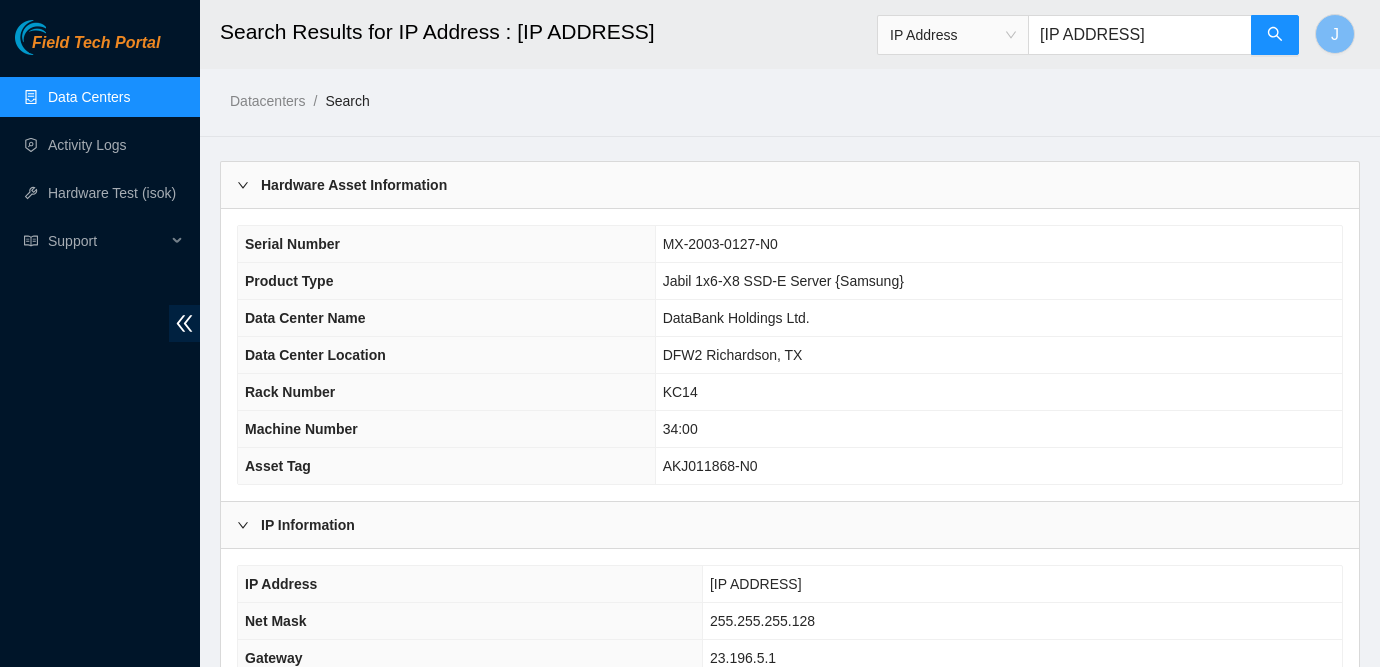 click on "Field Tech Portal" at bounding box center [87, 49] 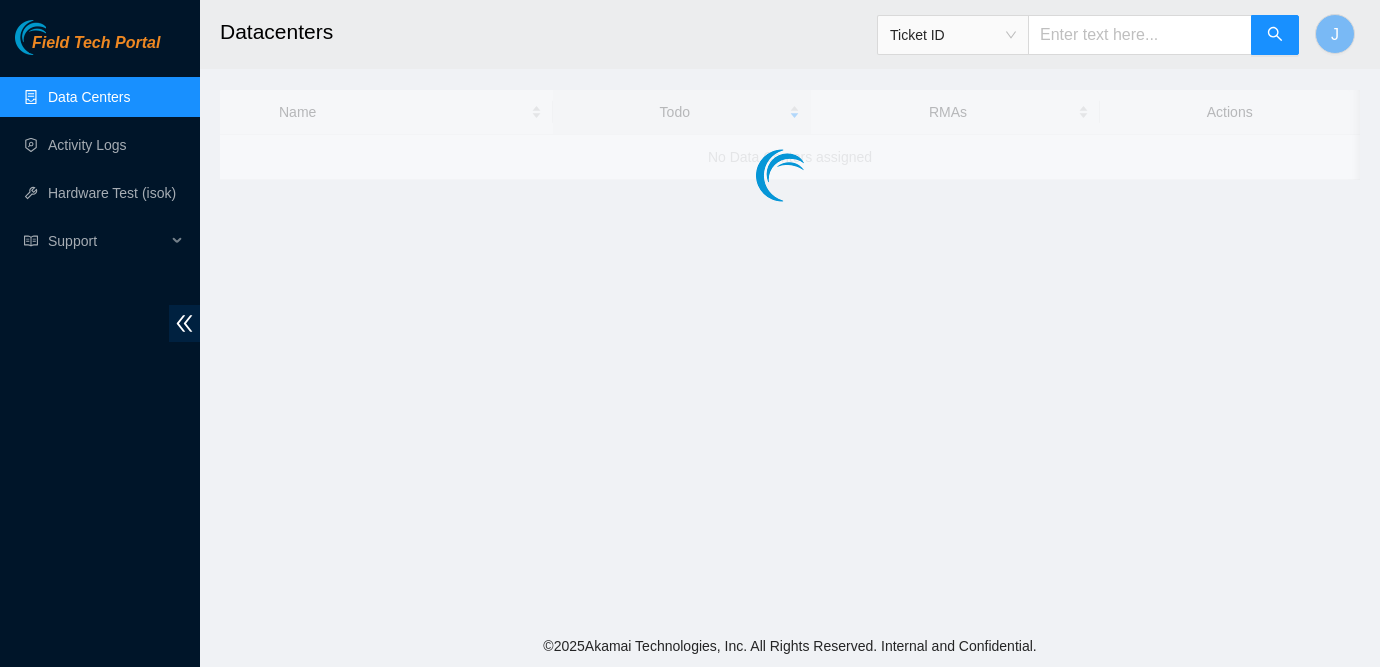 scroll, scrollTop: 0, scrollLeft: 0, axis: both 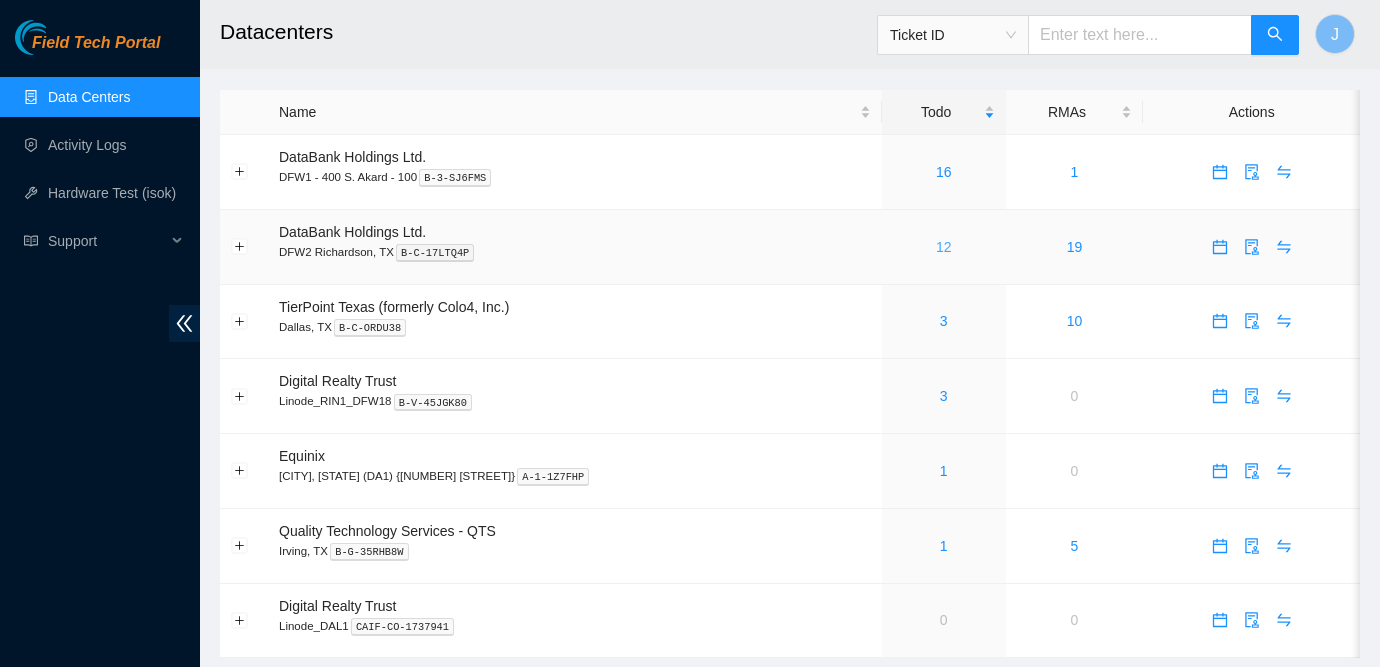 click on "12" at bounding box center (944, 247) 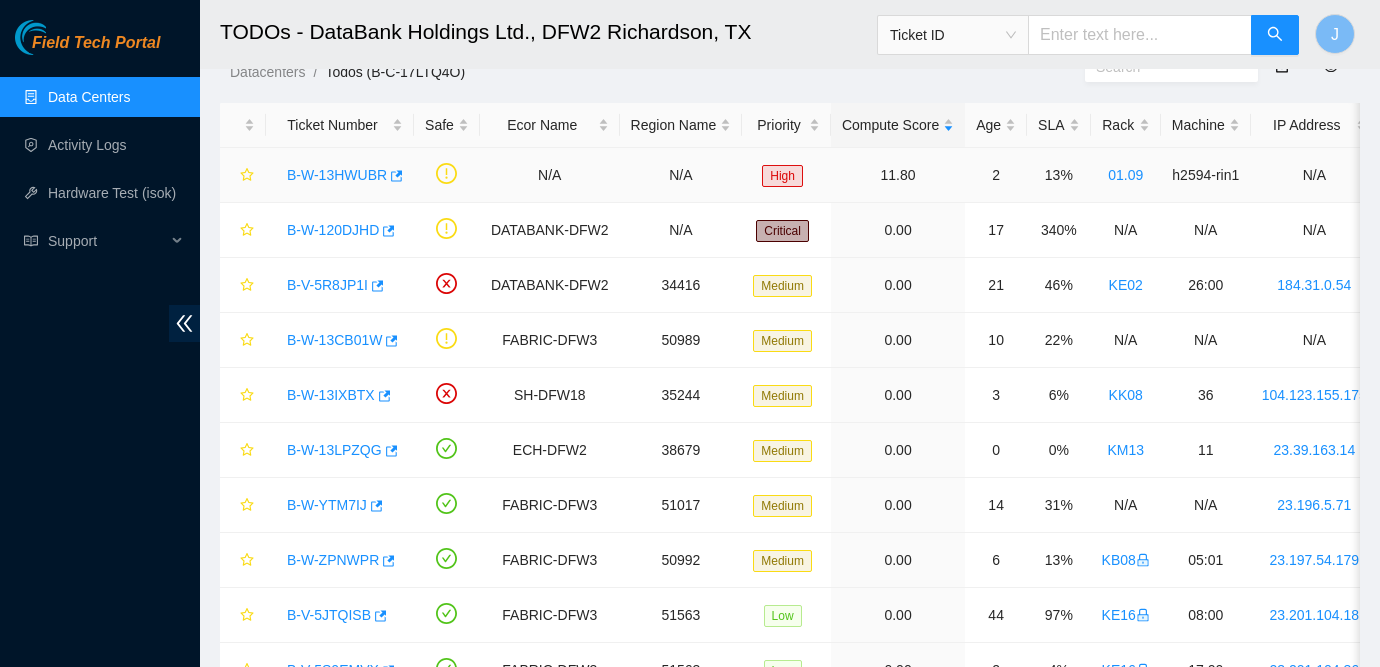 scroll, scrollTop: 270, scrollLeft: 0, axis: vertical 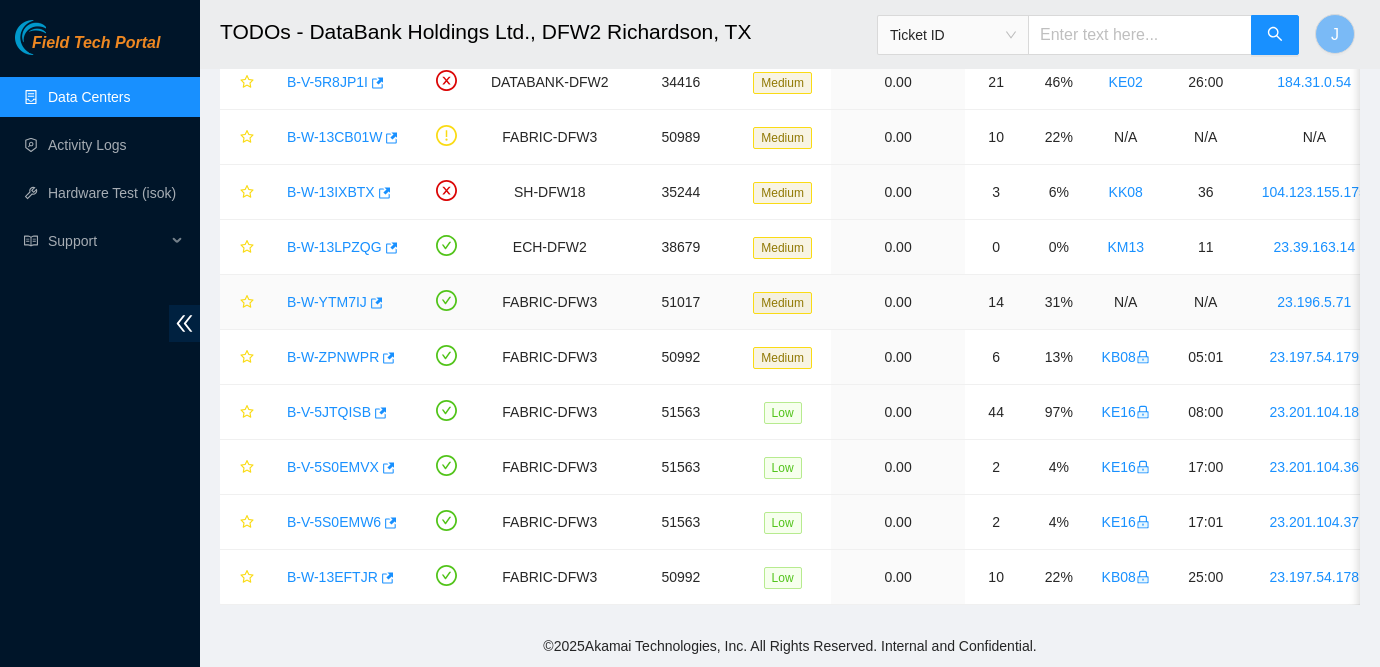 click on "B-W-YTM7IJ" at bounding box center [327, 302] 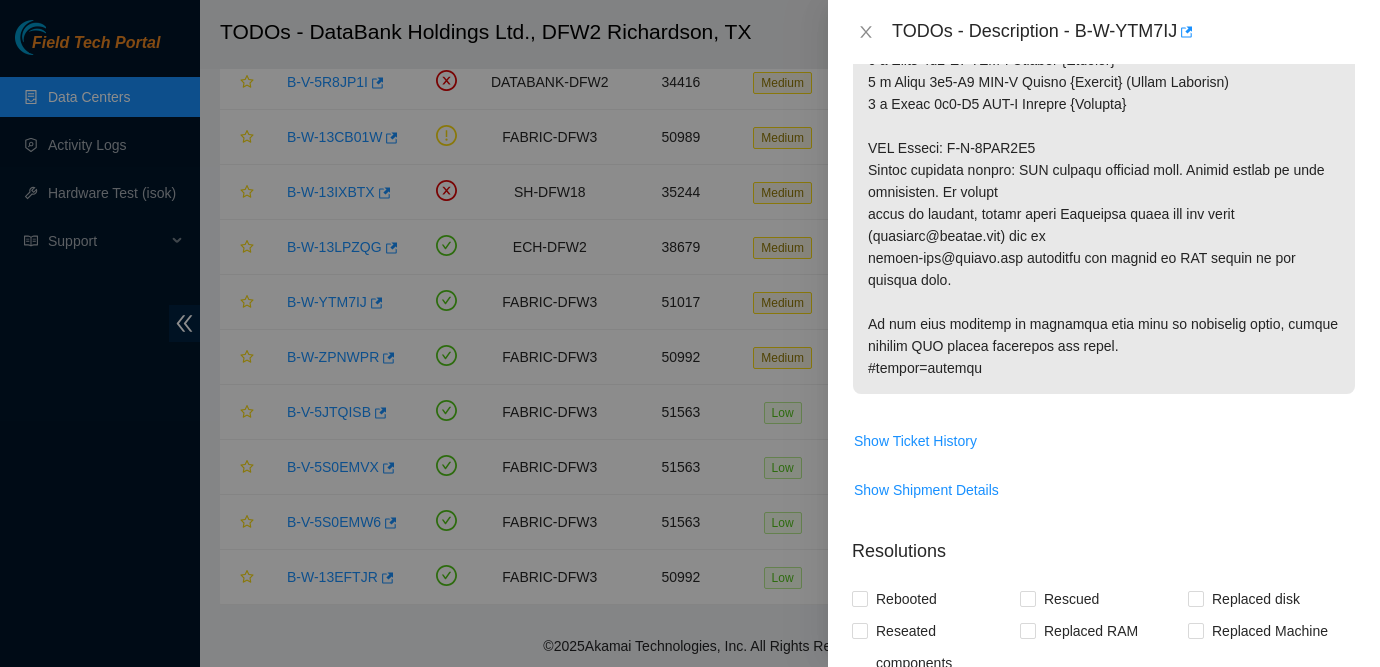 scroll, scrollTop: 1626, scrollLeft: 0, axis: vertical 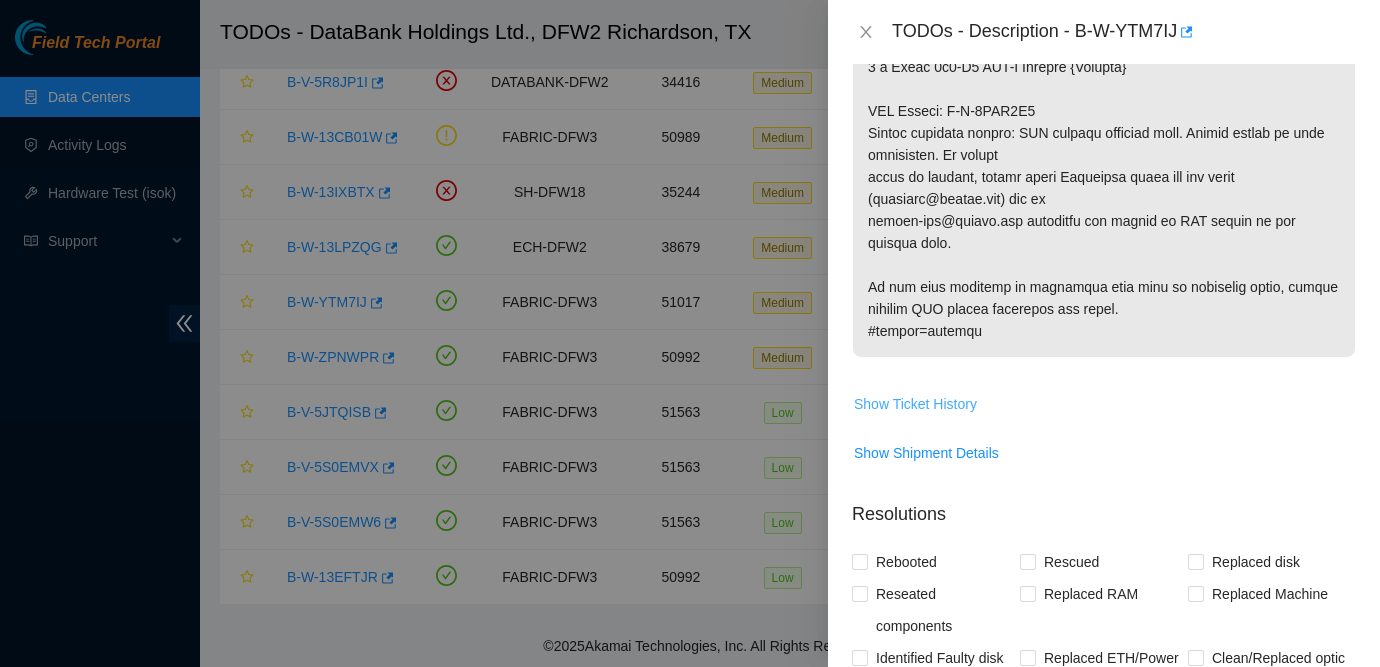click on "Show Ticket History" at bounding box center (915, 404) 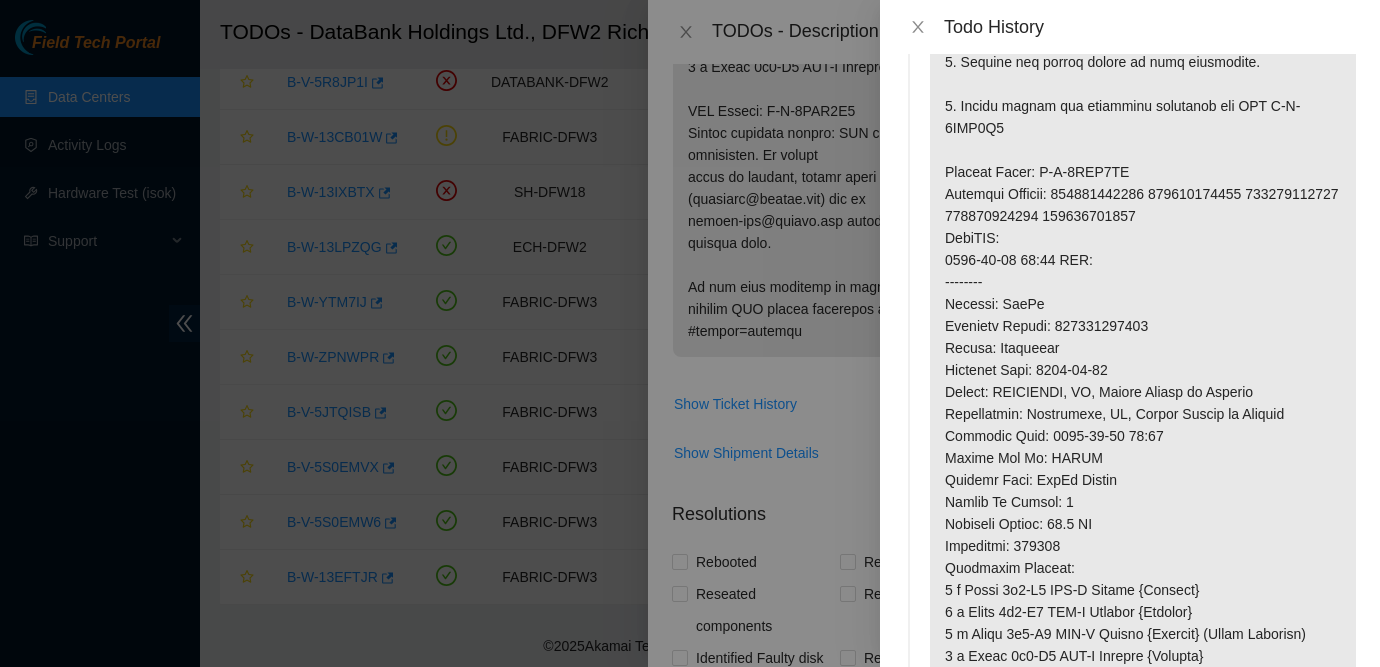 scroll, scrollTop: 820, scrollLeft: 0, axis: vertical 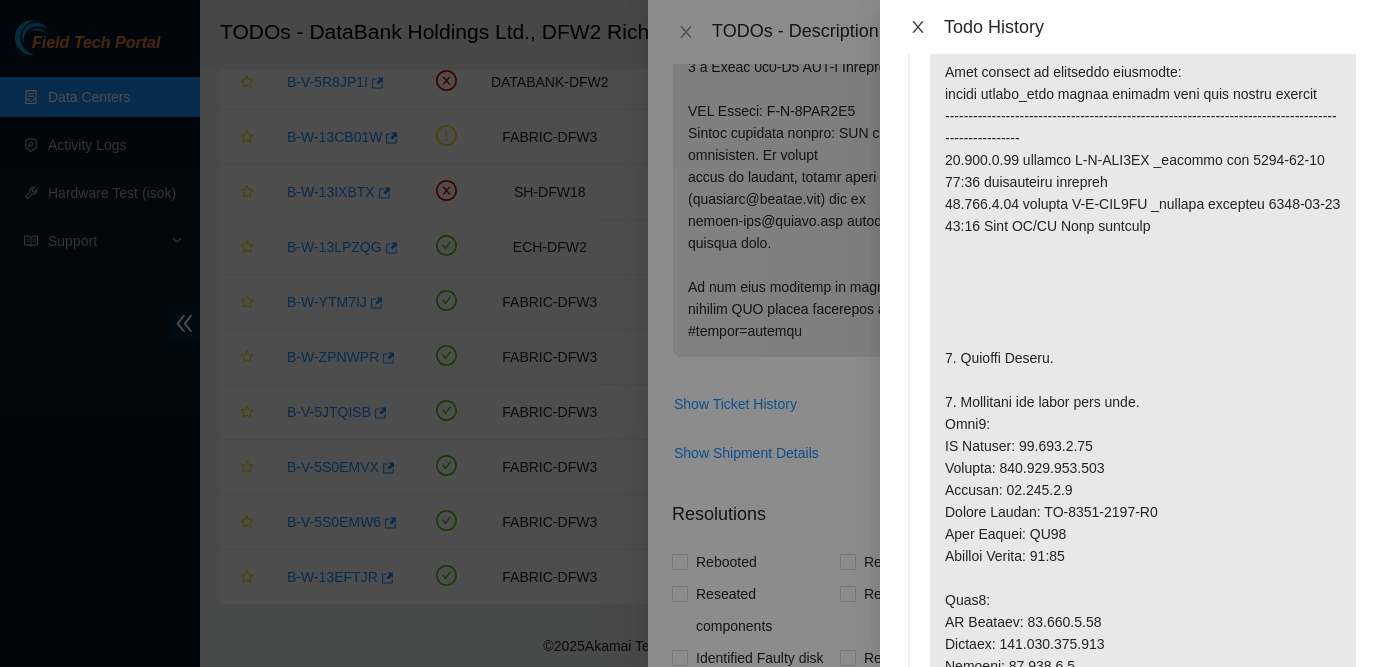 click 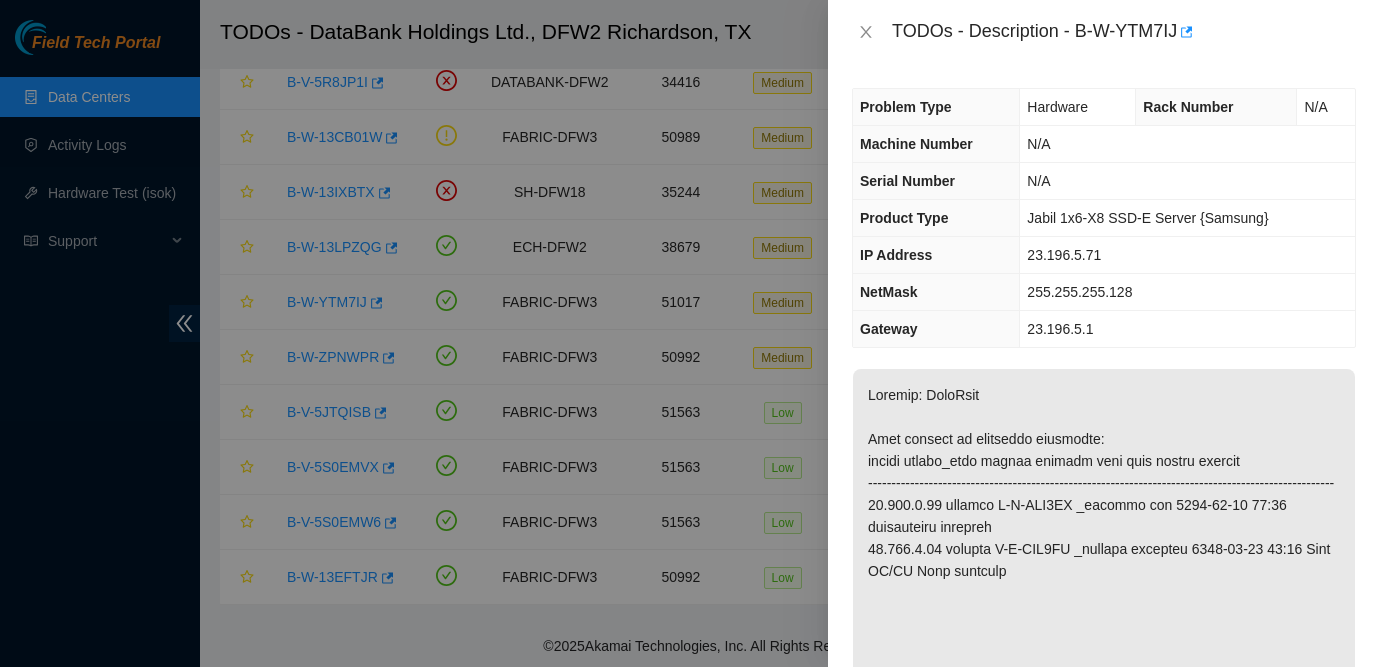scroll, scrollTop: 36, scrollLeft: 0, axis: vertical 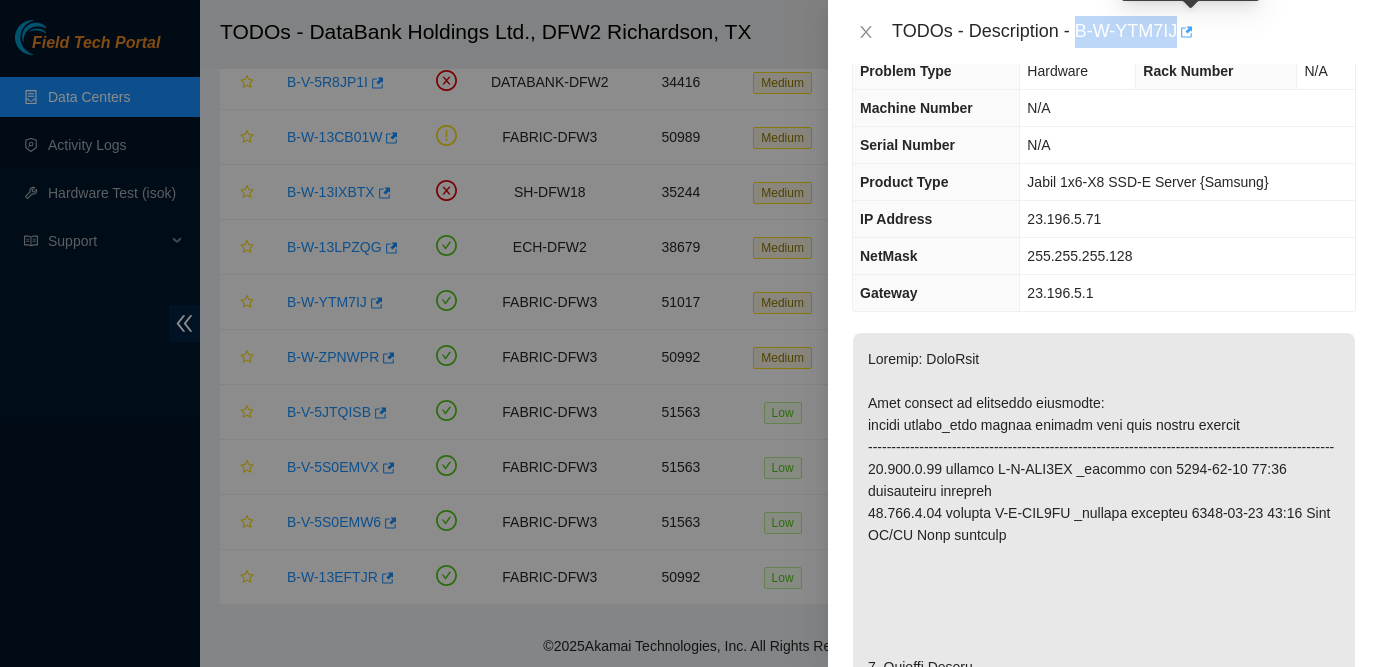drag, startPoint x: 1084, startPoint y: 32, endPoint x: 1186, endPoint y: 38, distance: 102.176315 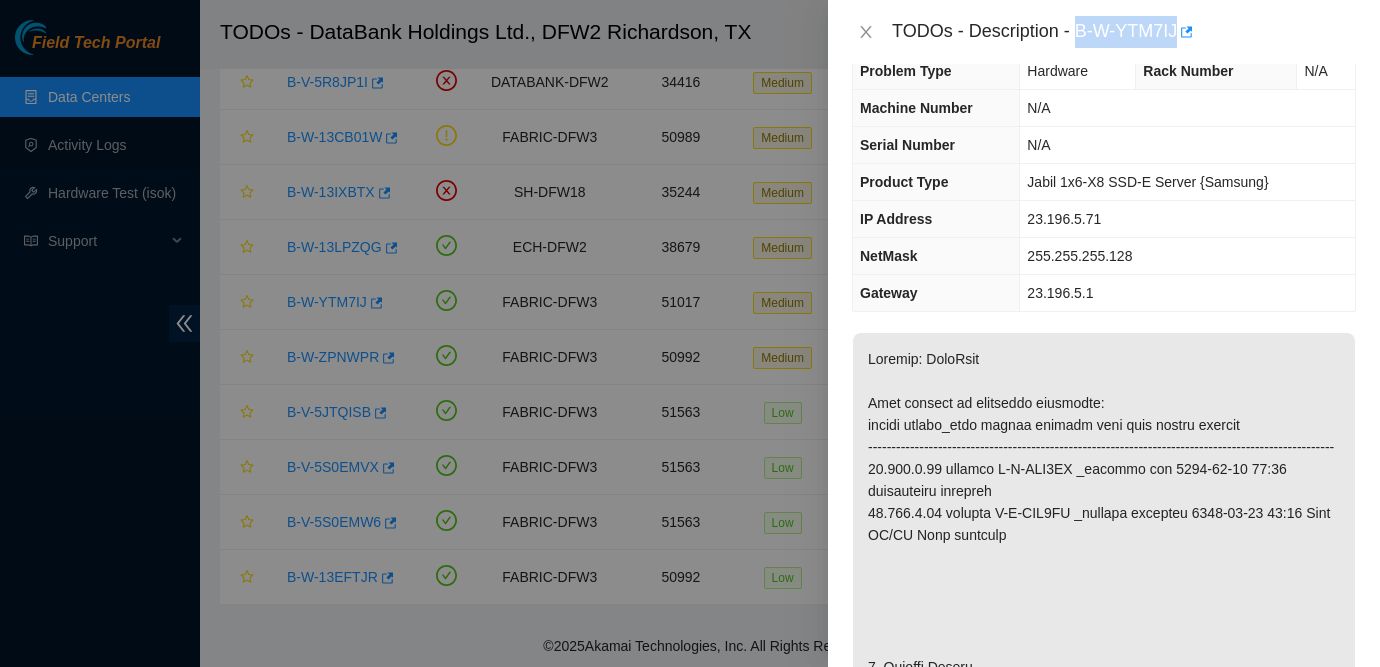 copy on "B-W-YTM7IJ" 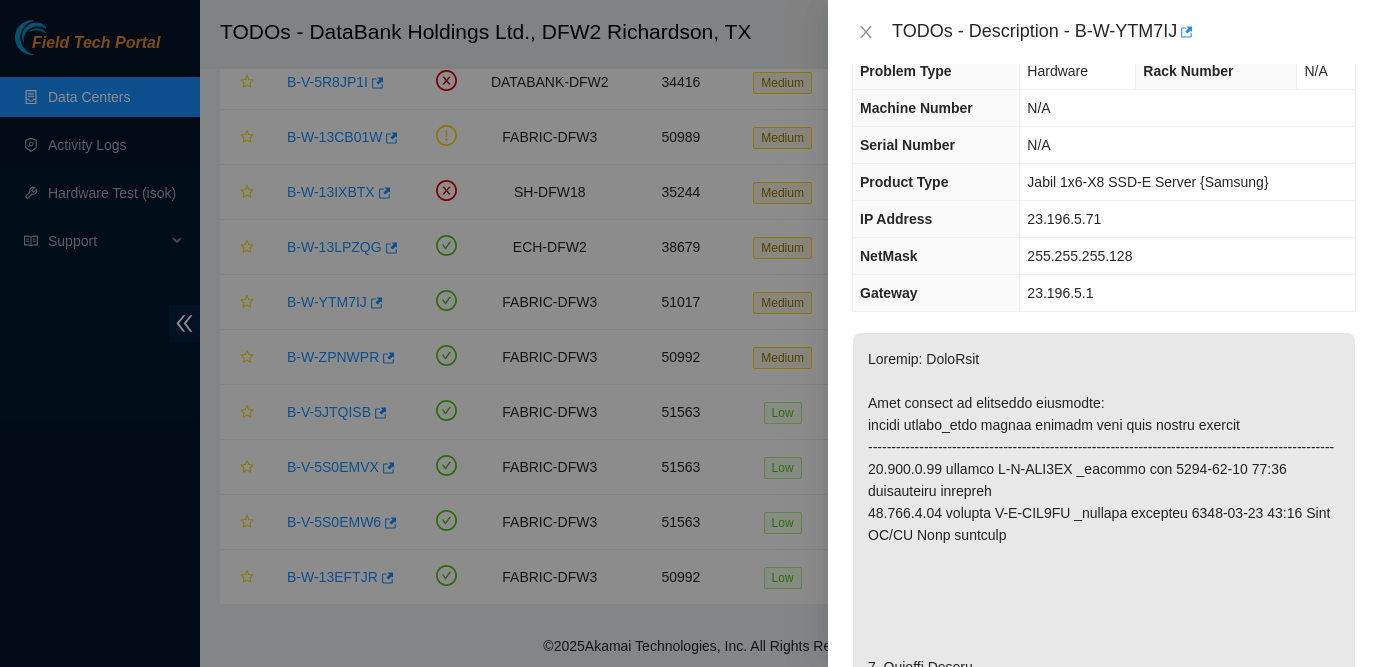 click on "23.196.5.71" at bounding box center (1187, 219) 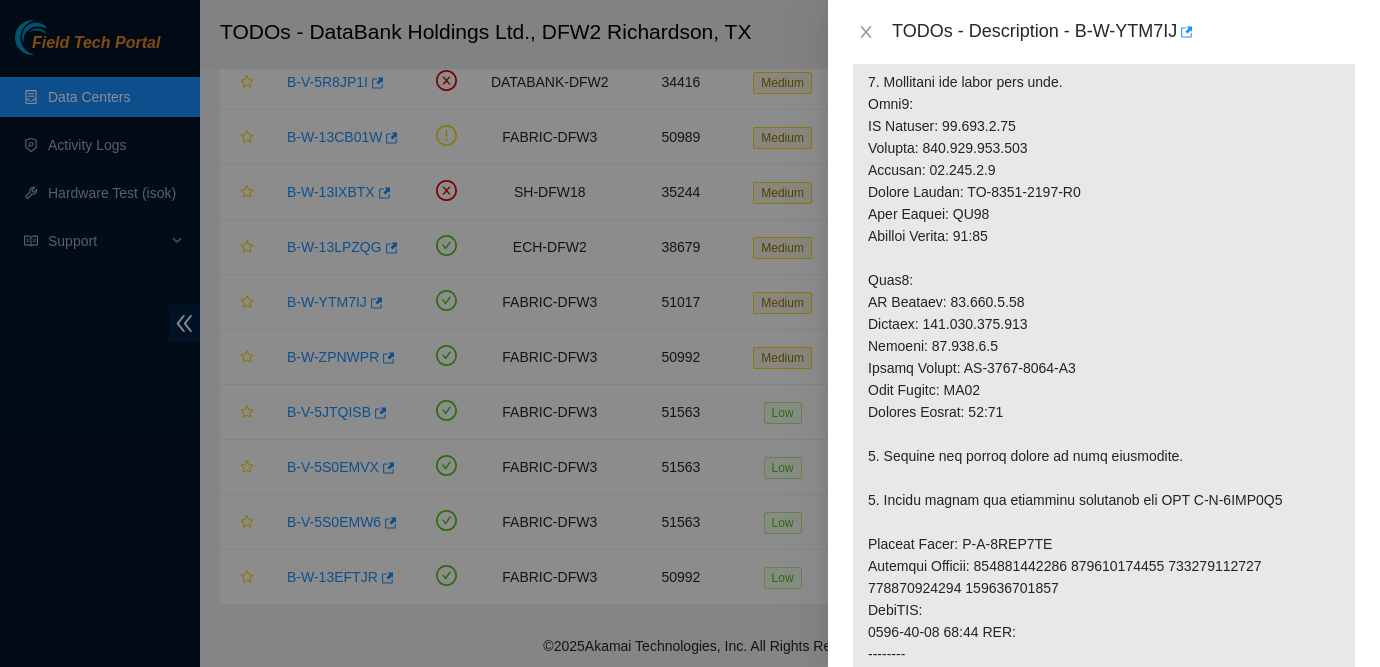 scroll, scrollTop: 664, scrollLeft: 0, axis: vertical 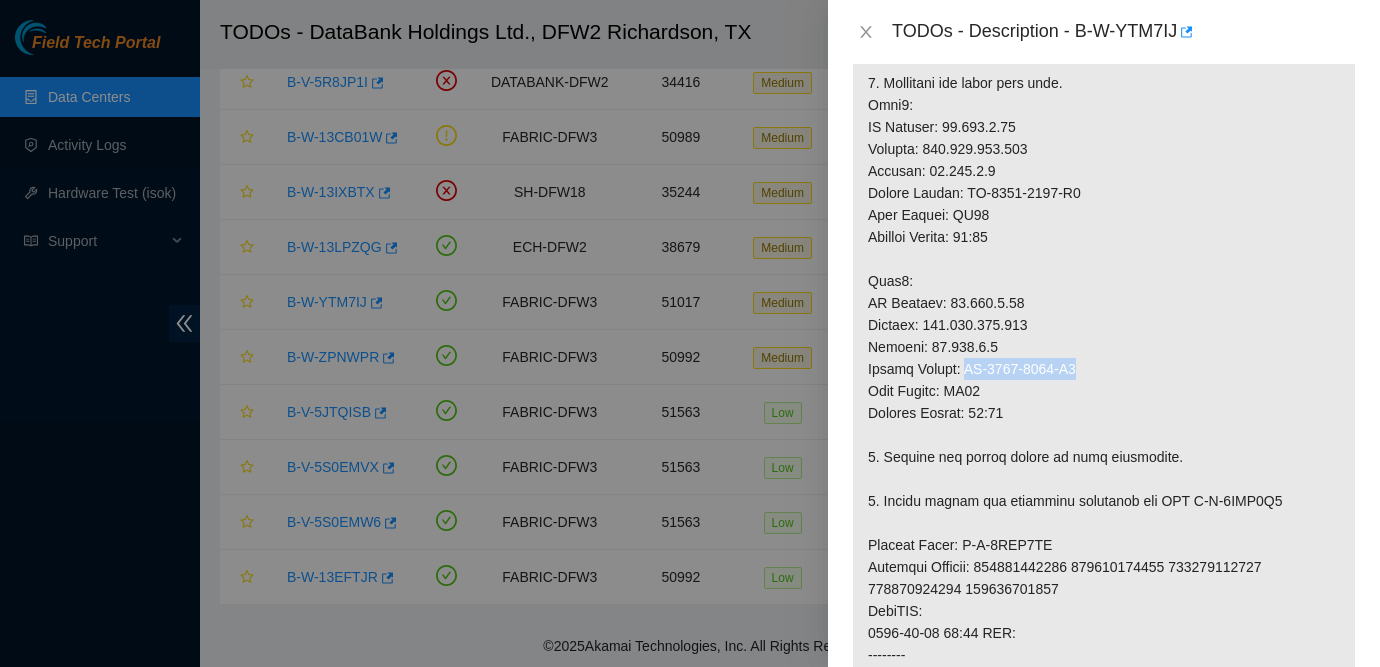 drag, startPoint x: 968, startPoint y: 389, endPoint x: 1095, endPoint y: 400, distance: 127.47549 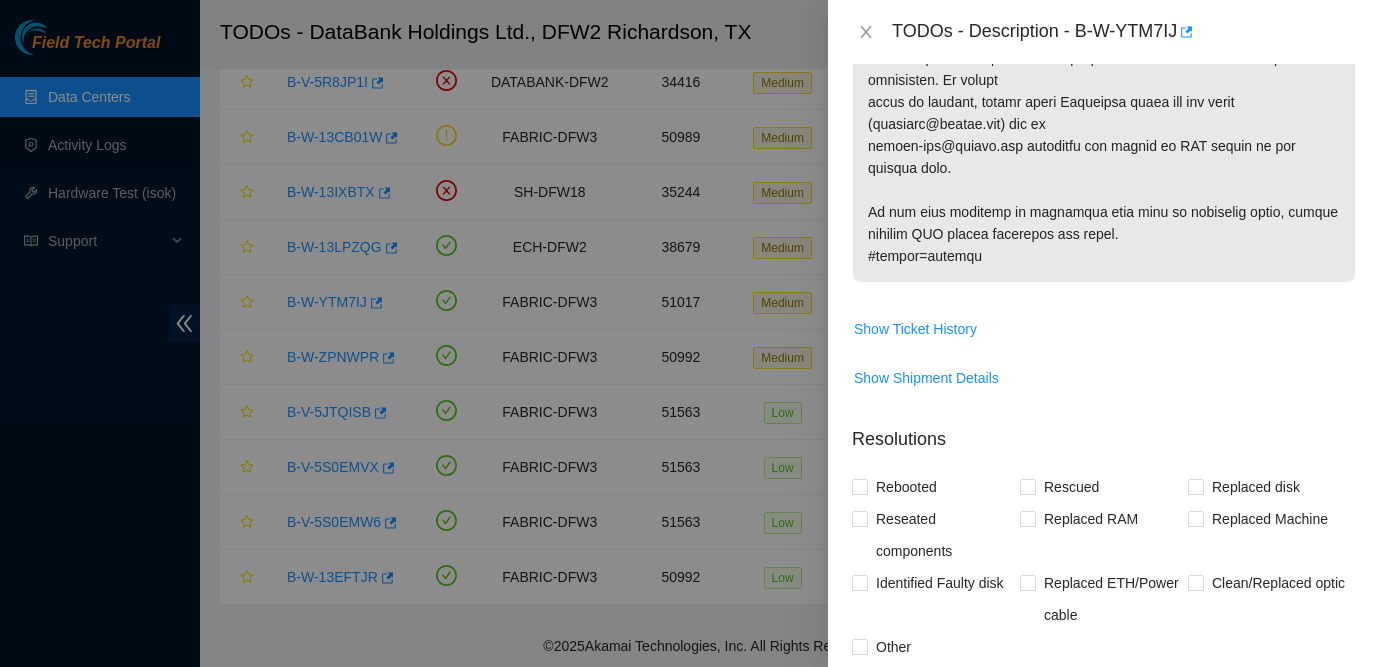 scroll, scrollTop: 1724, scrollLeft: 0, axis: vertical 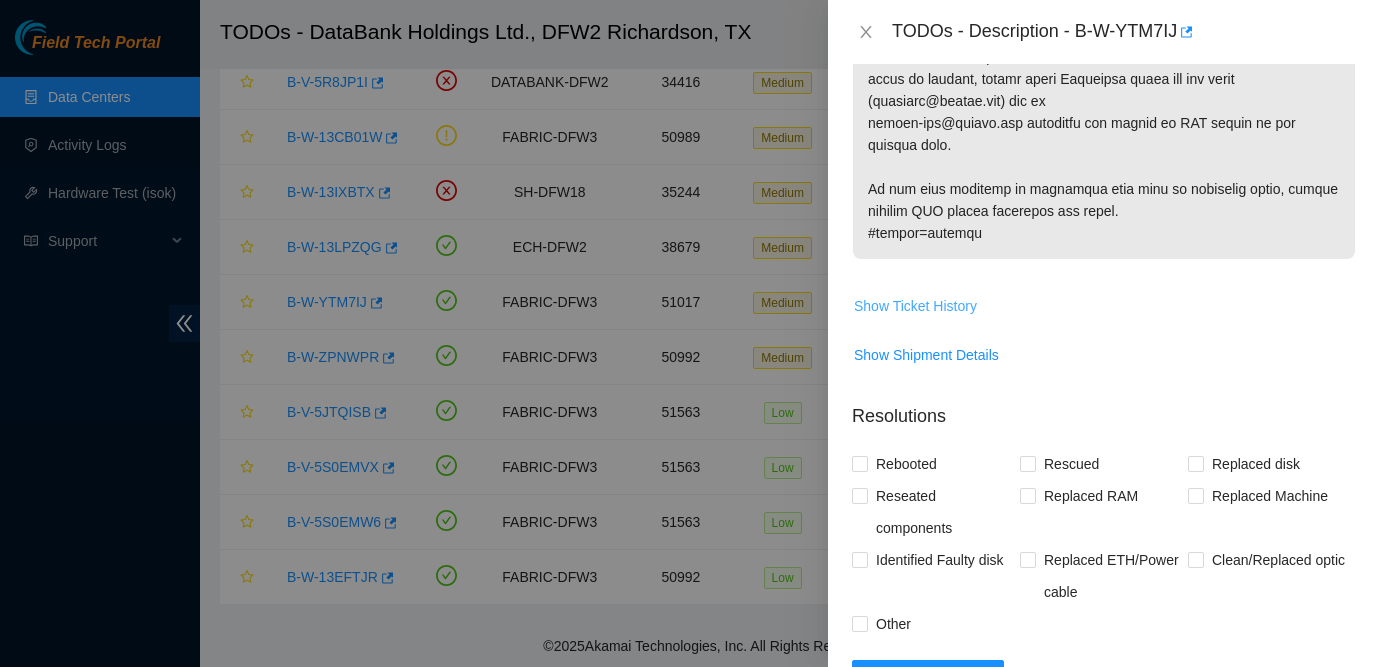 click on "Show Ticket History" at bounding box center [915, 306] 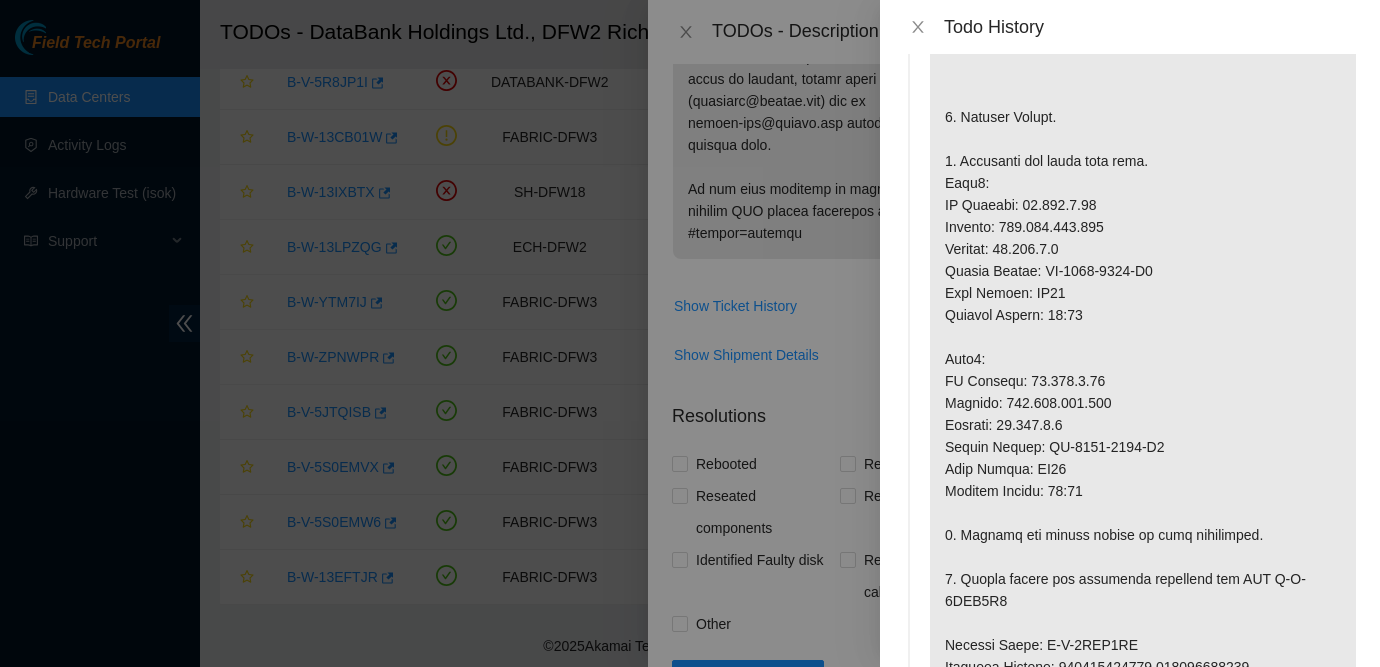 scroll, scrollTop: 3329, scrollLeft: 0, axis: vertical 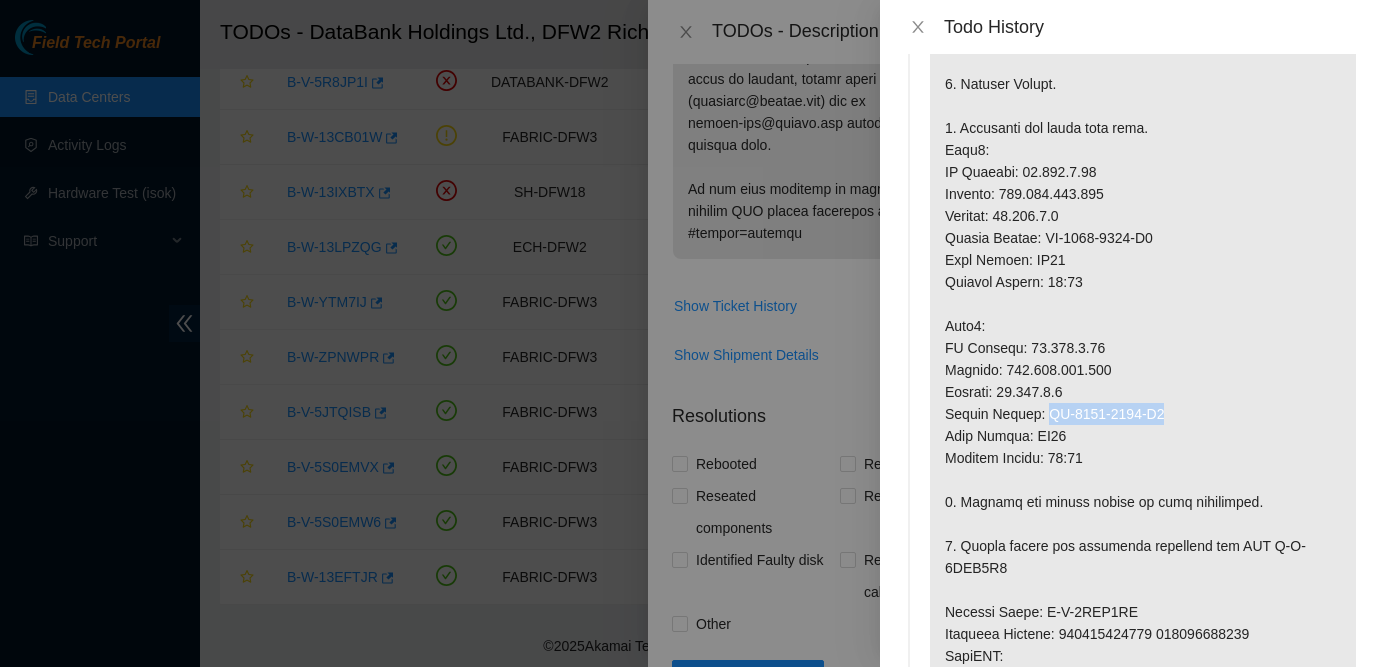 drag, startPoint x: 1044, startPoint y: 453, endPoint x: 1173, endPoint y: 460, distance: 129.18979 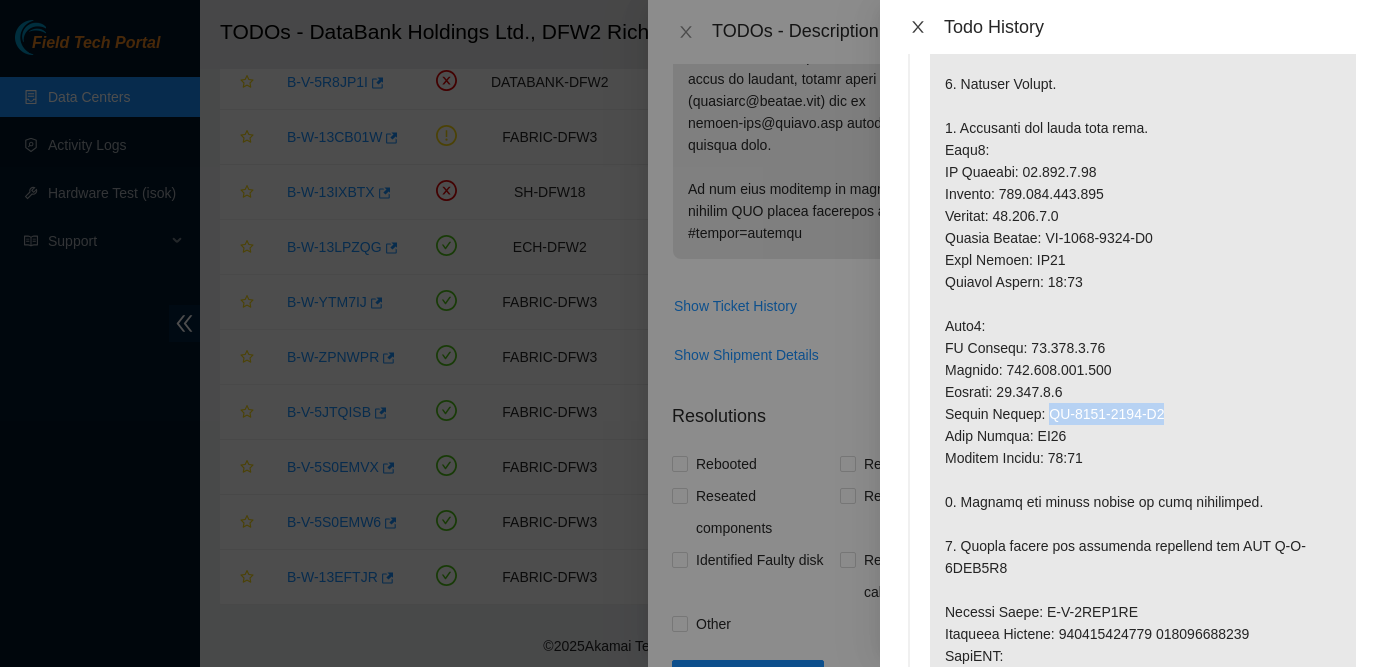 click 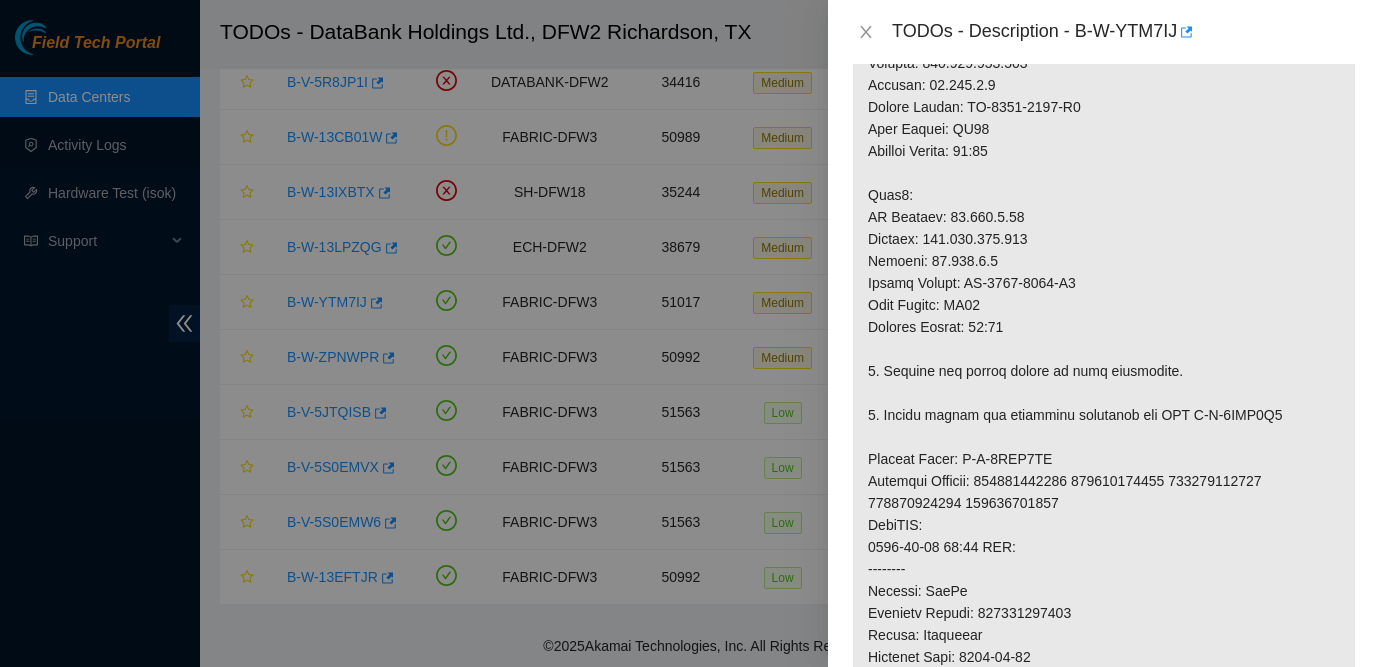 scroll, scrollTop: 912, scrollLeft: 0, axis: vertical 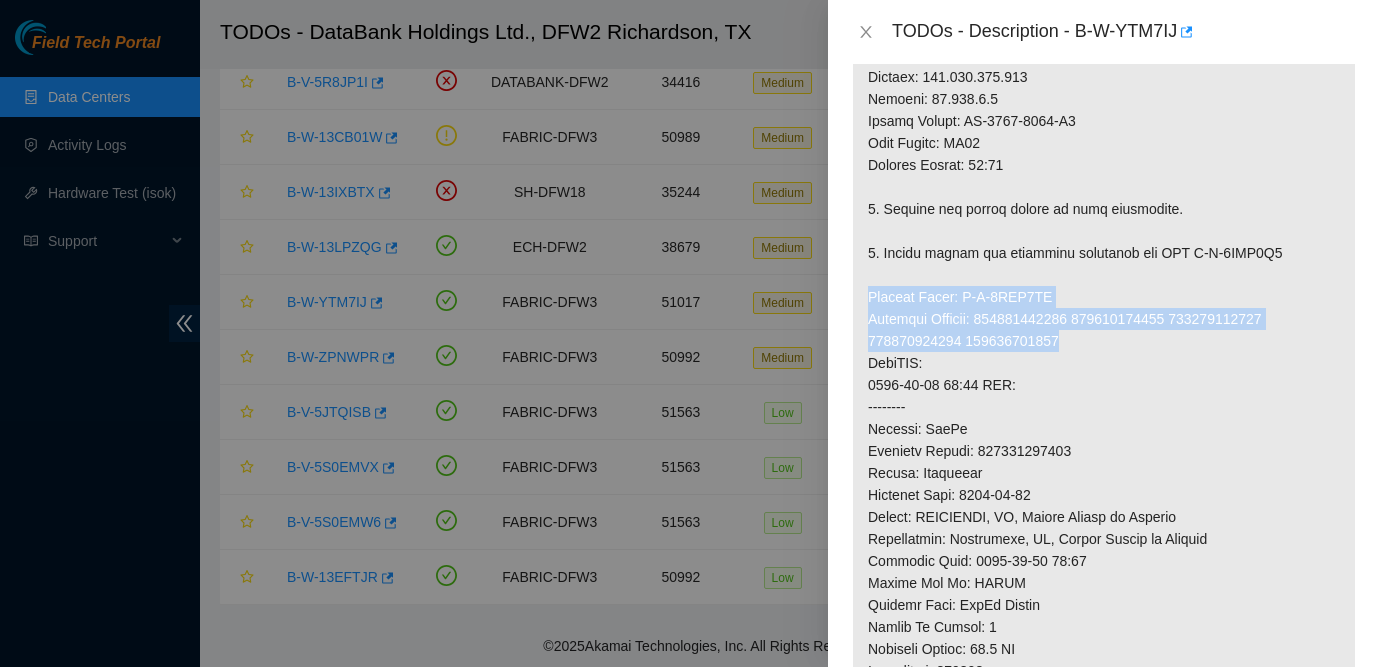 drag, startPoint x: 871, startPoint y: 317, endPoint x: 1147, endPoint y: 369, distance: 280.85583 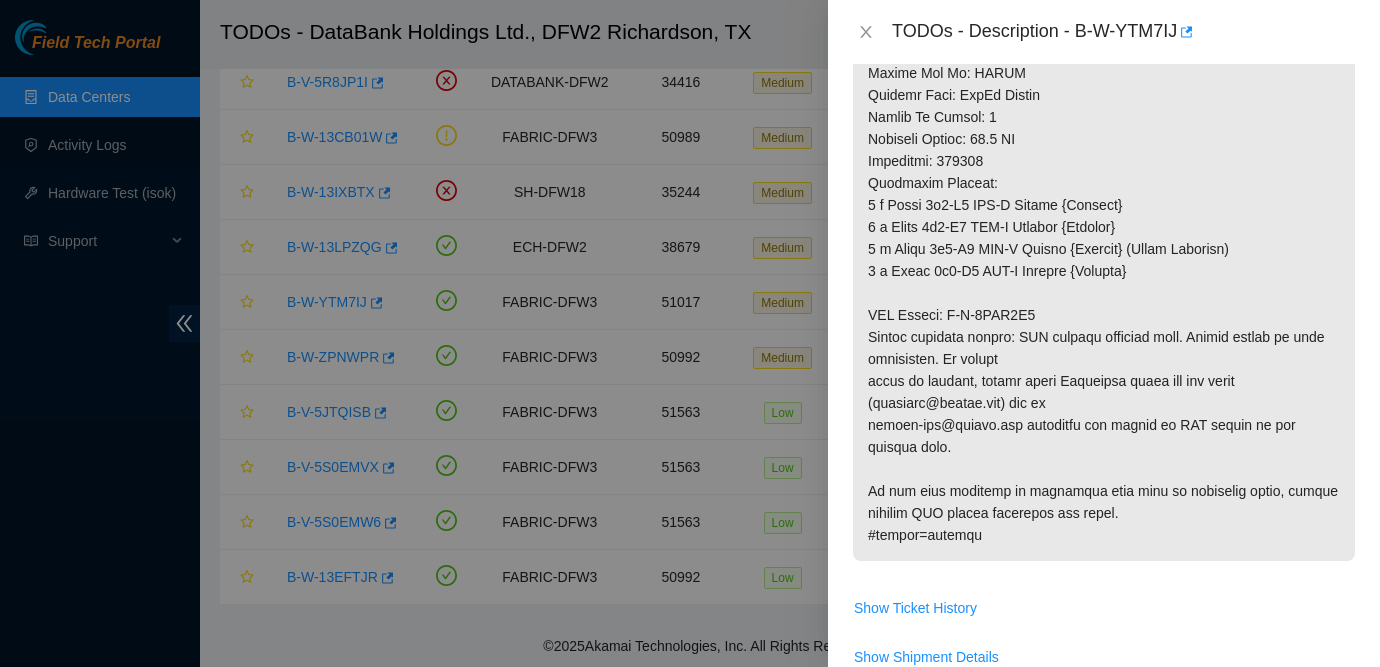 scroll, scrollTop: 1420, scrollLeft: 0, axis: vertical 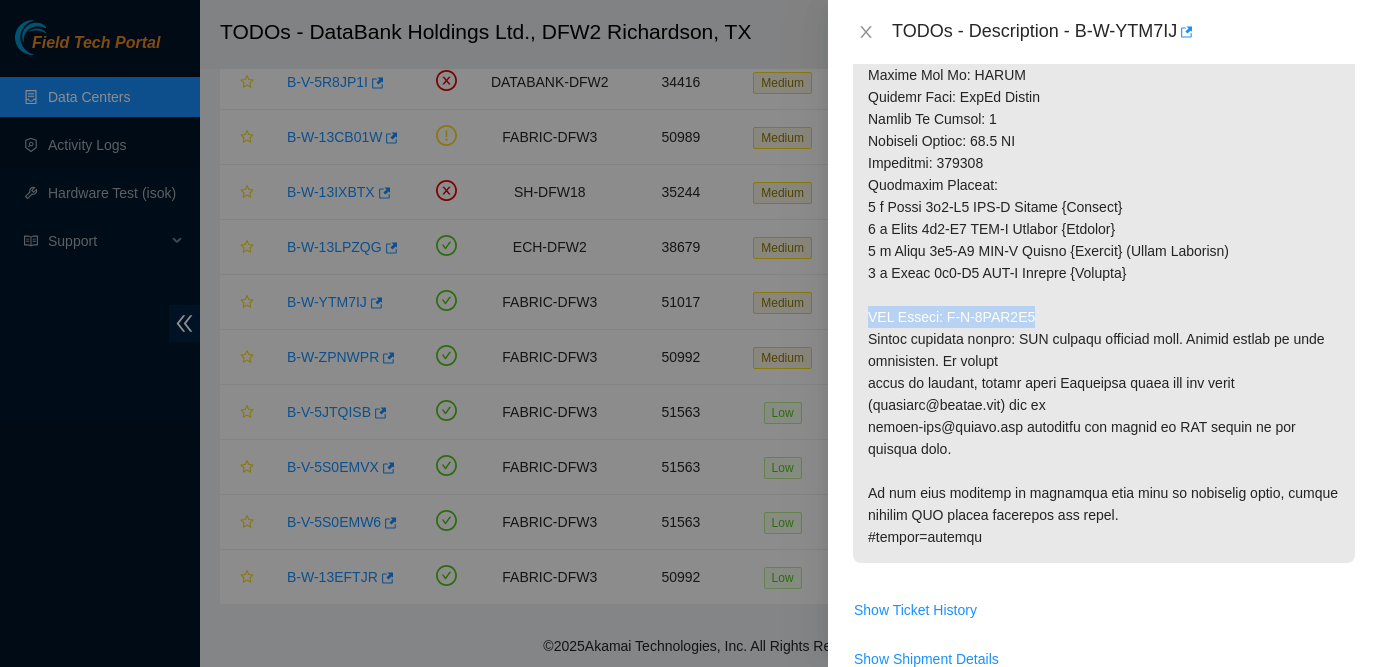 drag, startPoint x: 864, startPoint y: 335, endPoint x: 1053, endPoint y: 337, distance: 189.01057 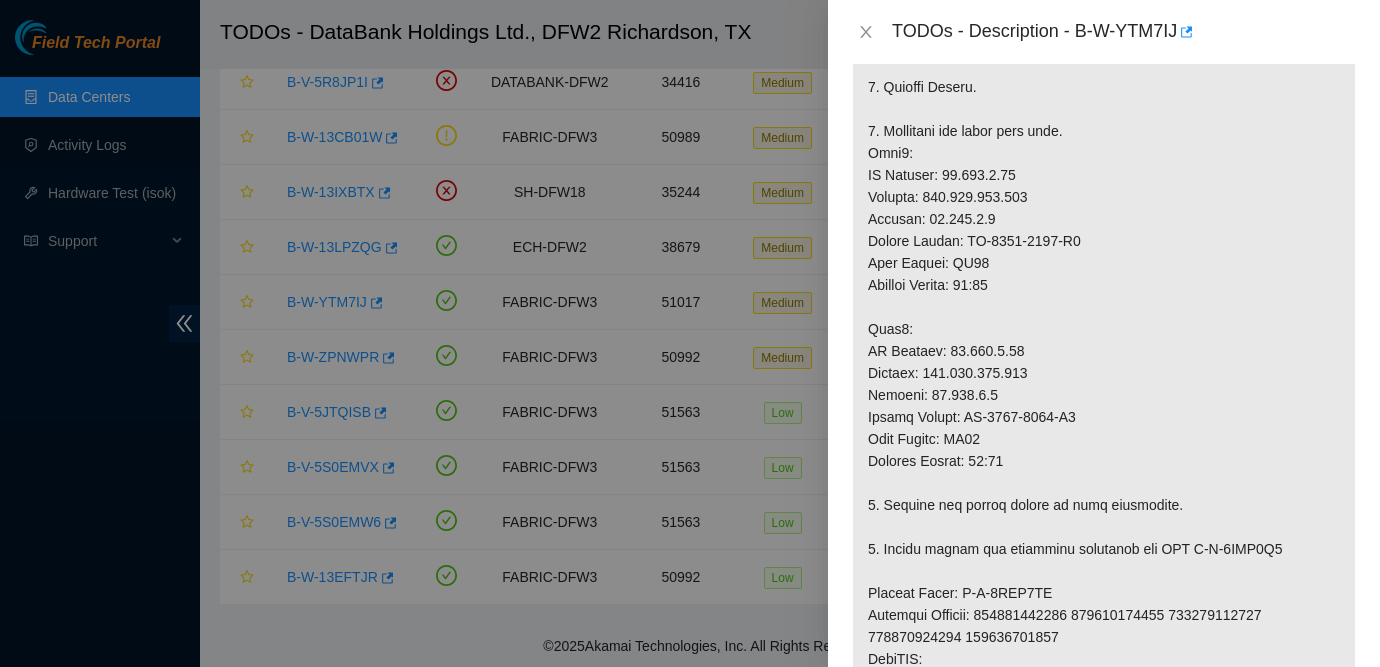 scroll, scrollTop: 0, scrollLeft: 0, axis: both 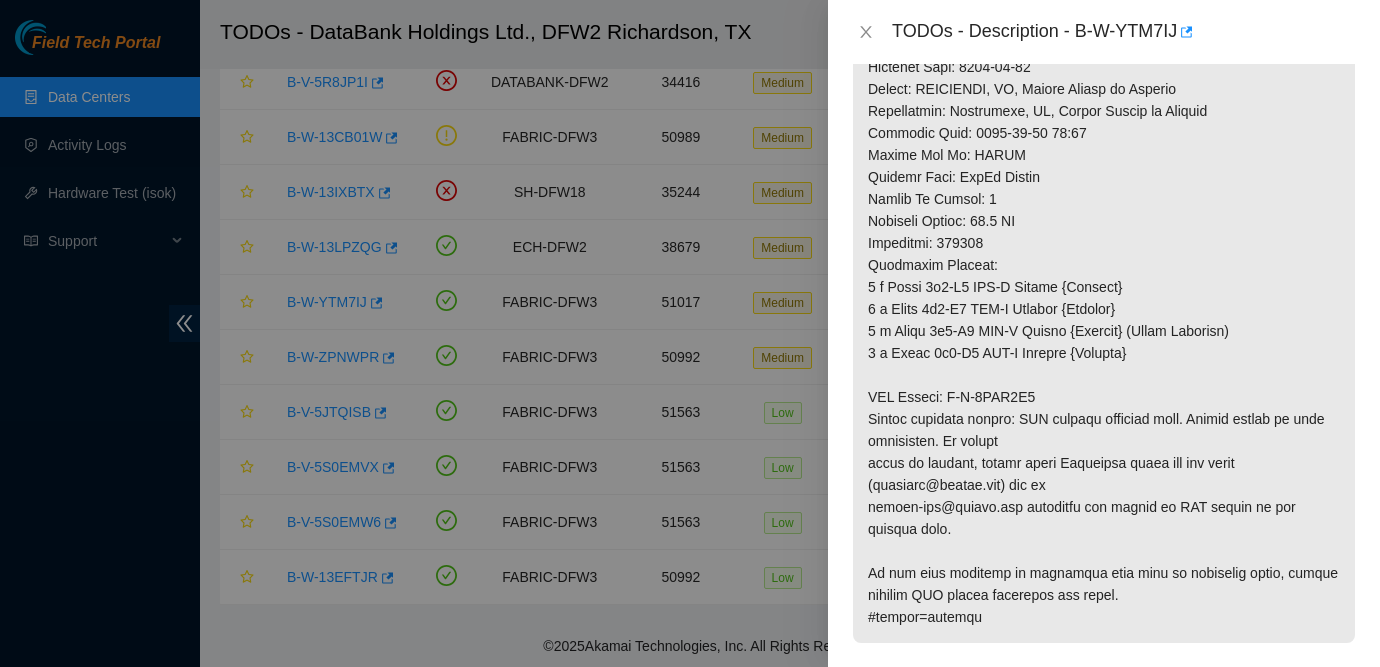 click at bounding box center [1104, -164] 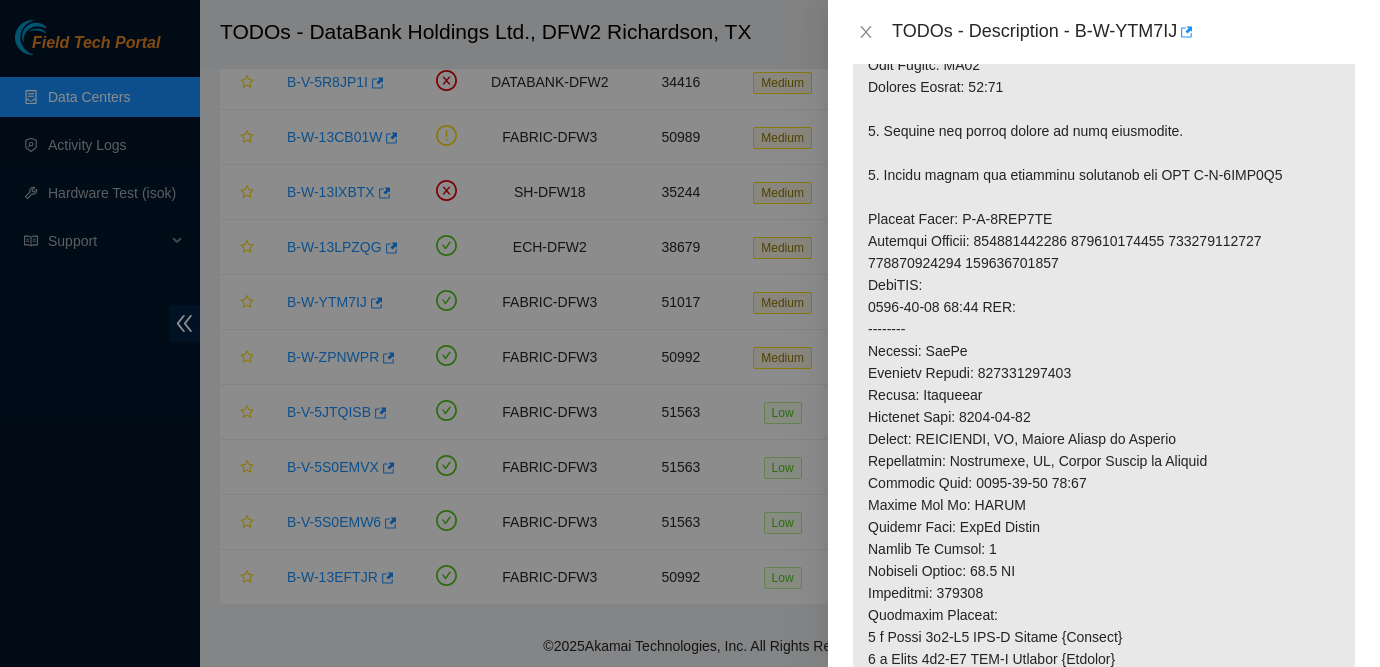 scroll, scrollTop: 0, scrollLeft: 0, axis: both 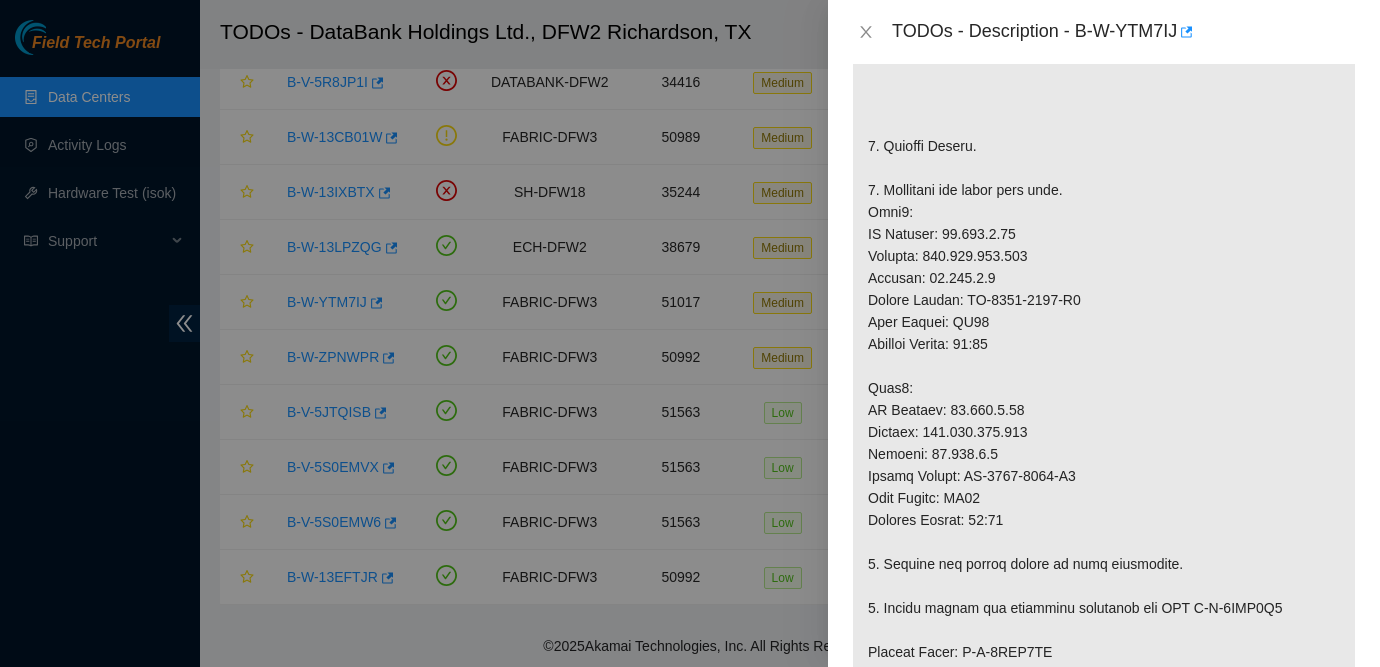 click at bounding box center [1104, 619] 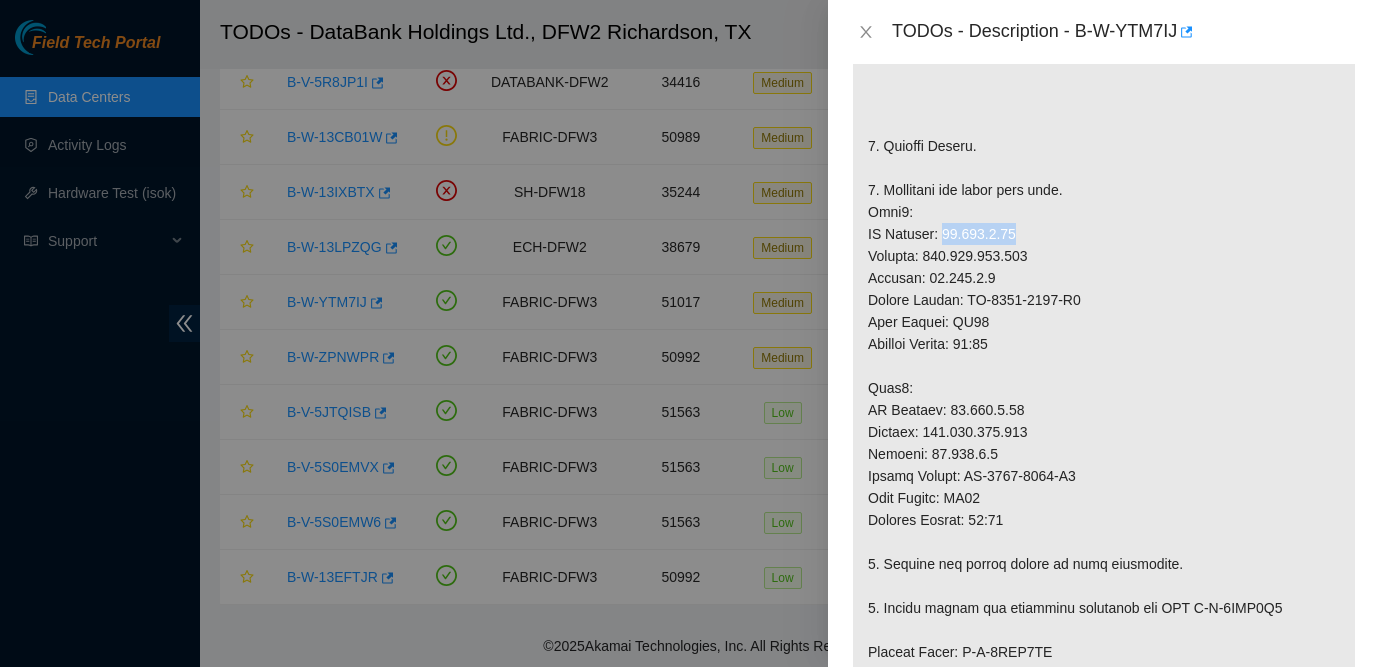 drag, startPoint x: 943, startPoint y: 253, endPoint x: 1031, endPoint y: 248, distance: 88.14193 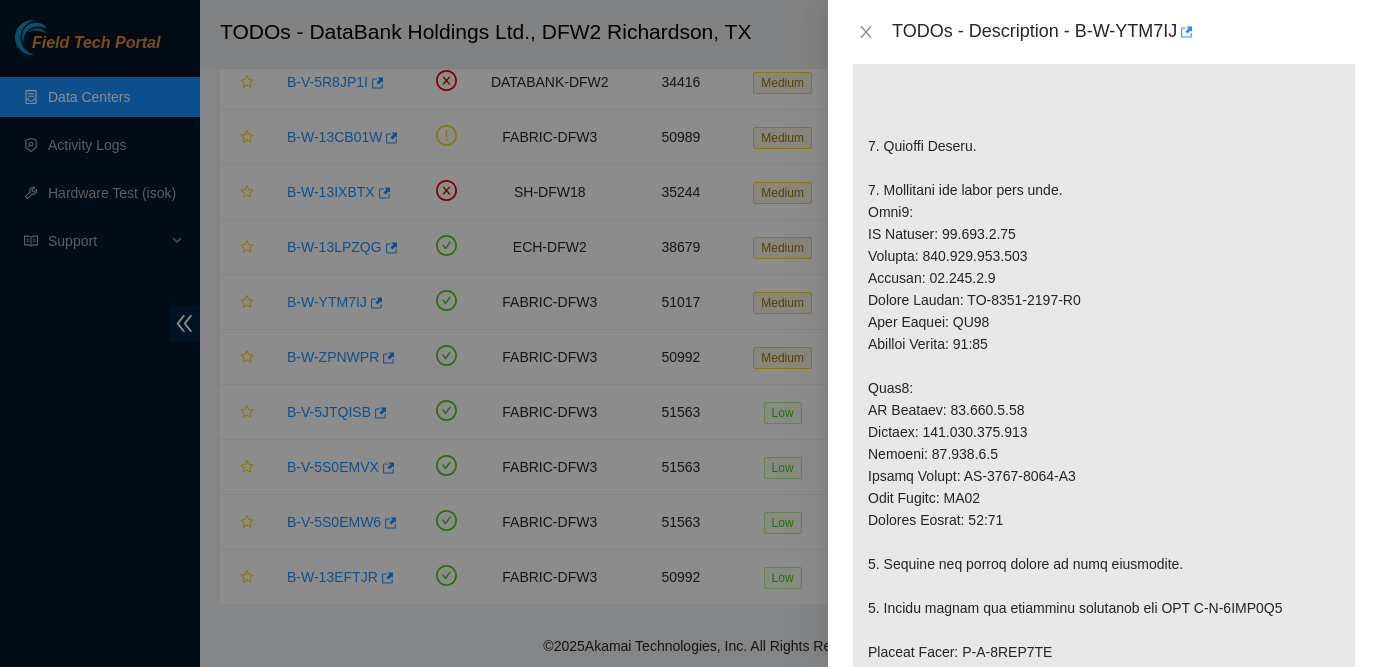 click at bounding box center [1104, 619] 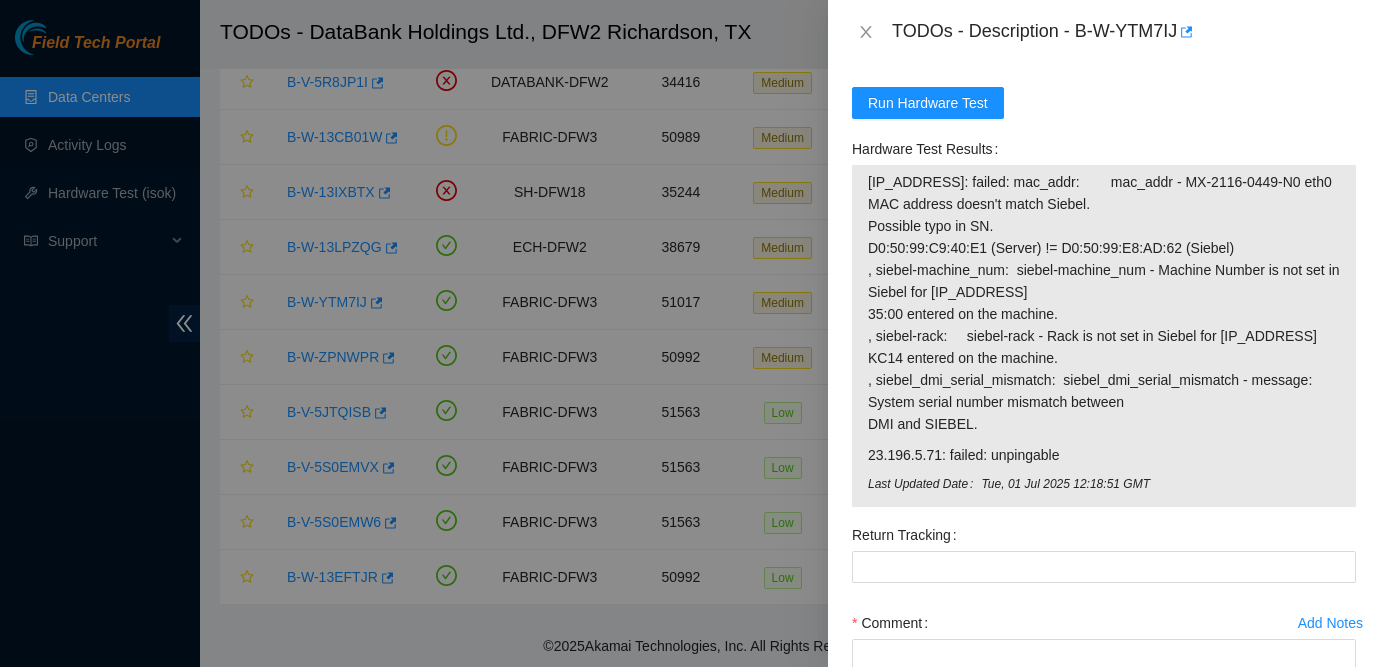 scroll, scrollTop: 2299, scrollLeft: 0, axis: vertical 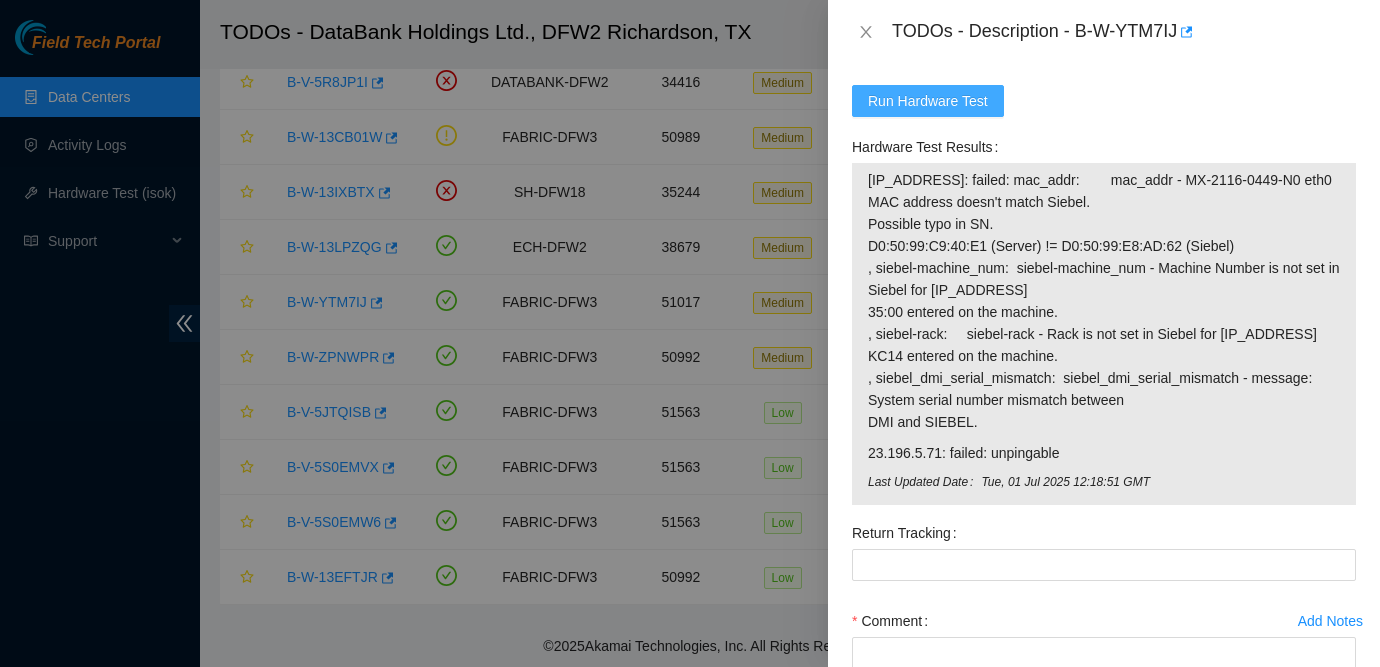 click on "Run Hardware Test" at bounding box center (928, 101) 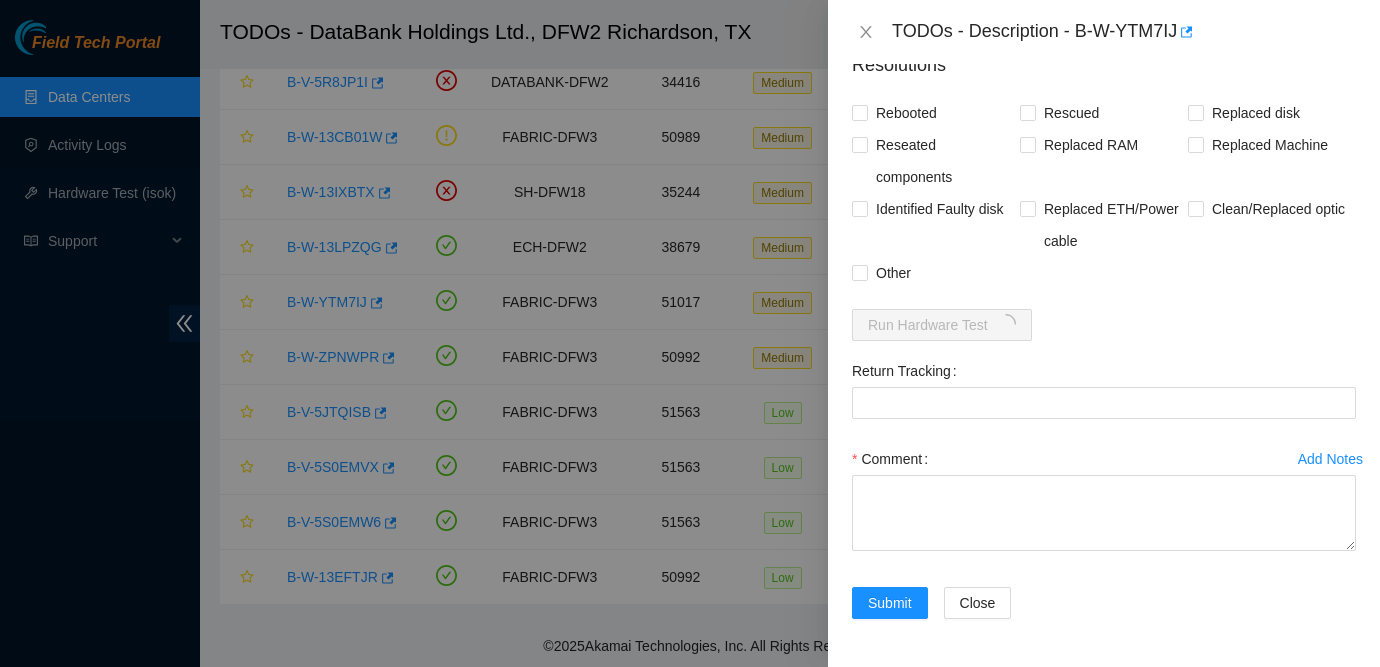 scroll, scrollTop: 2182, scrollLeft: 0, axis: vertical 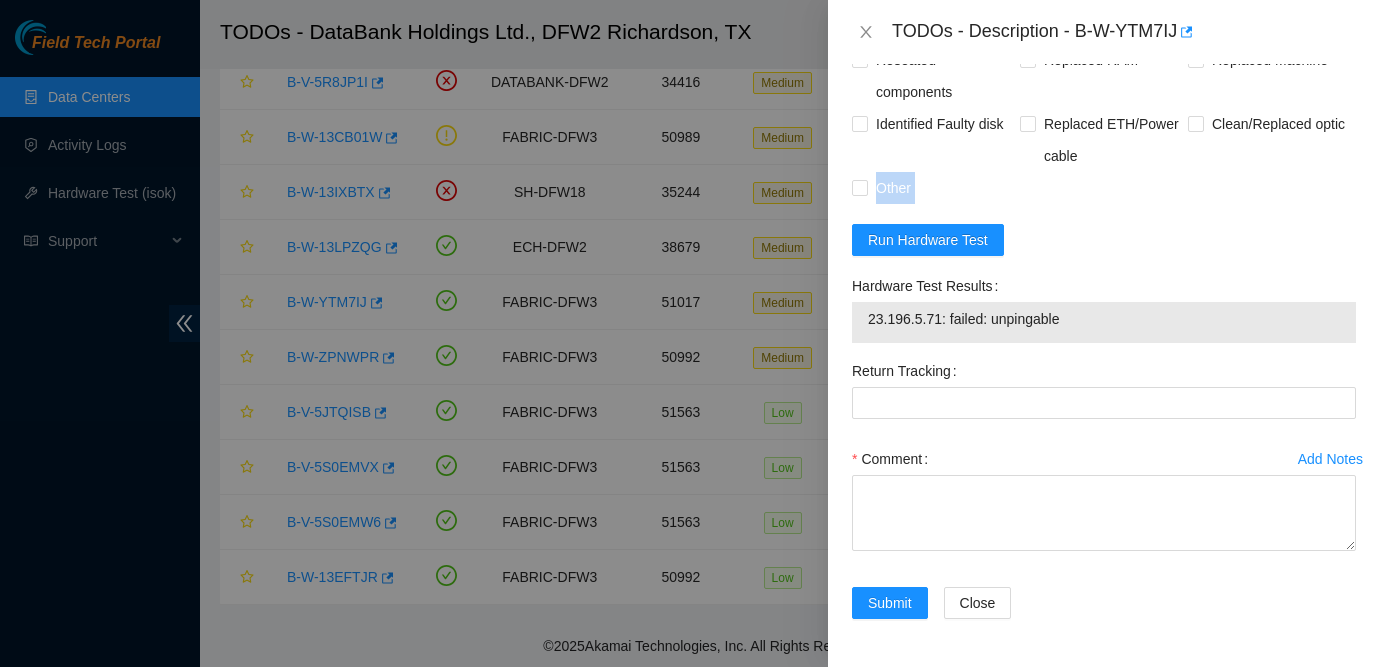 click on "Resolutions Rebooted Rescued Replaced disk Reseated components Replaced RAM Replaced Machine Identified Faulty disk Replaced ETH/Power cable Clean/Replaced optic Other Run Hardware Test Hardware Test Results 23.196.5.71: failed: unpingable Return Tracking Add Notes    Comment Submit Close" at bounding box center (1104, 297) 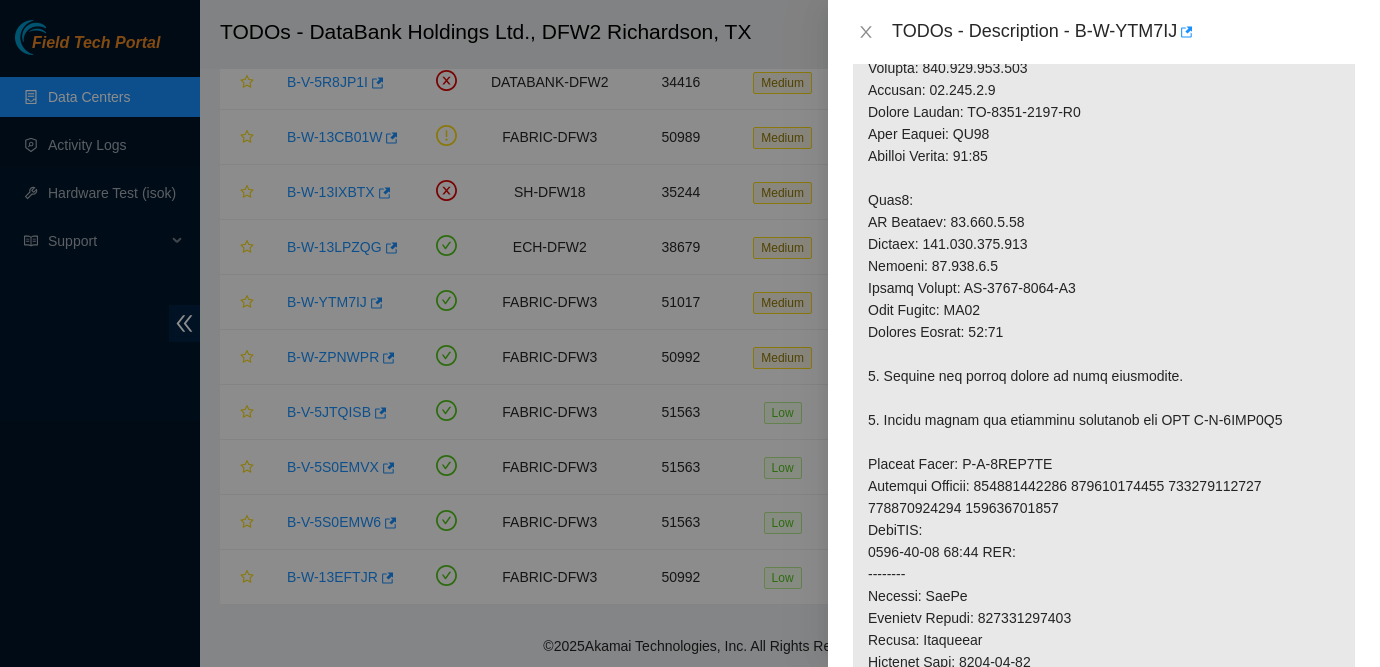 scroll, scrollTop: 701, scrollLeft: 0, axis: vertical 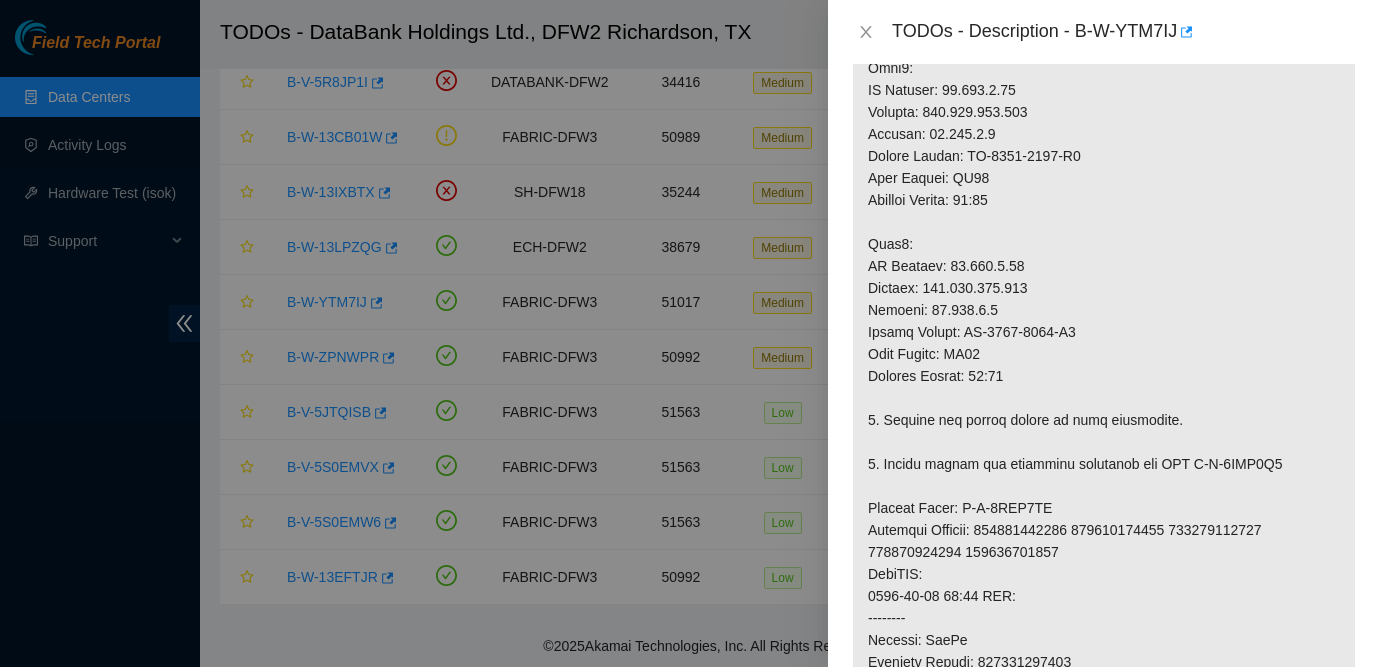 click at bounding box center [1104, 475] 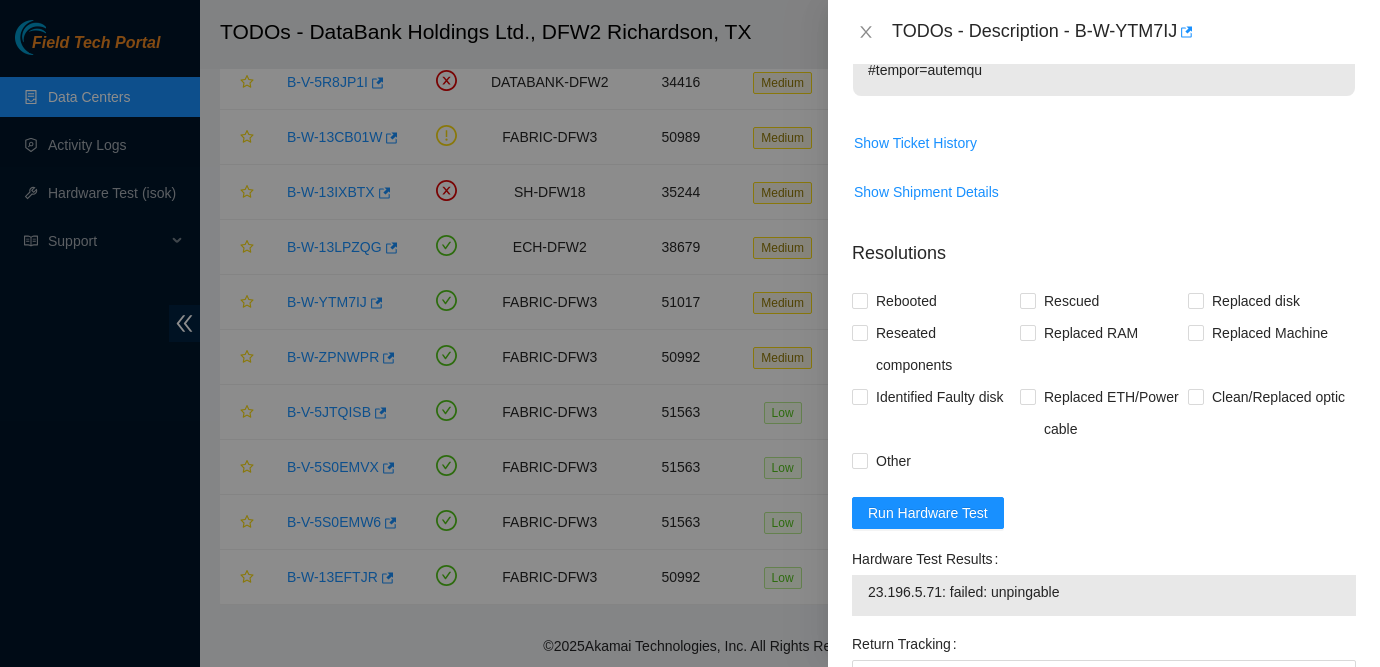 scroll, scrollTop: 1901, scrollLeft: 0, axis: vertical 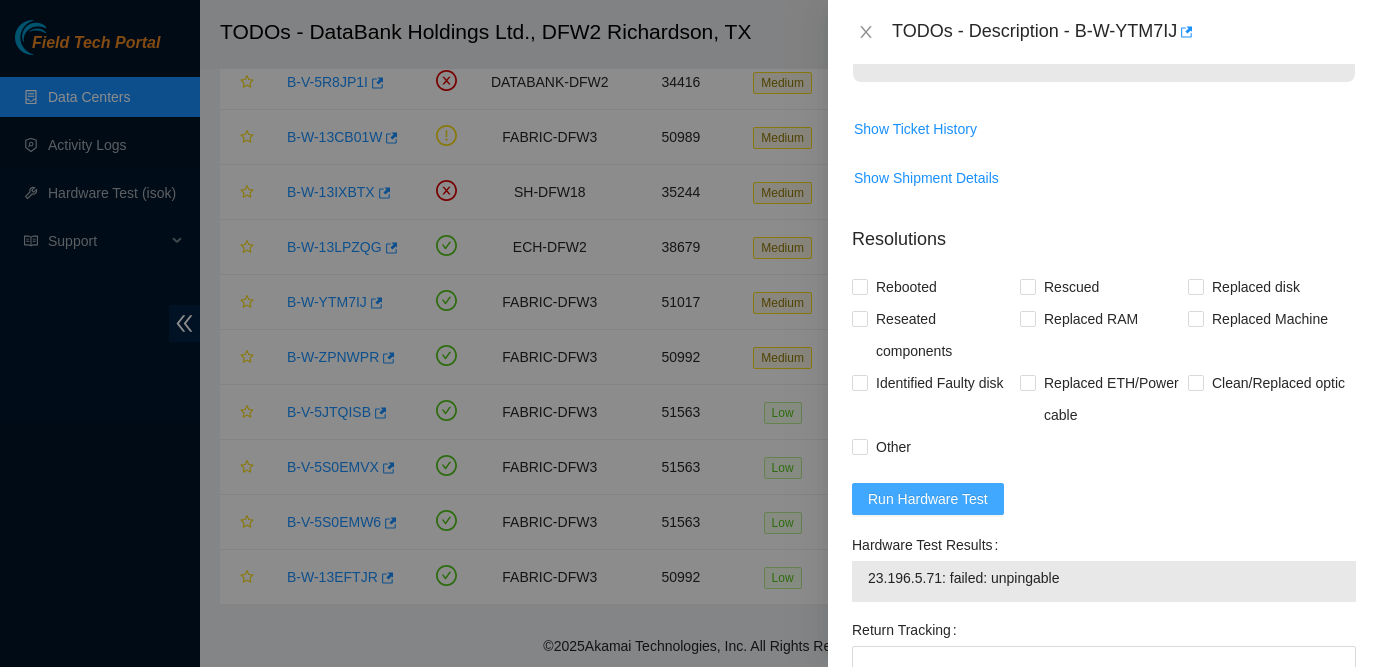 click on "Run Hardware Test" at bounding box center (928, 499) 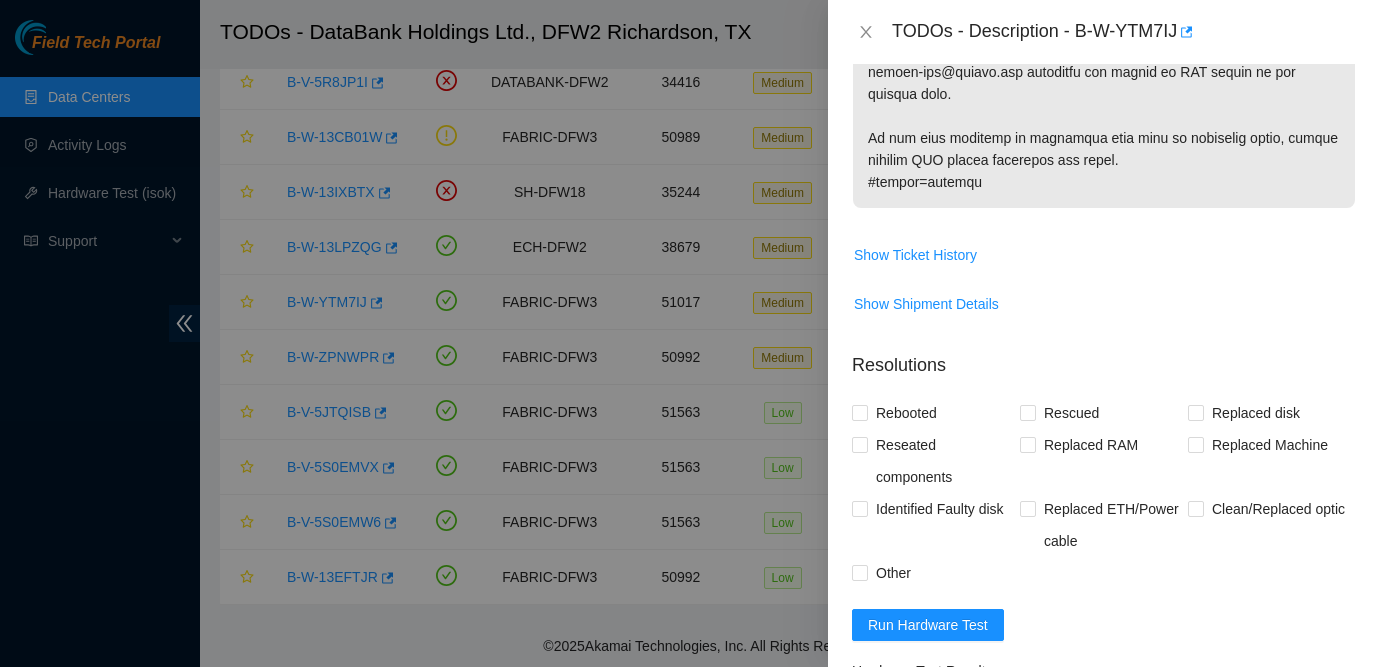 scroll, scrollTop: 1755, scrollLeft: 0, axis: vertical 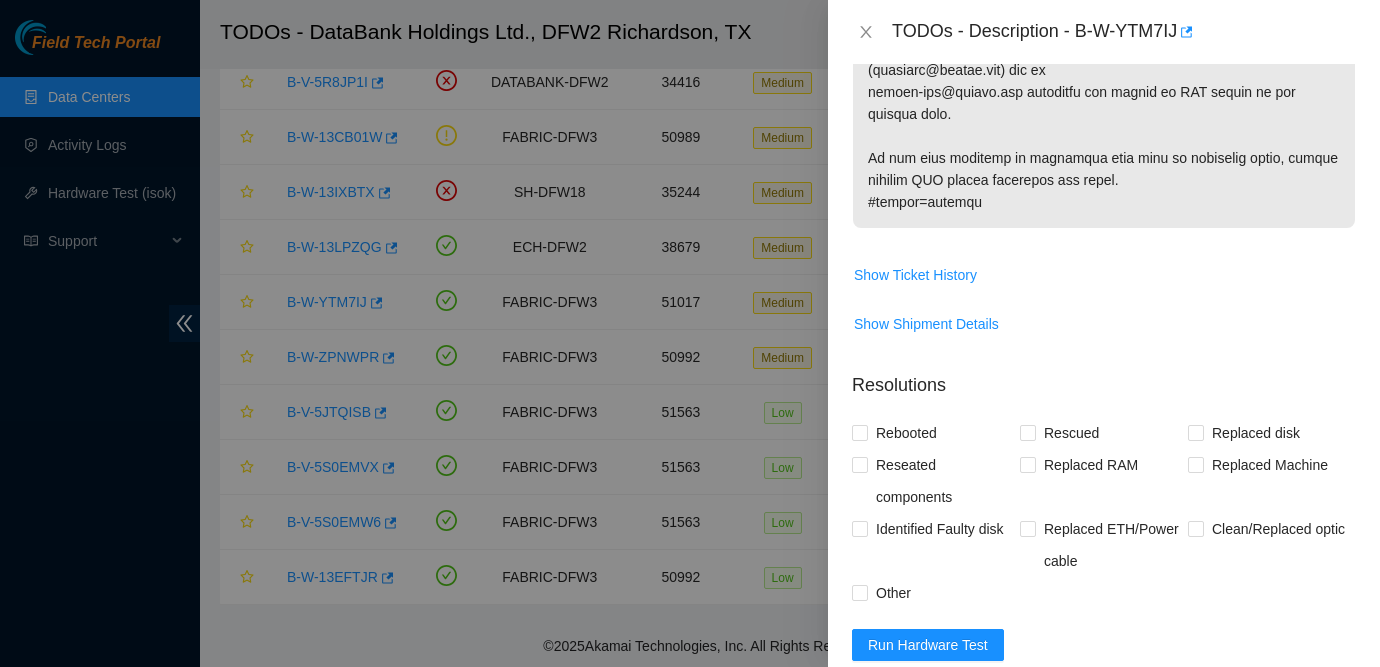 click on "Show Shipment Details" at bounding box center [1104, 324] 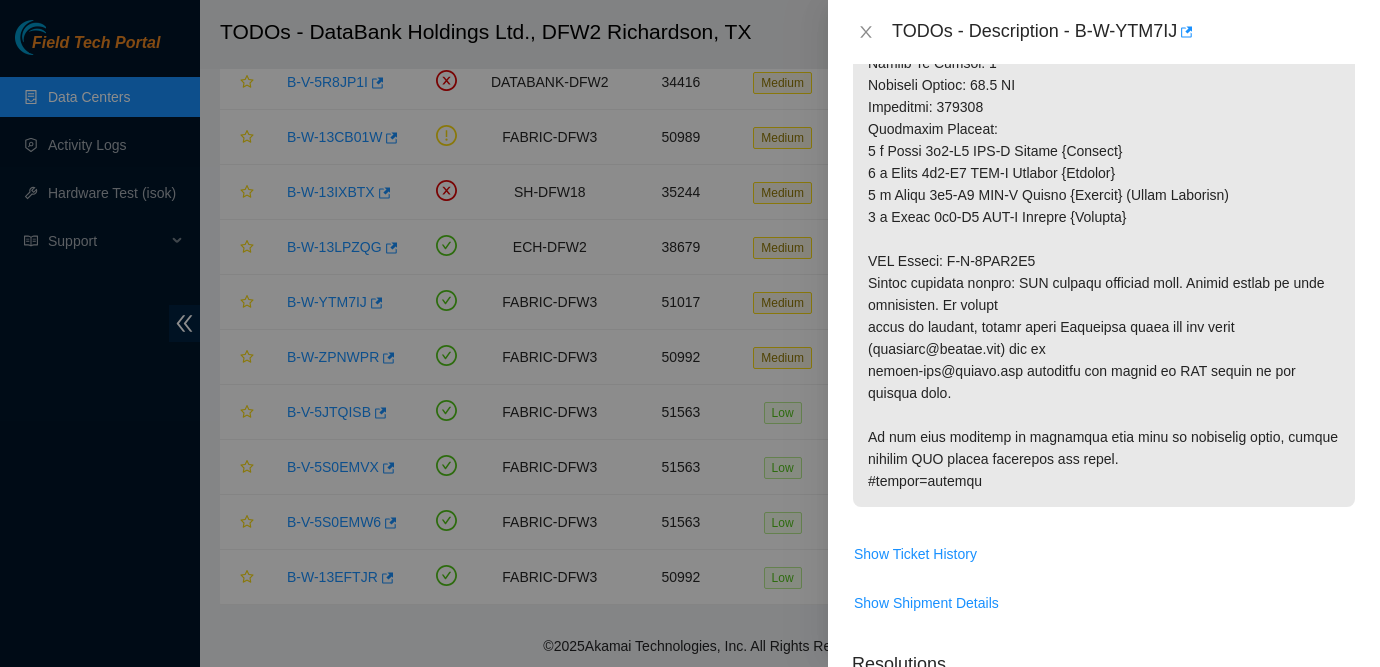 scroll, scrollTop: 1862, scrollLeft: 0, axis: vertical 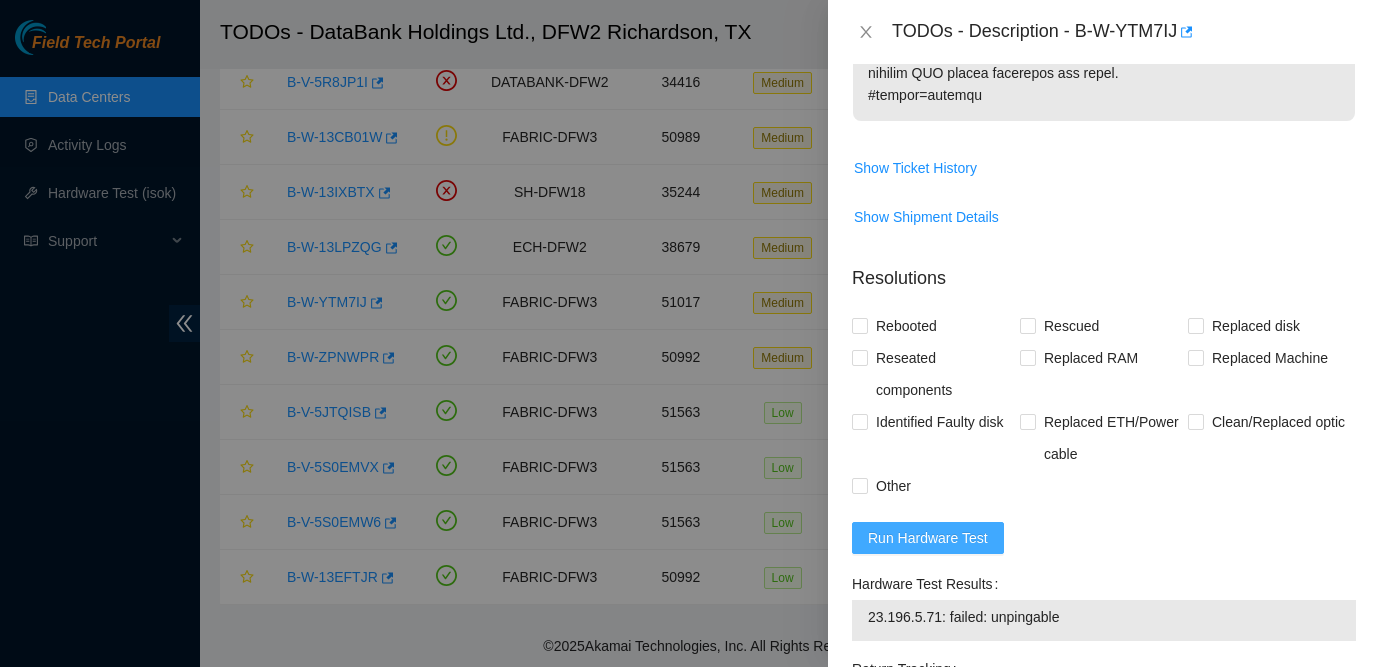 click on "Run Hardware Test" at bounding box center [928, 538] 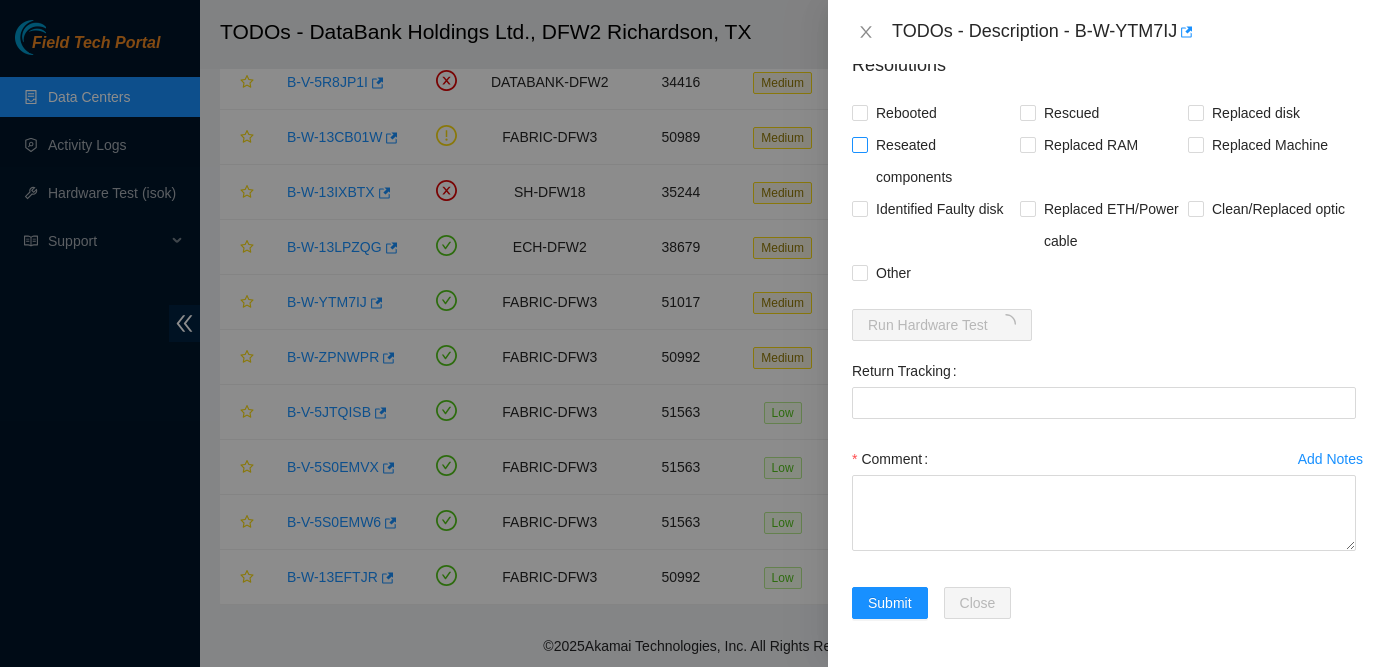 scroll, scrollTop: 2097, scrollLeft: 0, axis: vertical 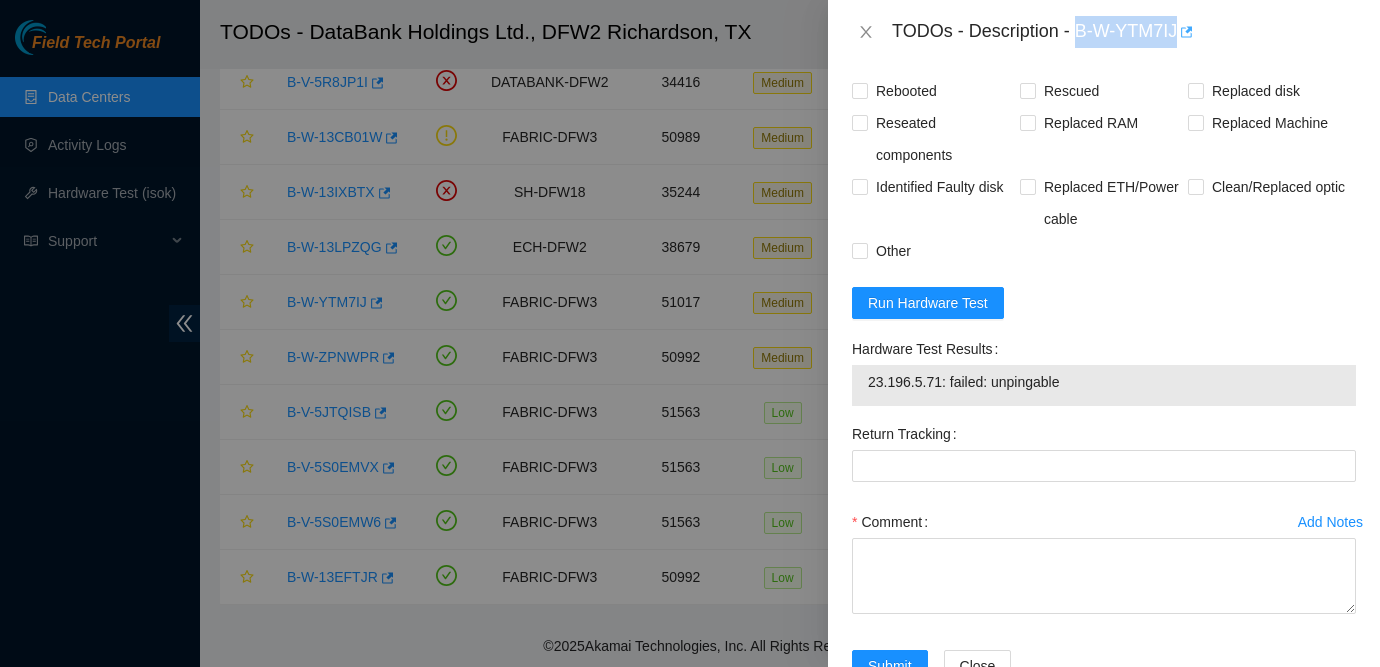 drag, startPoint x: 1080, startPoint y: 35, endPoint x: 1185, endPoint y: 37, distance: 105.01904 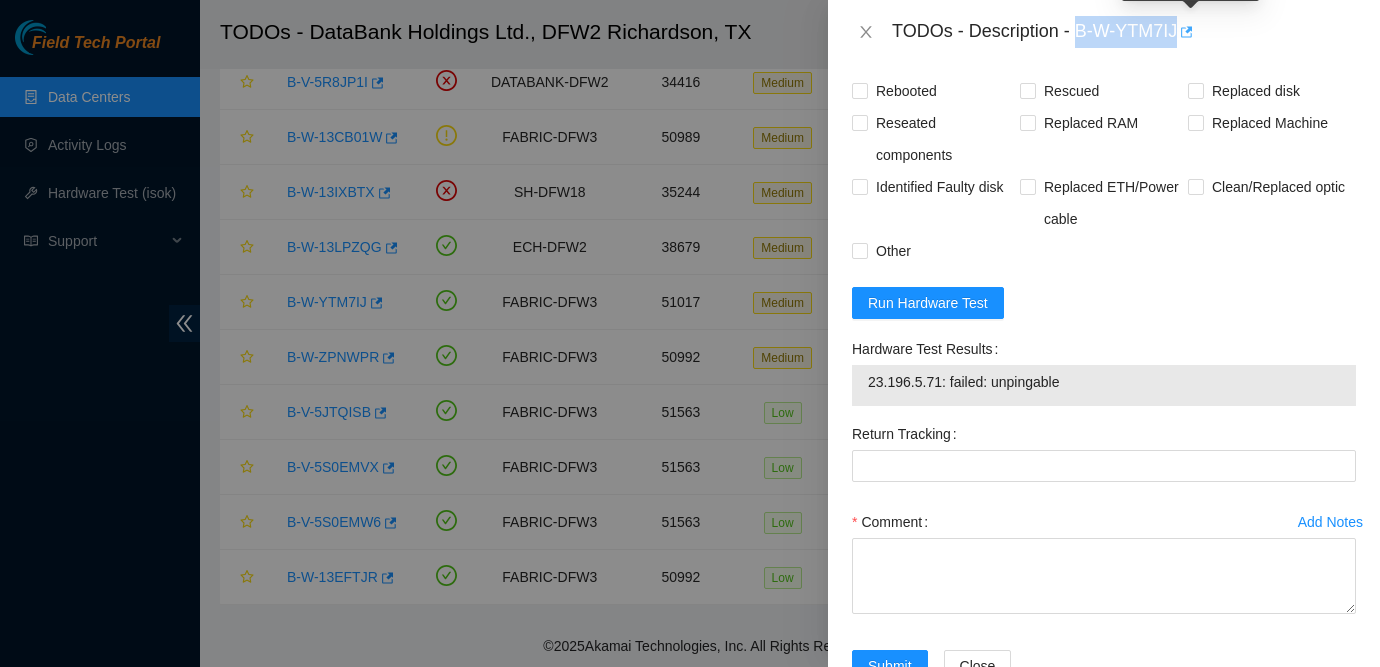 copy on "B-W-YTM7IJ" 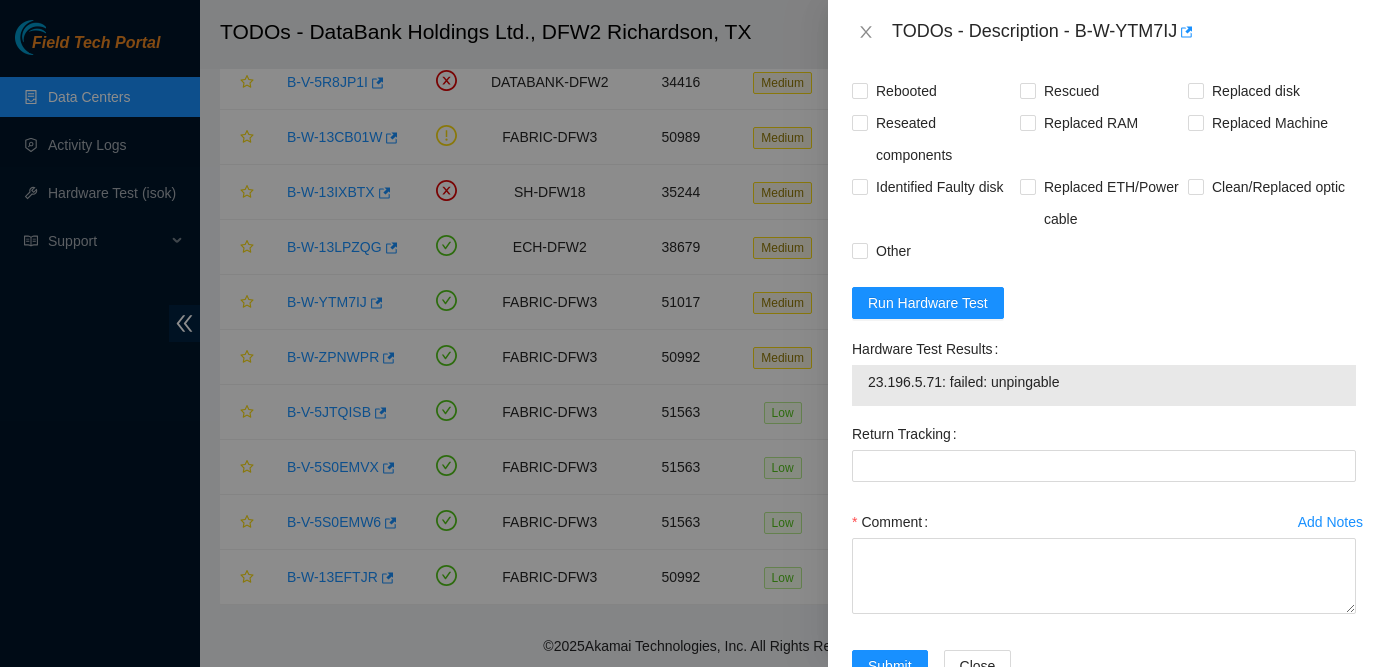 click at bounding box center (690, 333) 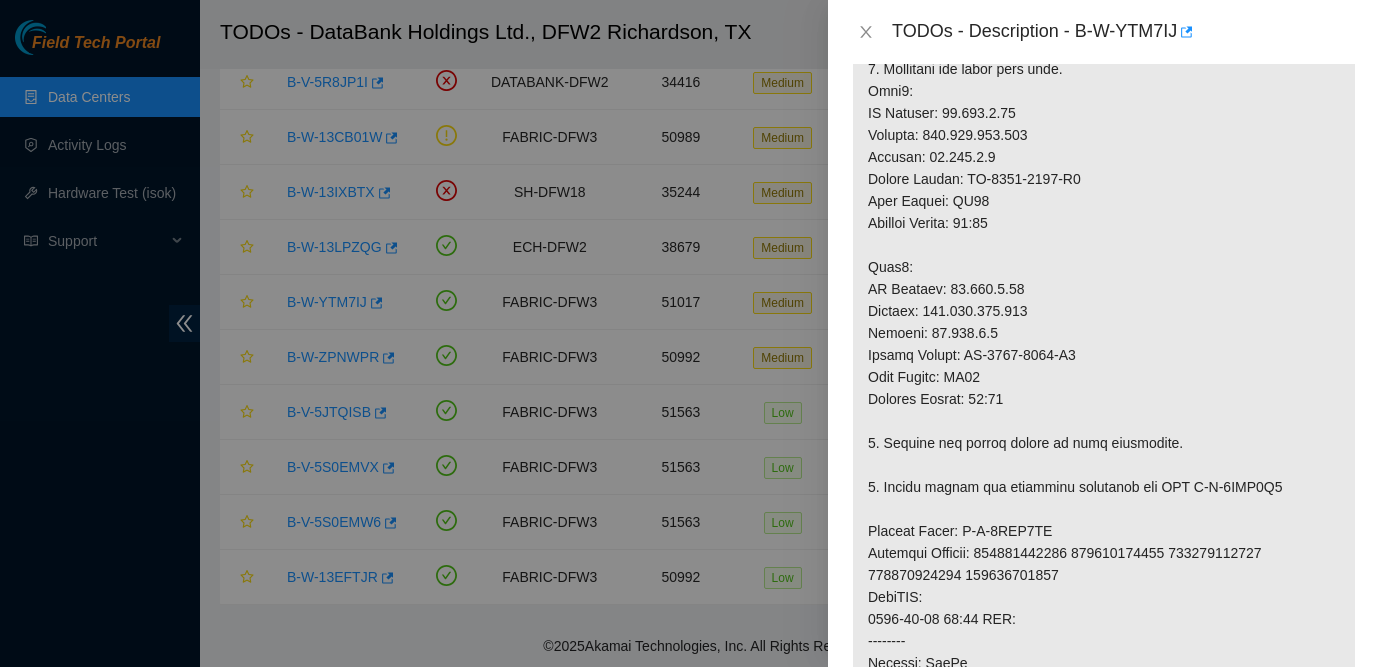 scroll, scrollTop: 684, scrollLeft: 0, axis: vertical 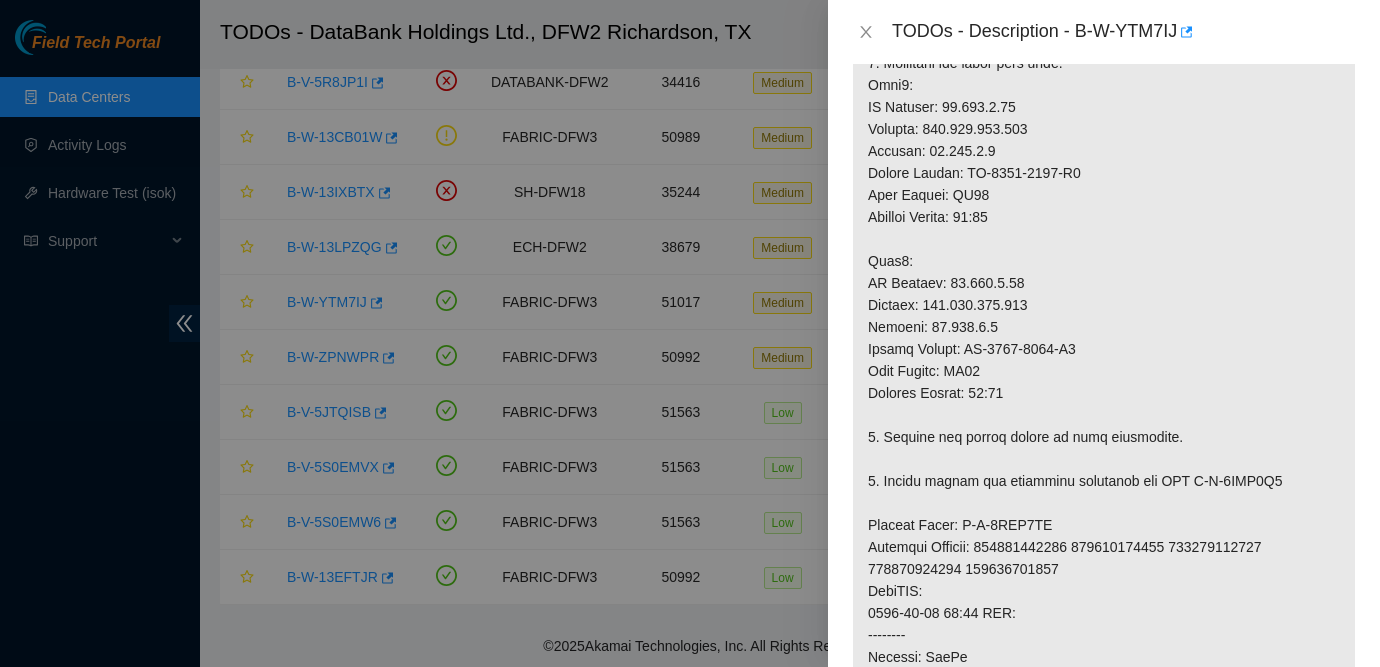 click at bounding box center [1104, 492] 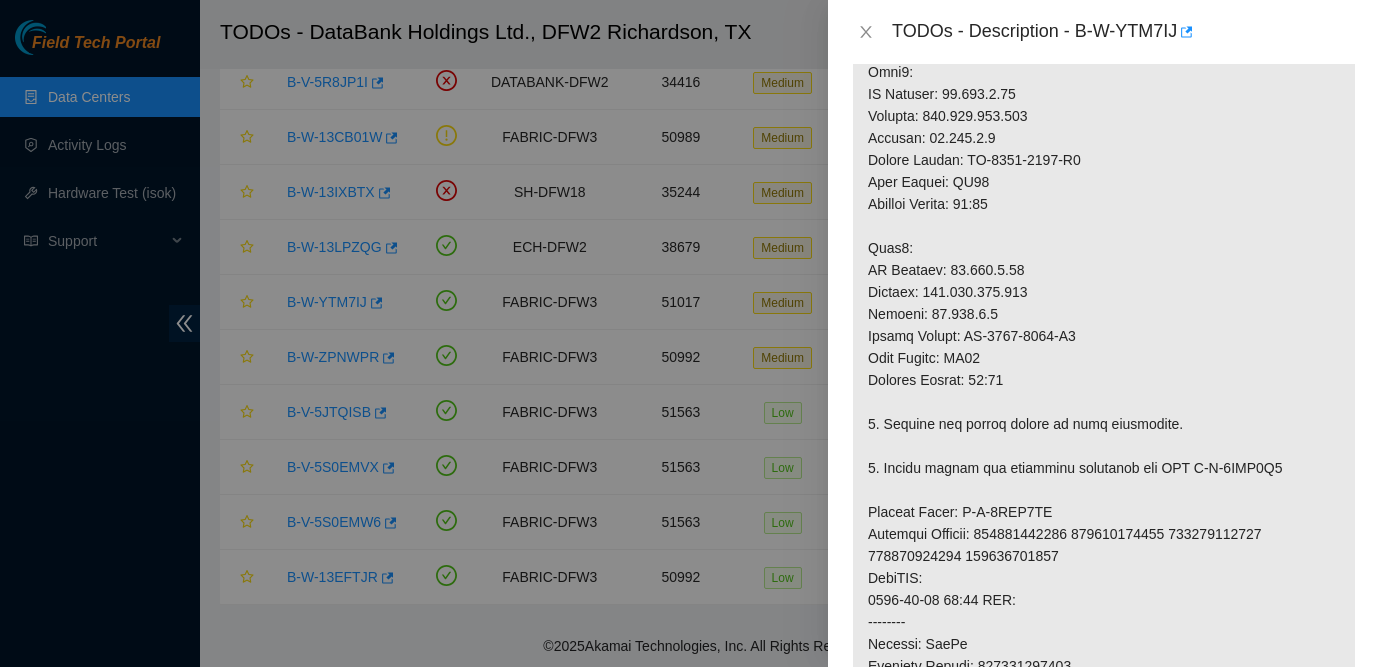 click at bounding box center (690, 333) 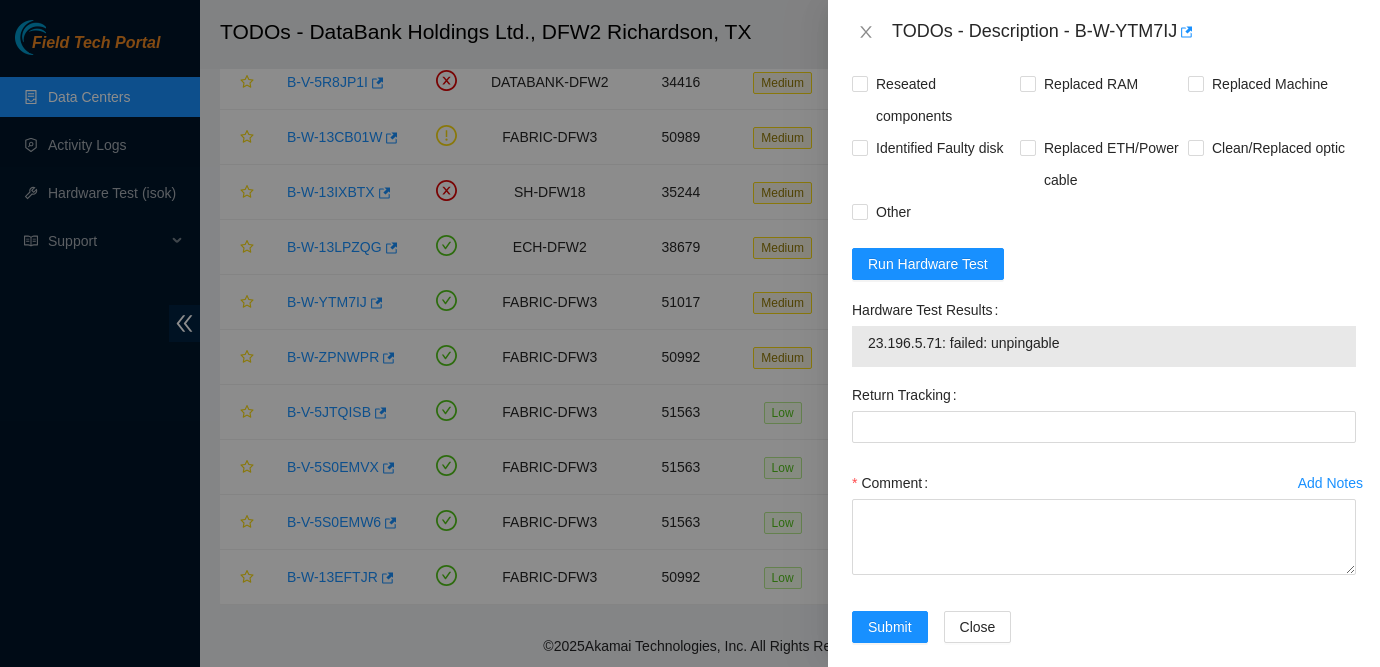scroll, scrollTop: 2169, scrollLeft: 0, axis: vertical 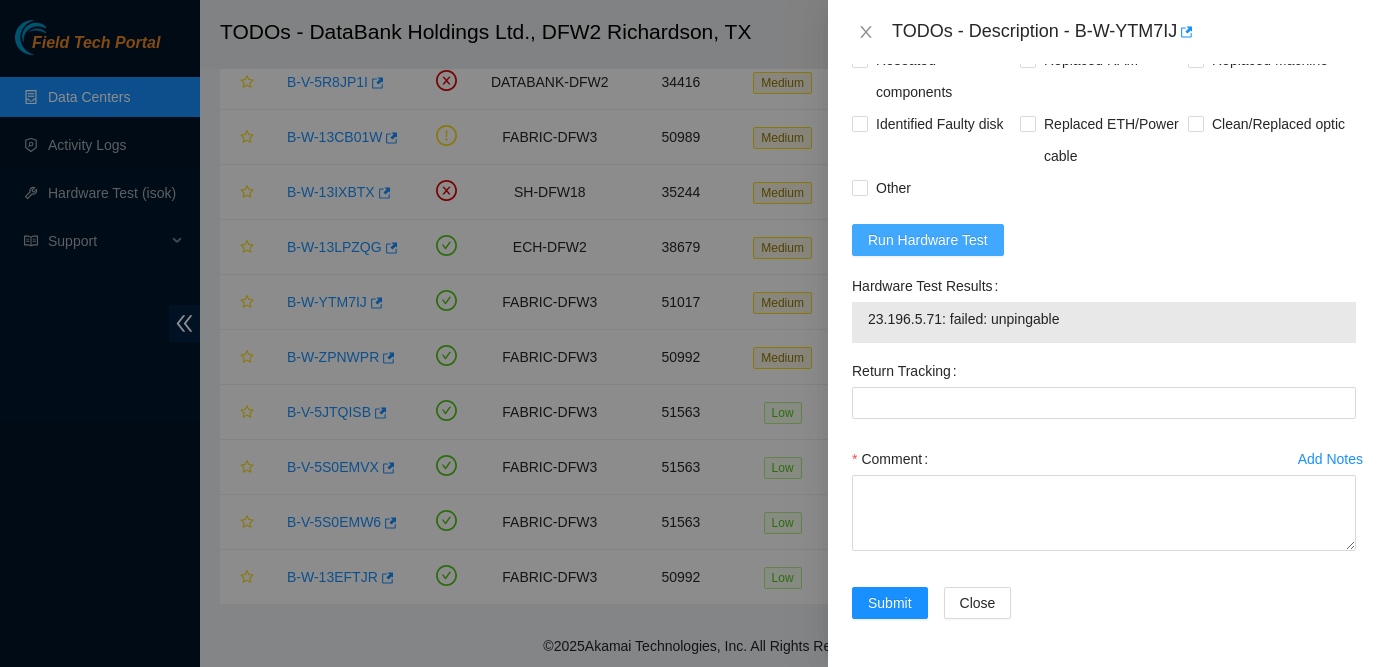 click on "Run Hardware Test" at bounding box center (928, 240) 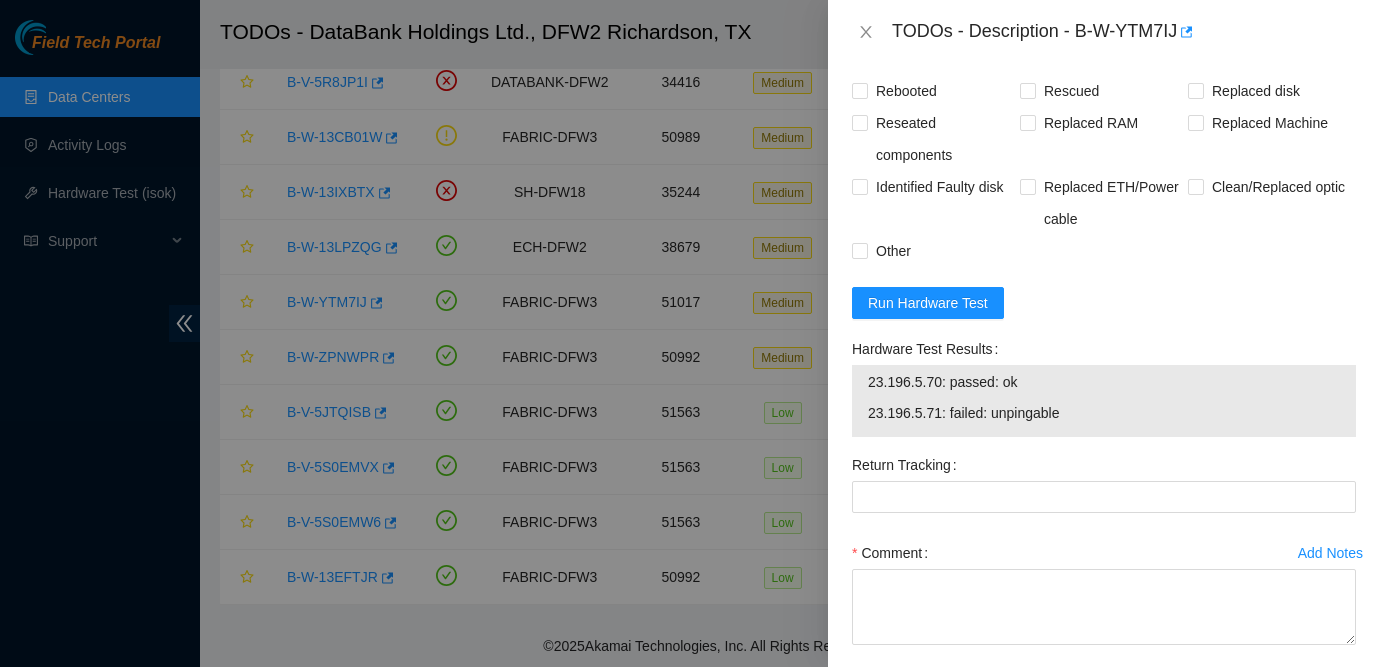 scroll, scrollTop: 2169, scrollLeft: 0, axis: vertical 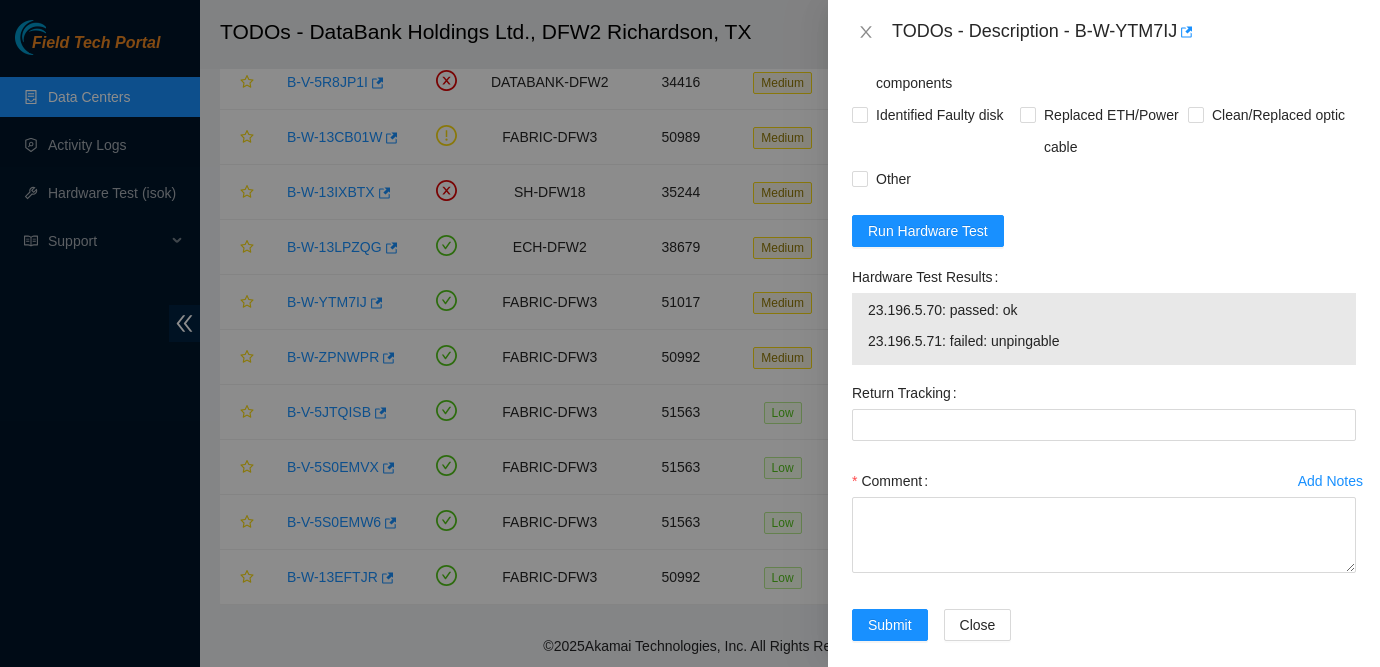 click at bounding box center [690, 333] 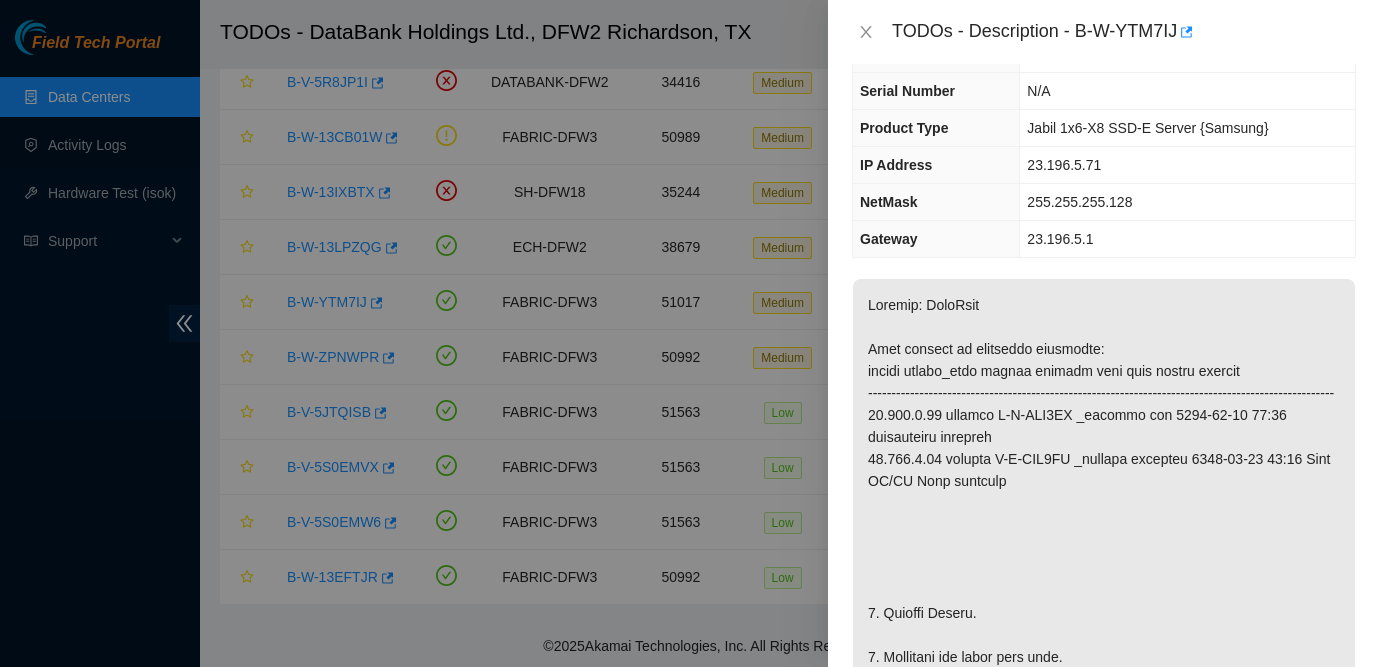 scroll, scrollTop: 0, scrollLeft: 0, axis: both 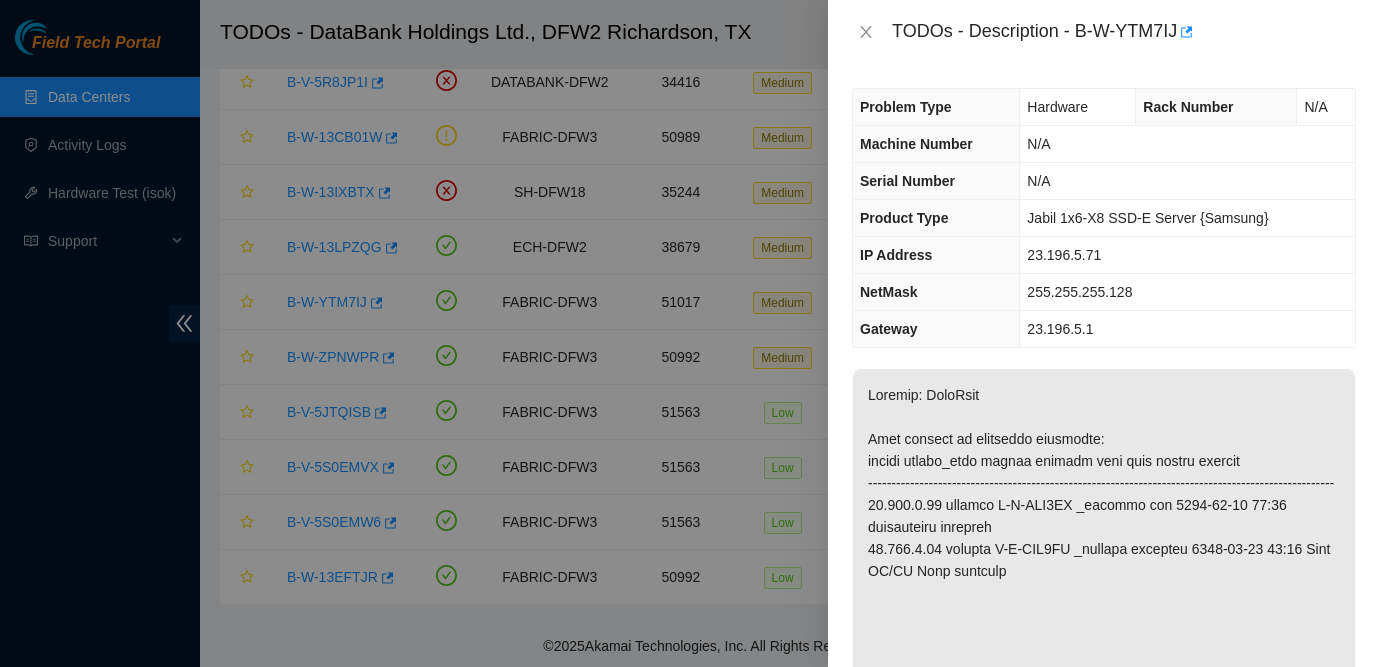 click on "23.196.5.71" at bounding box center [1187, 255] 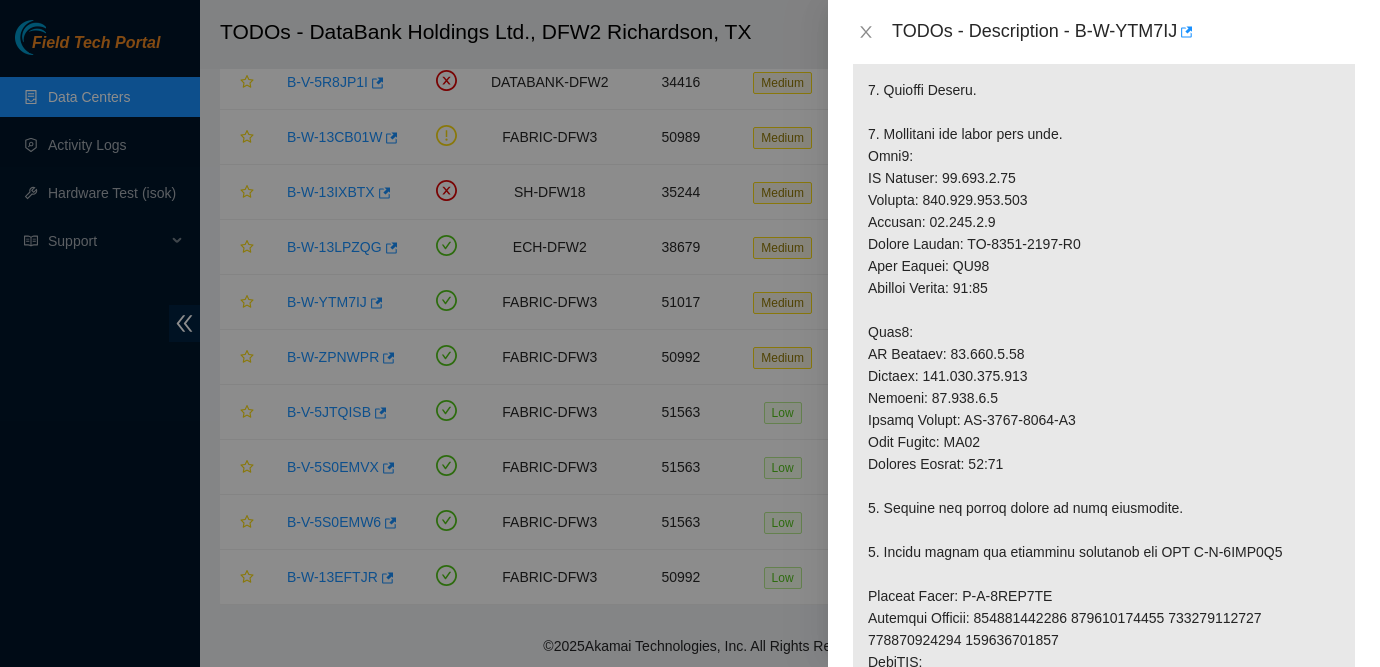 scroll, scrollTop: 624, scrollLeft: 0, axis: vertical 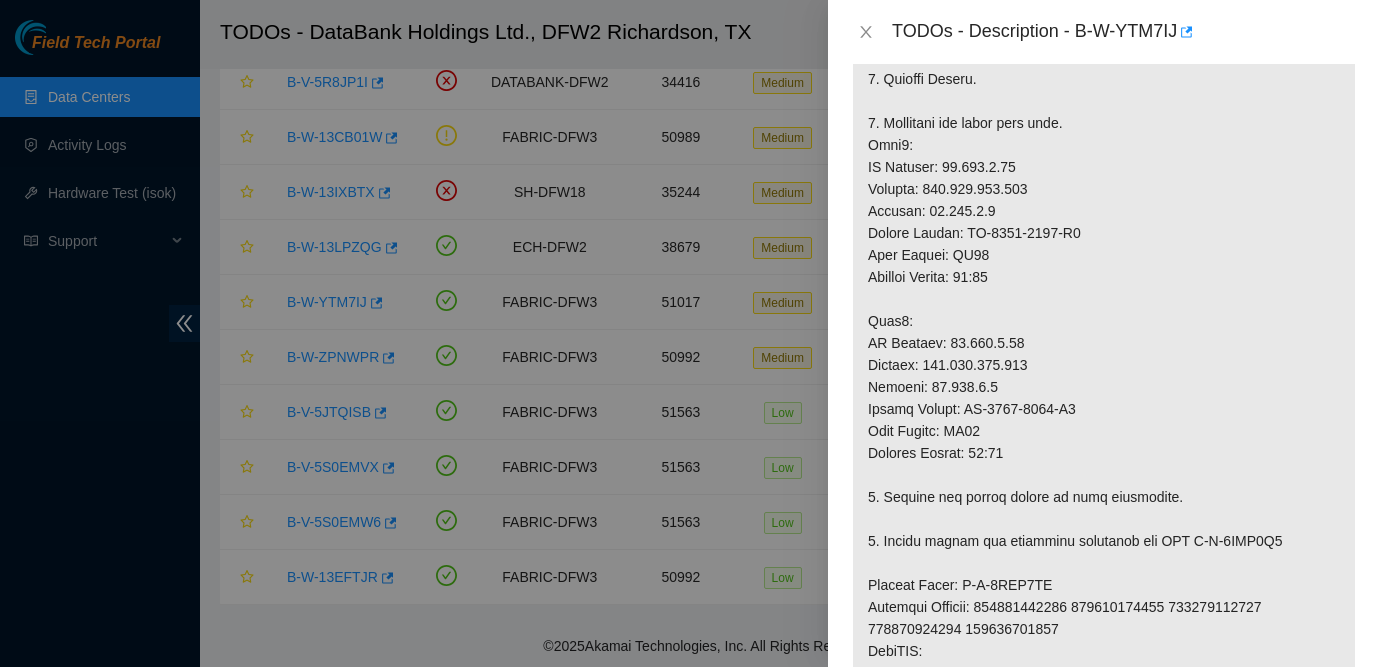 click at bounding box center (690, 333) 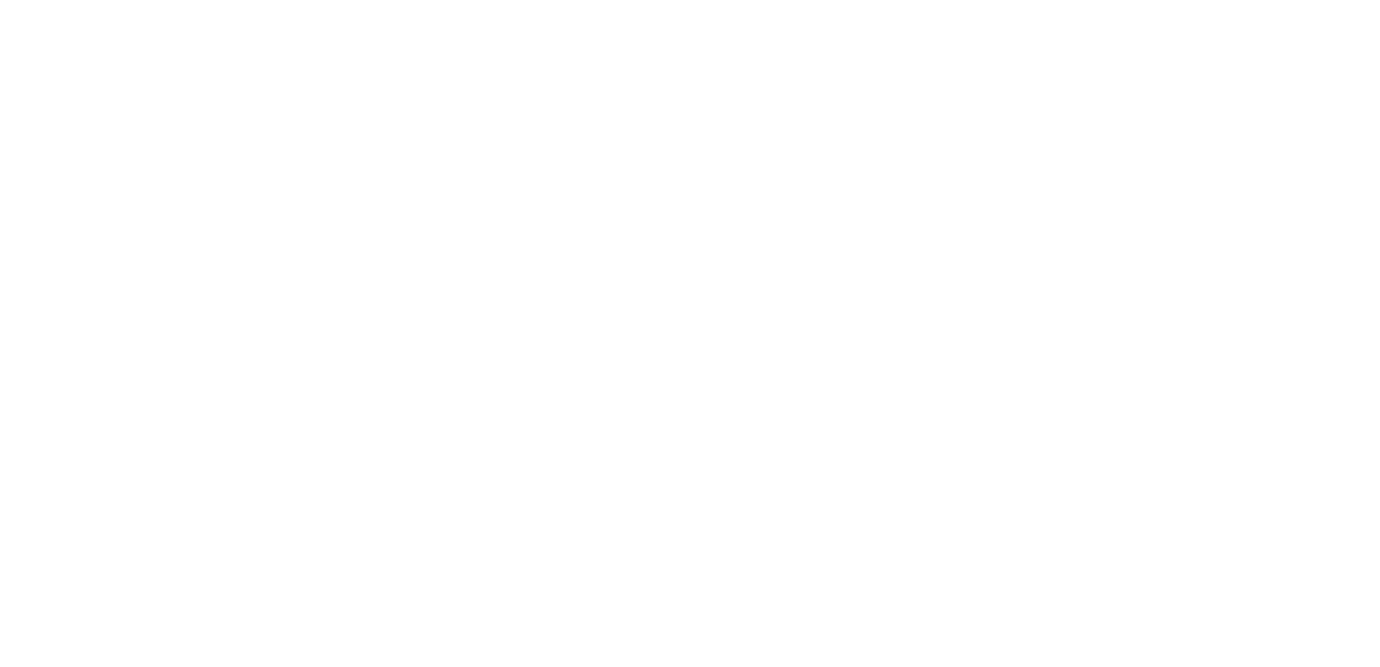 scroll, scrollTop: 0, scrollLeft: 0, axis: both 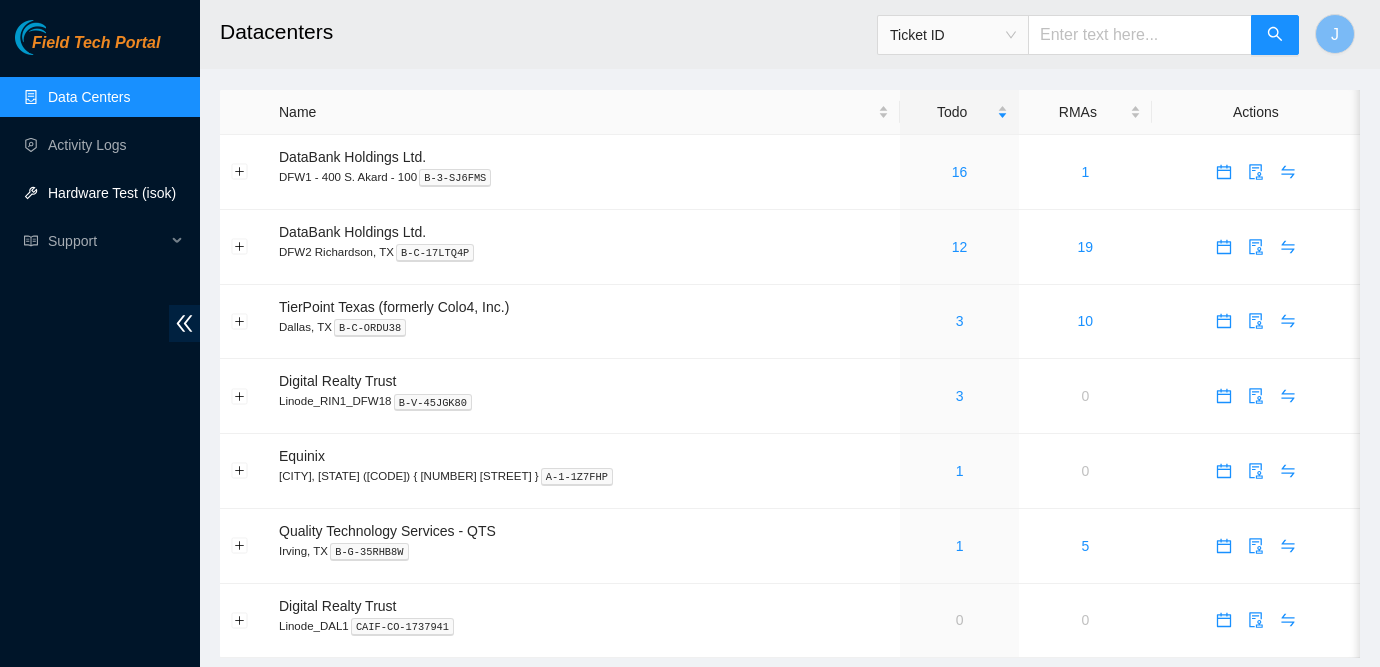 click on "Hardware Test (isok)" at bounding box center (112, 193) 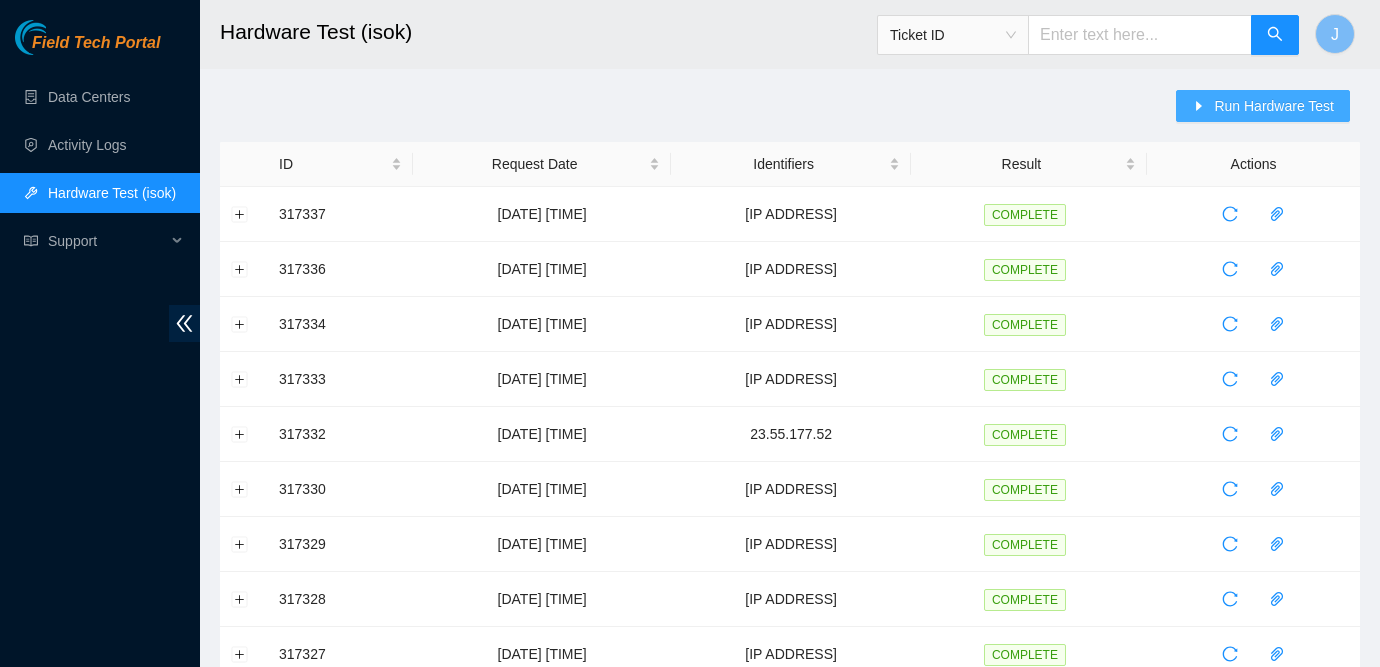 click on "Run Hardware Test" at bounding box center [1274, 106] 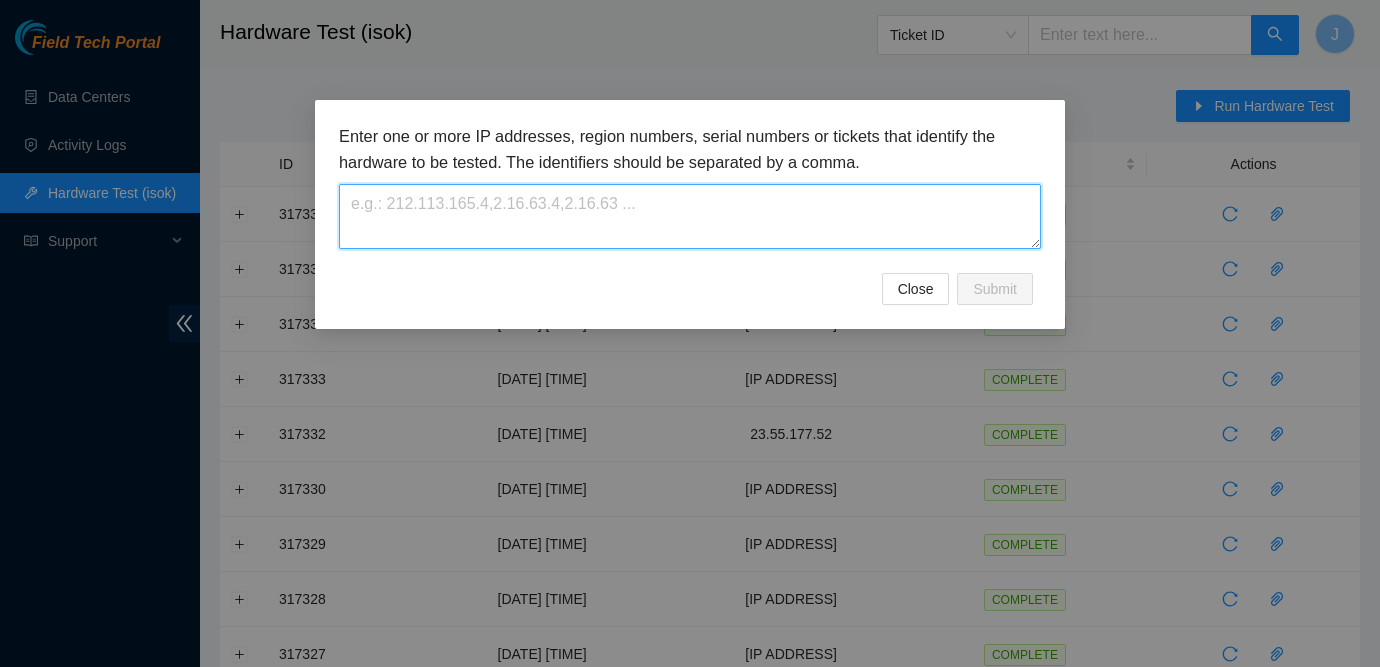 click at bounding box center (690, 216) 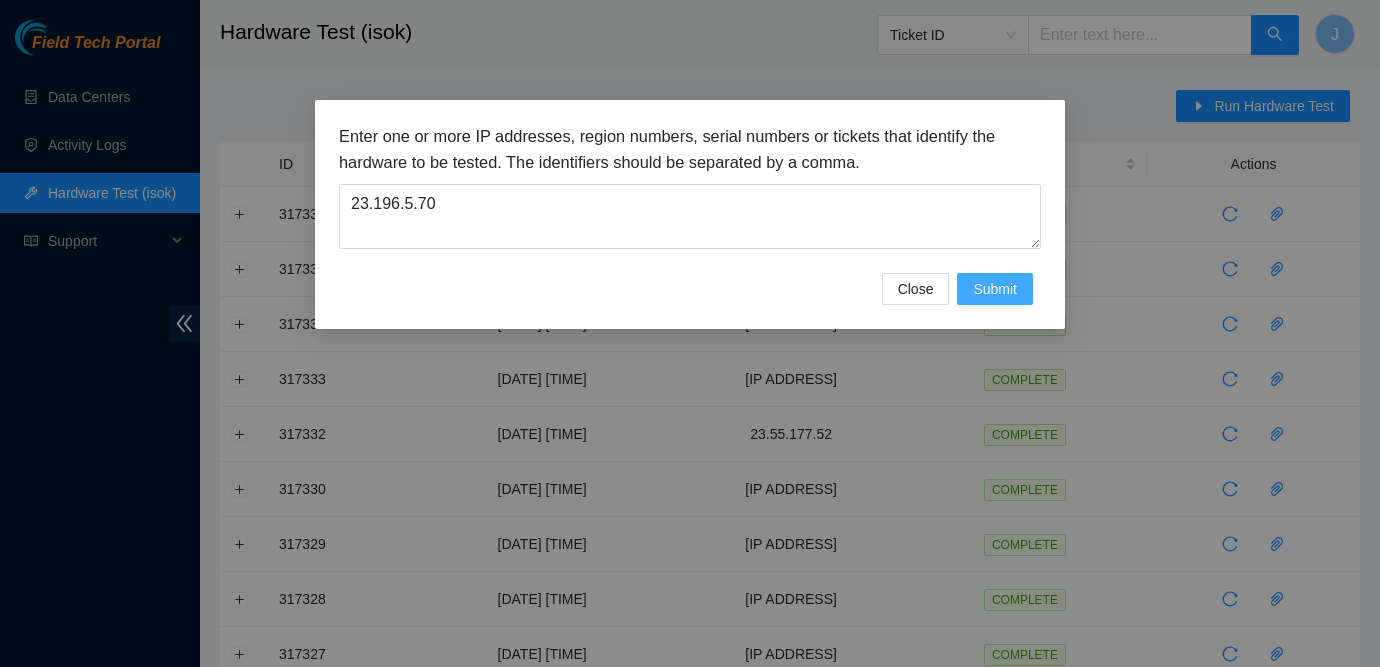 click on "Submit" at bounding box center (995, 289) 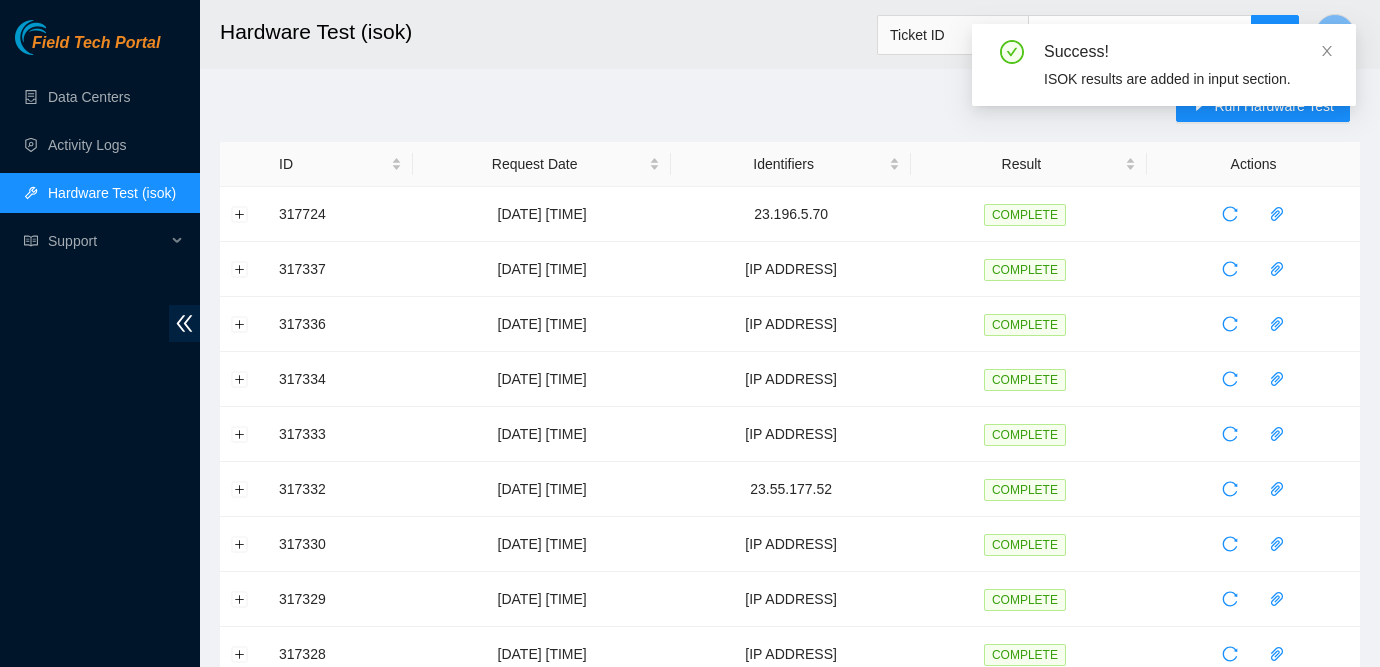 click on "Success! ISOK results are added in input section." at bounding box center [1164, 73] 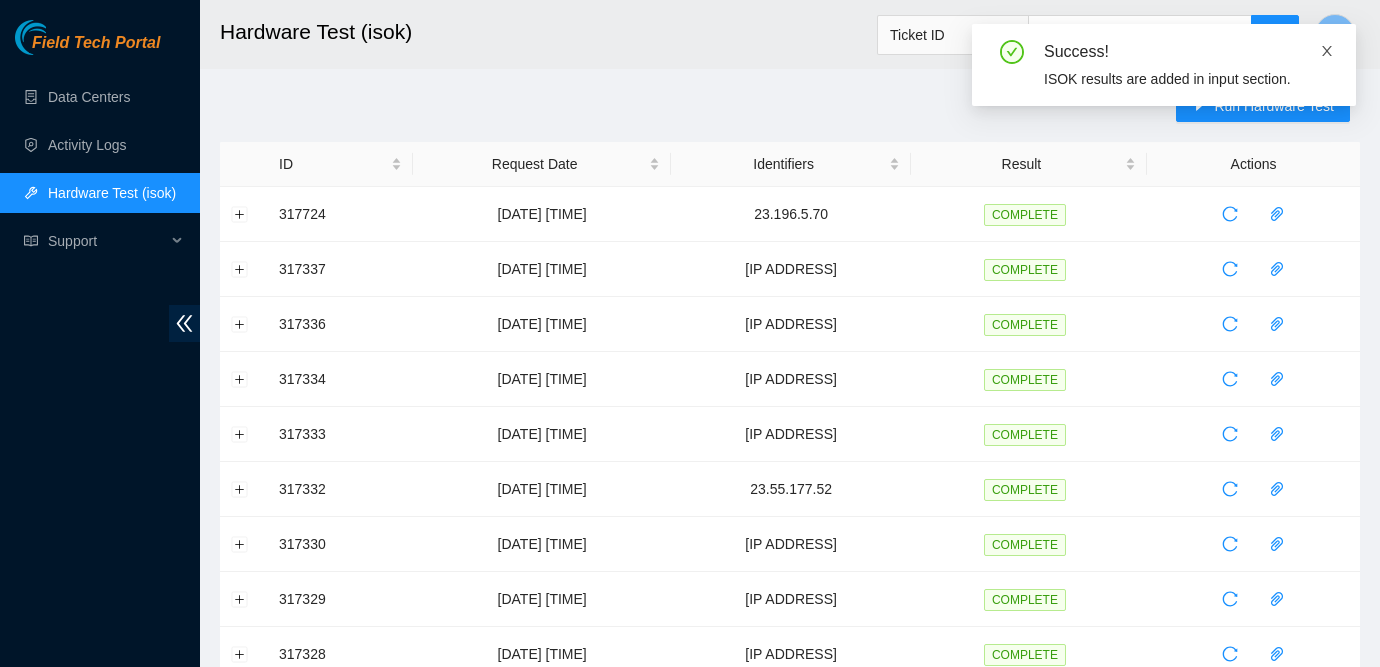 click 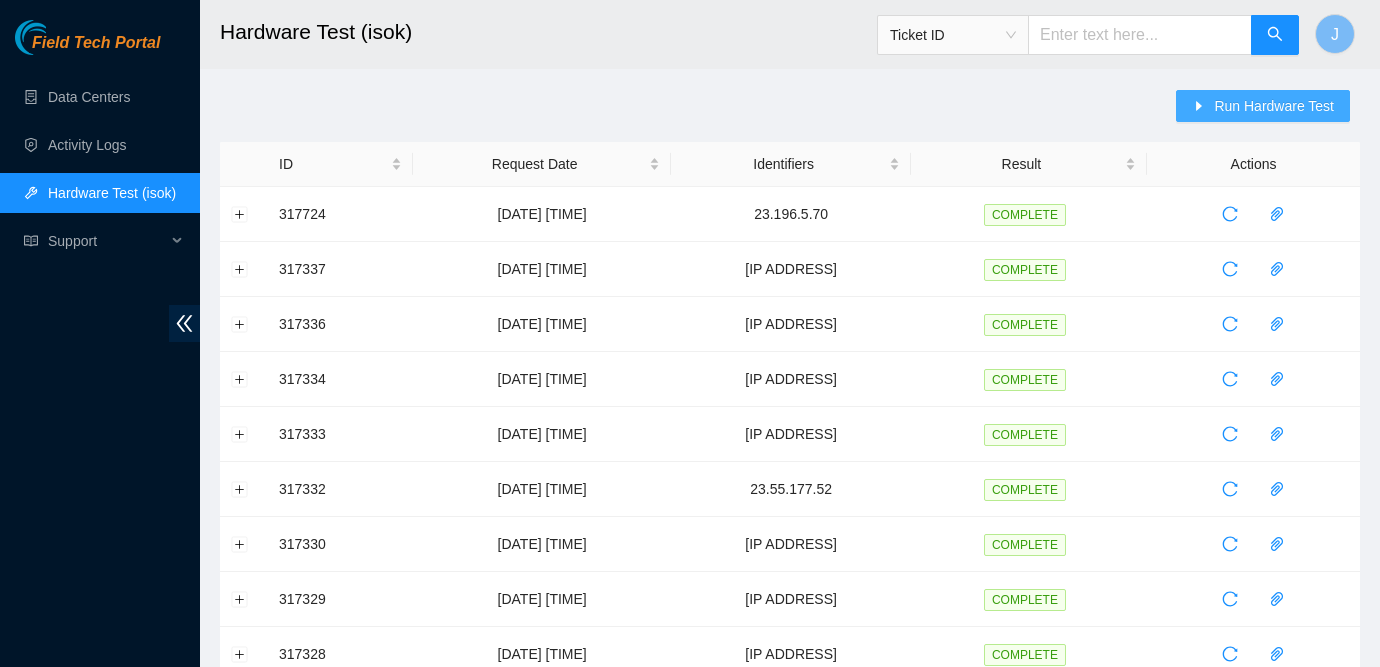 click on "Run Hardware Test" at bounding box center (1274, 106) 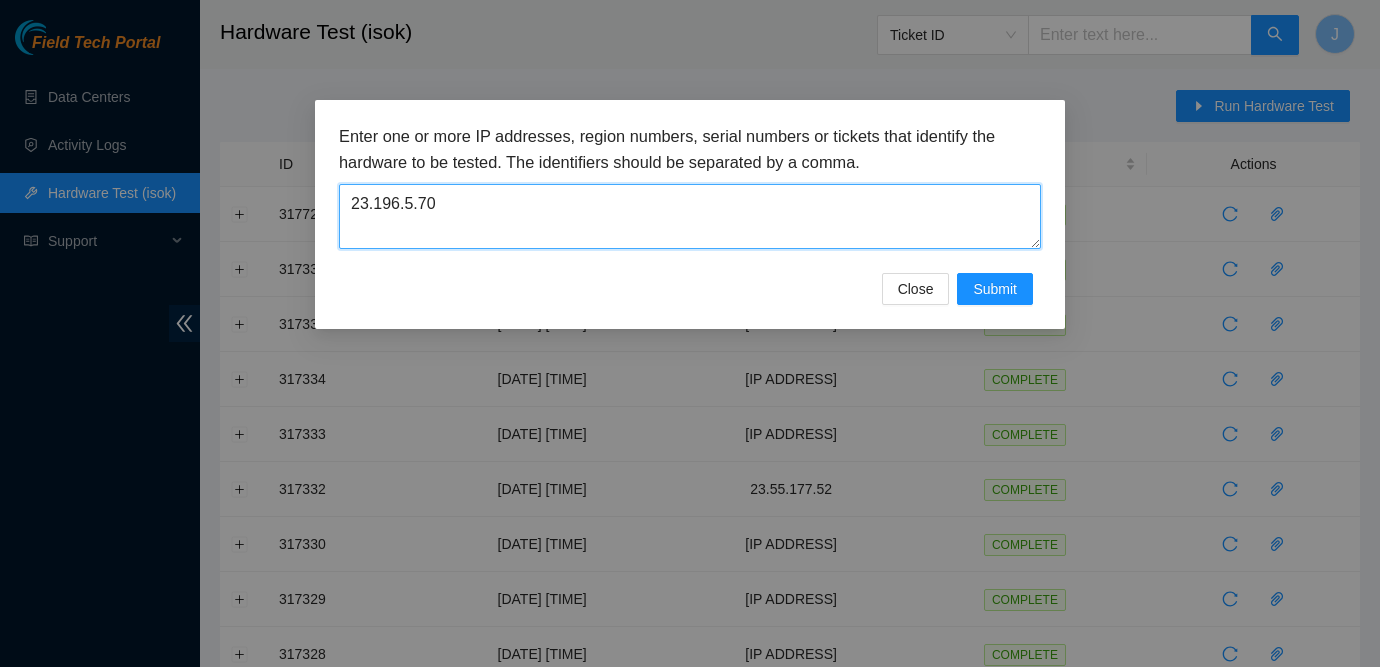 click on "23.196.5.70" at bounding box center (690, 216) 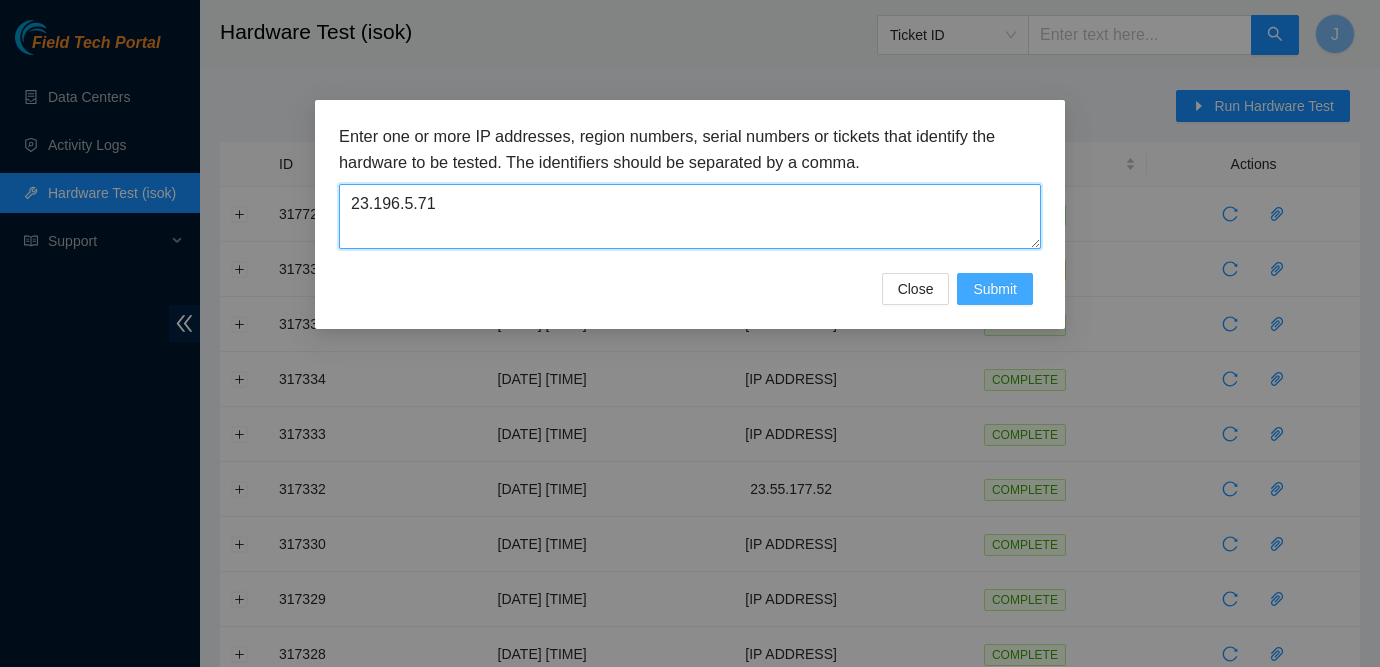 type on "23.196.5.71" 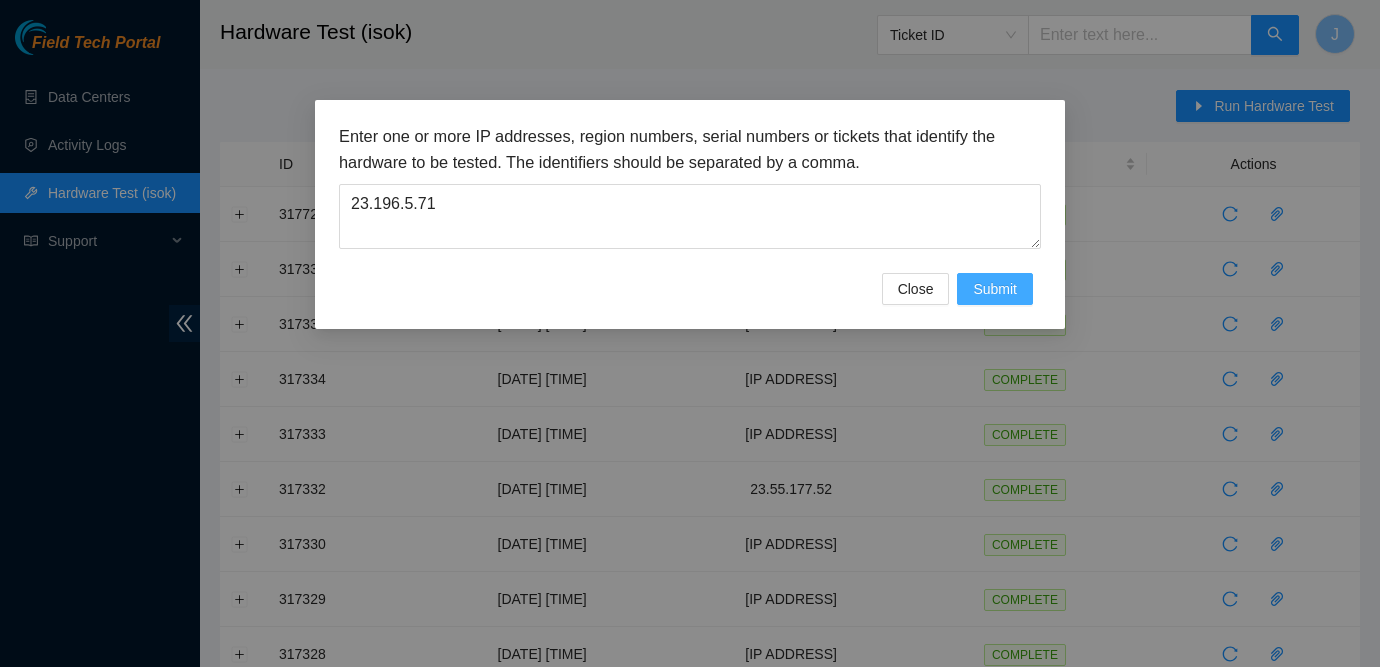 click on "Submit" at bounding box center [995, 289] 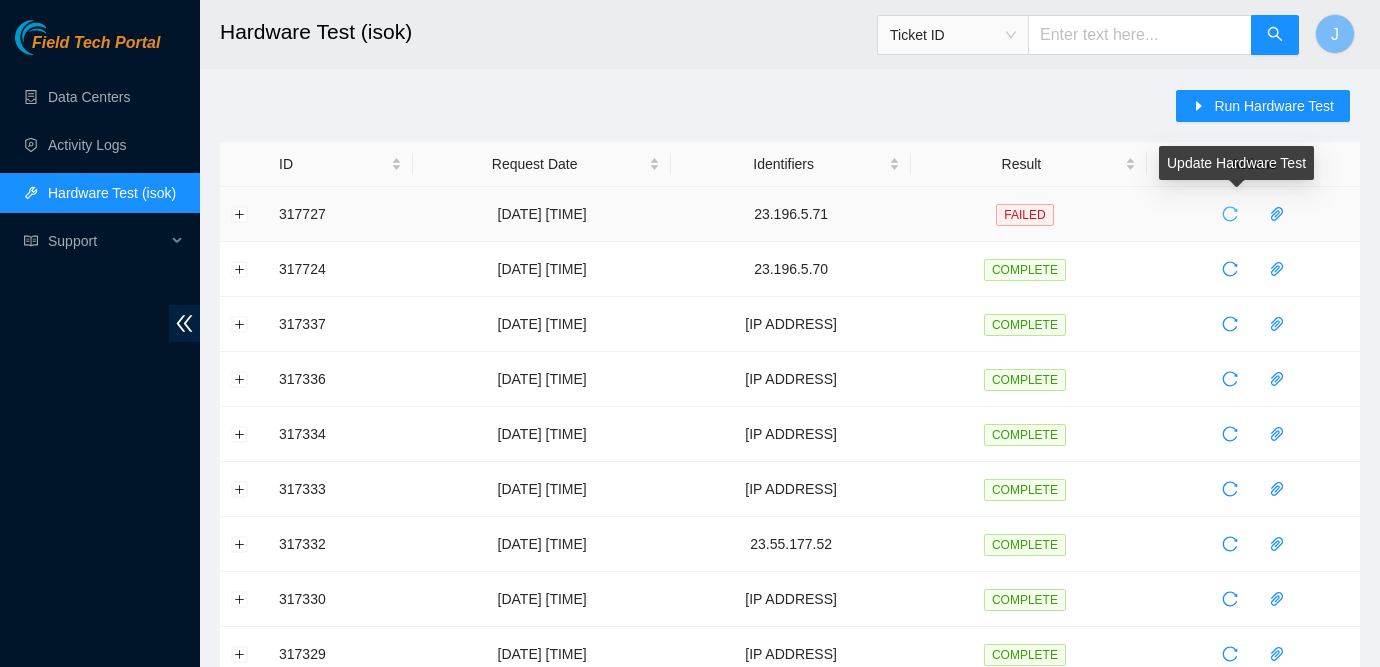 click at bounding box center [1230, 214] 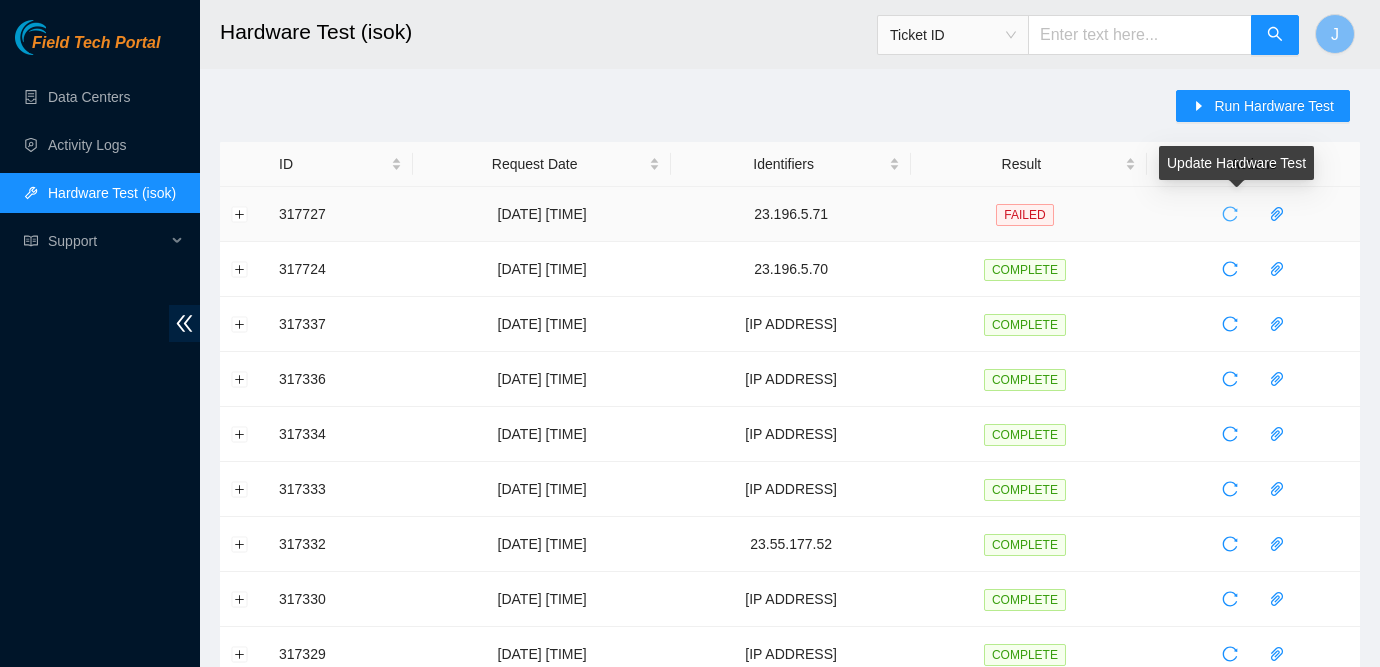 click 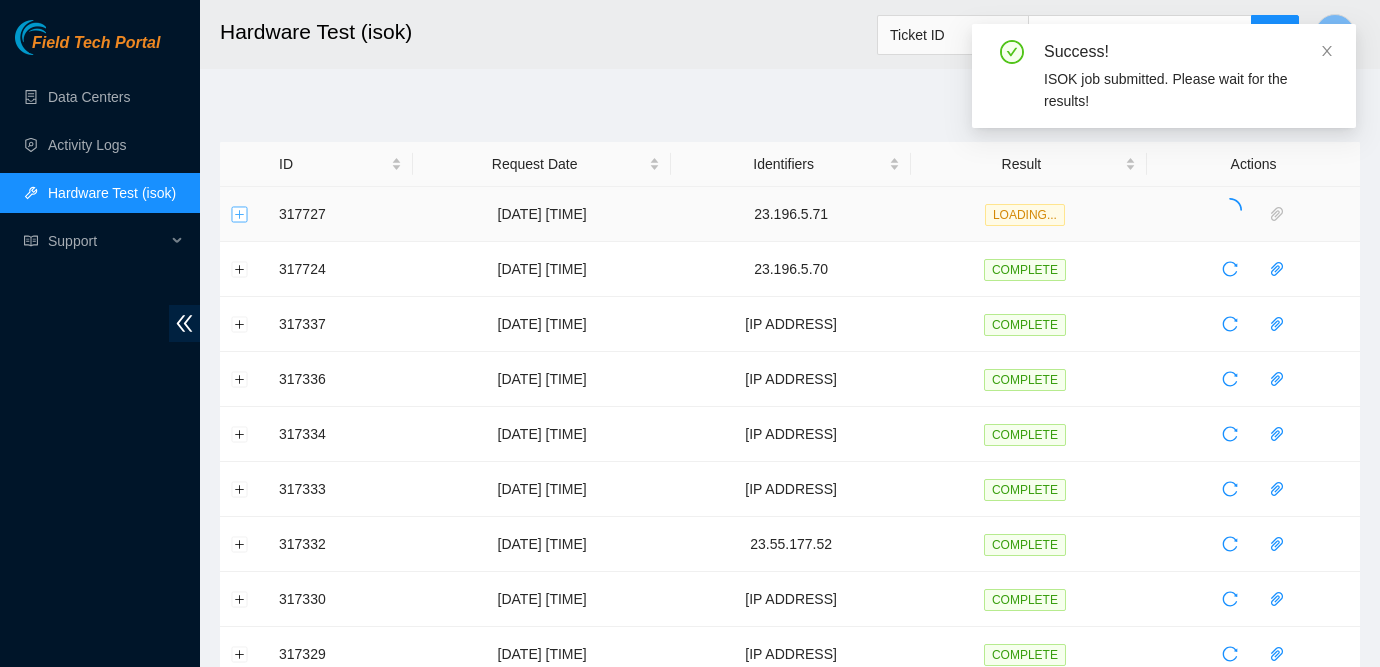 click at bounding box center [240, 214] 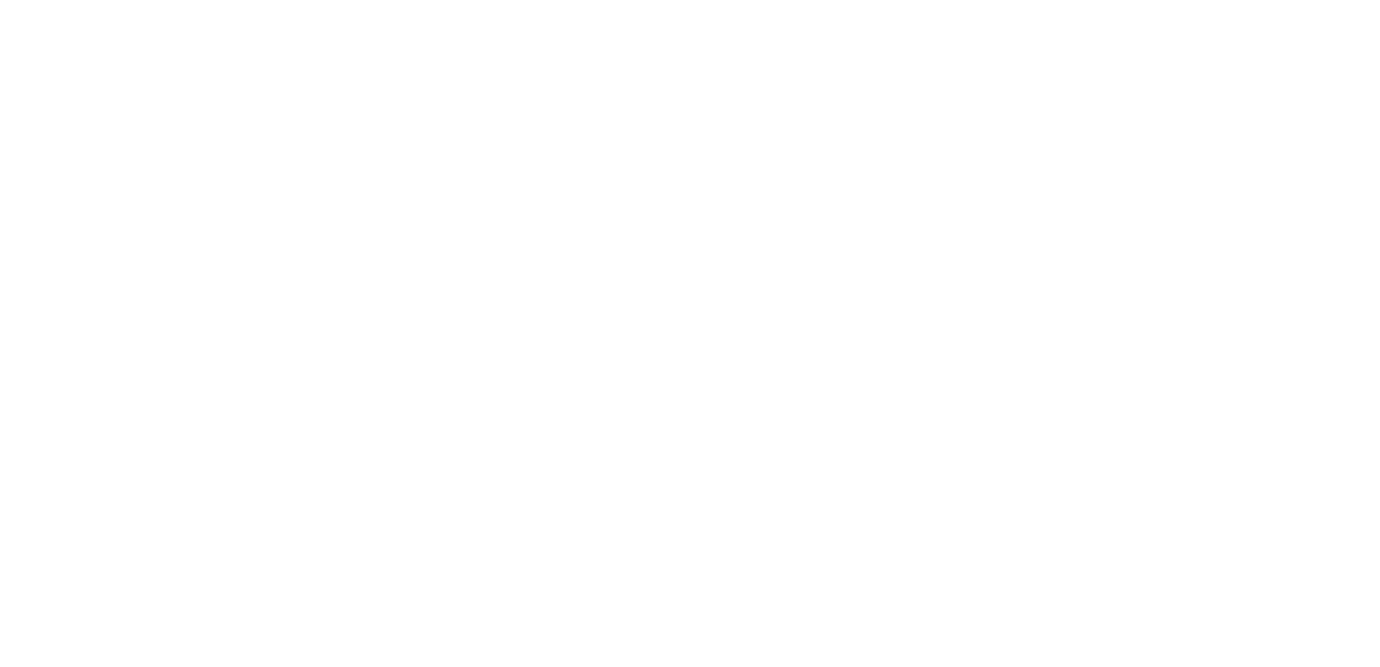 scroll, scrollTop: 0, scrollLeft: 0, axis: both 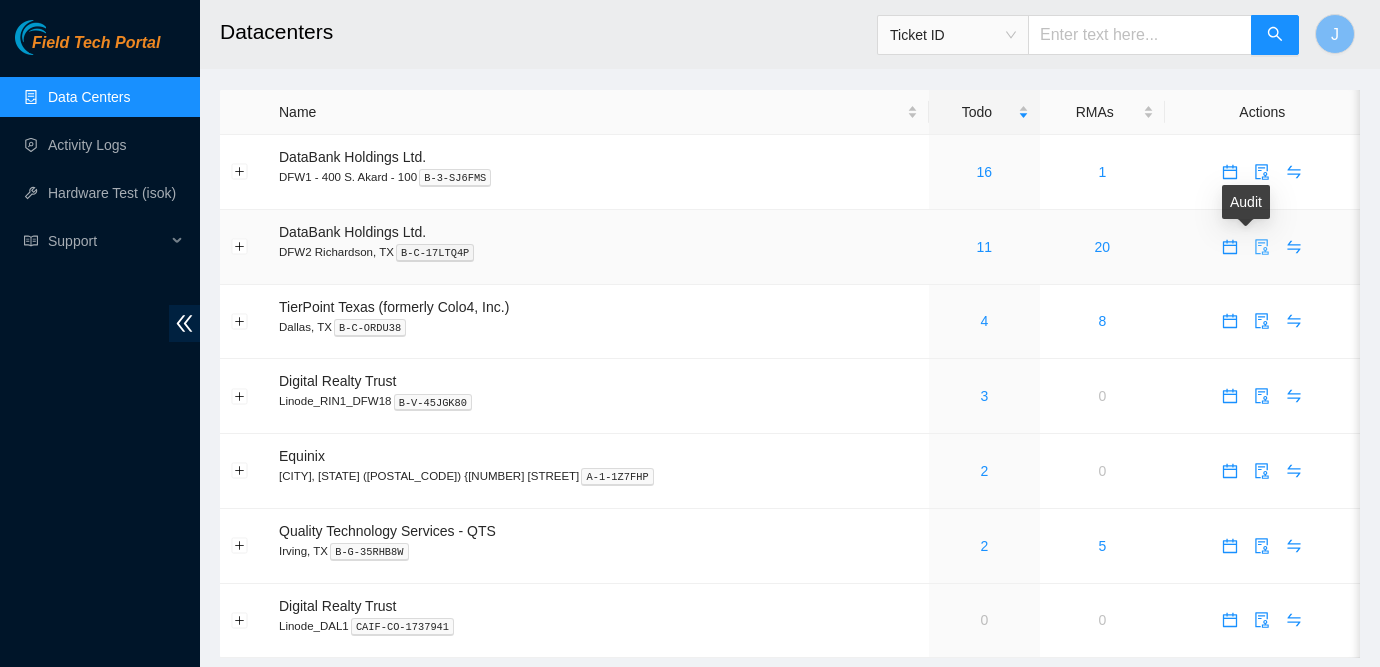 click 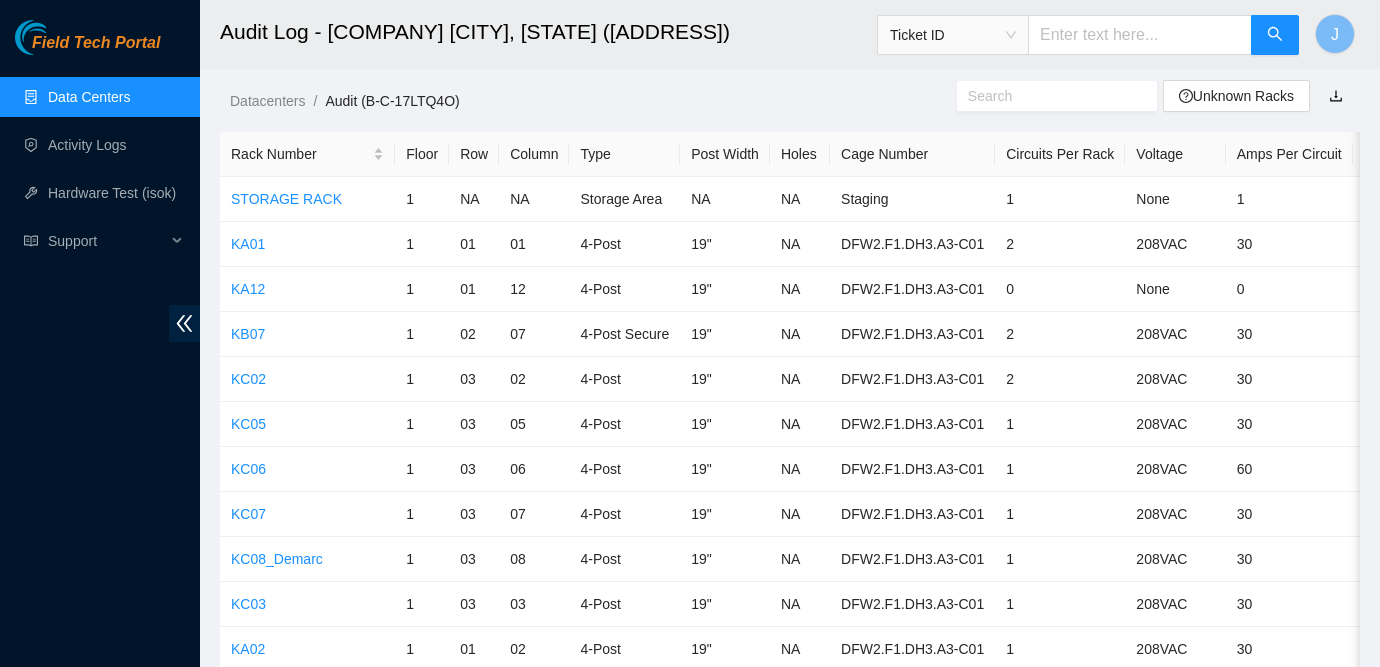 click 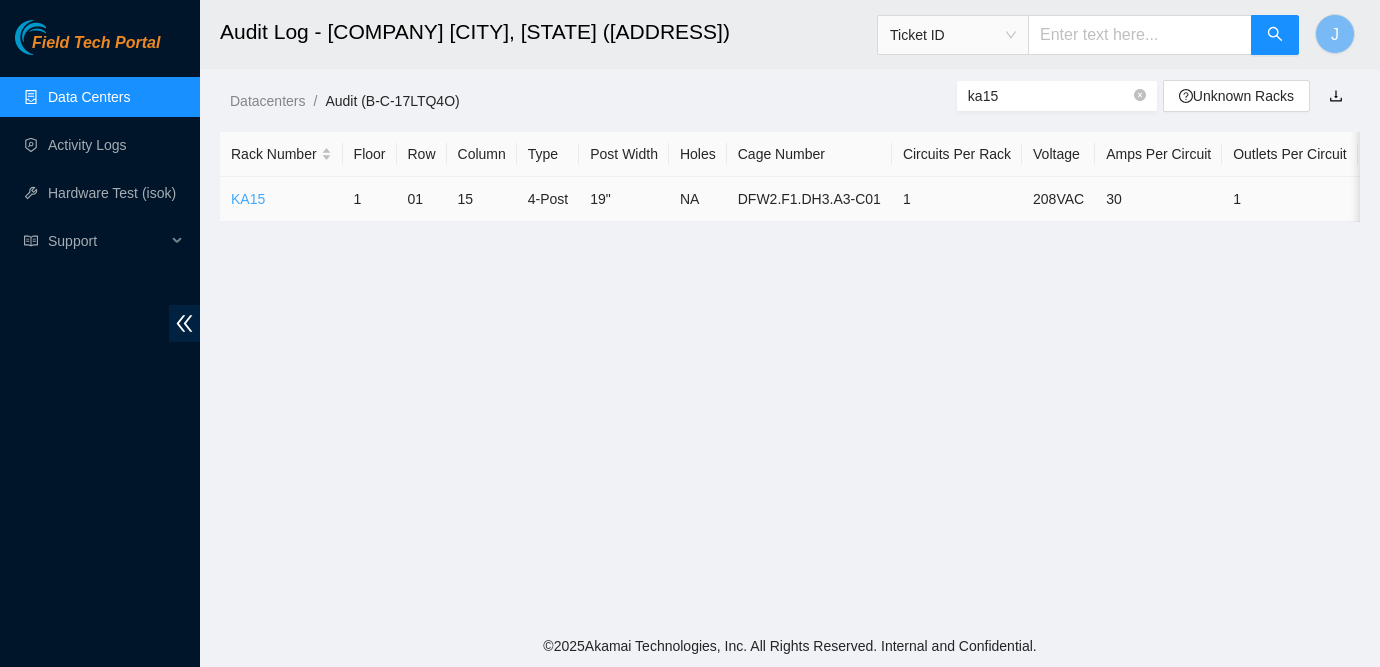 type on "ka15" 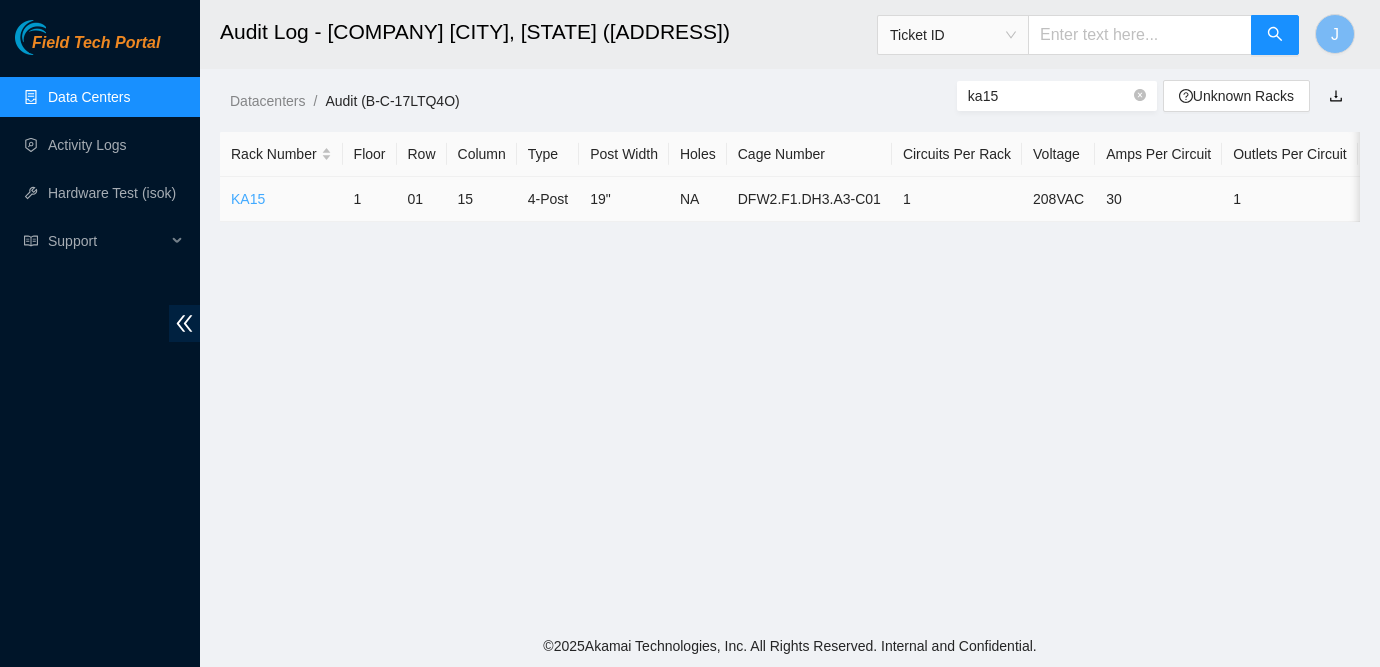 click on "KA15" 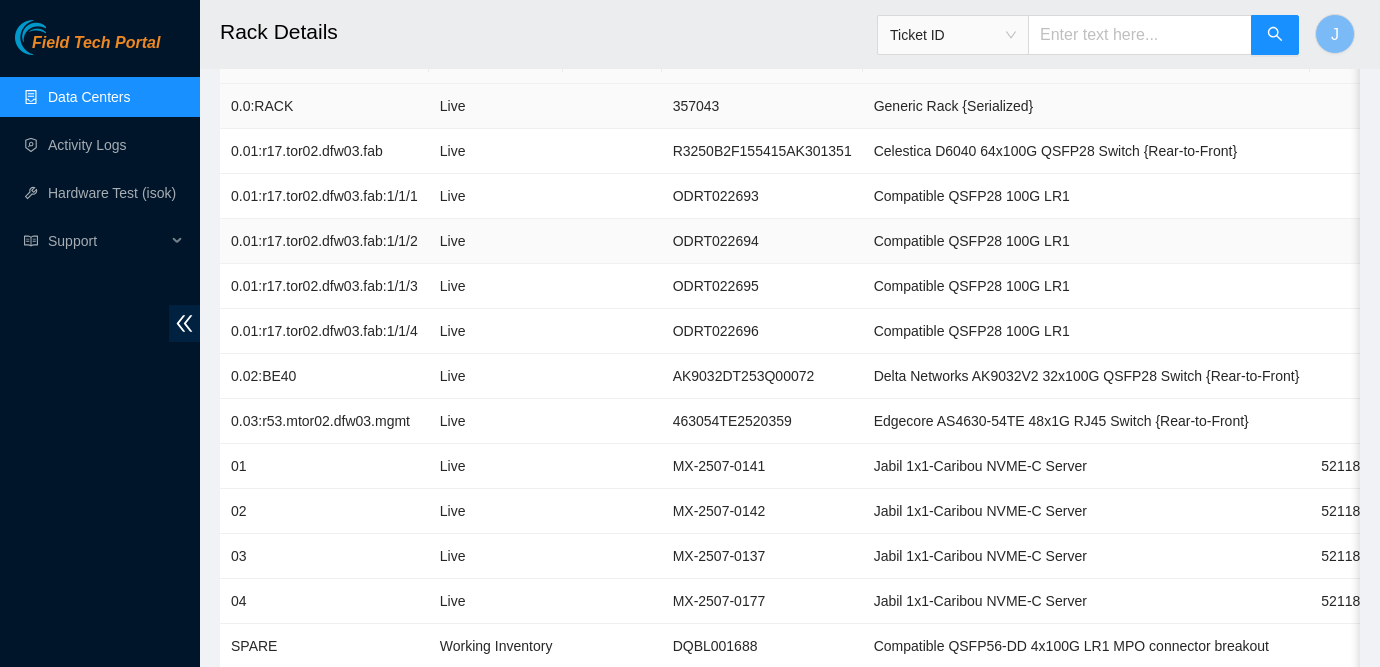 scroll, scrollTop: 254, scrollLeft: 0, axis: vertical 